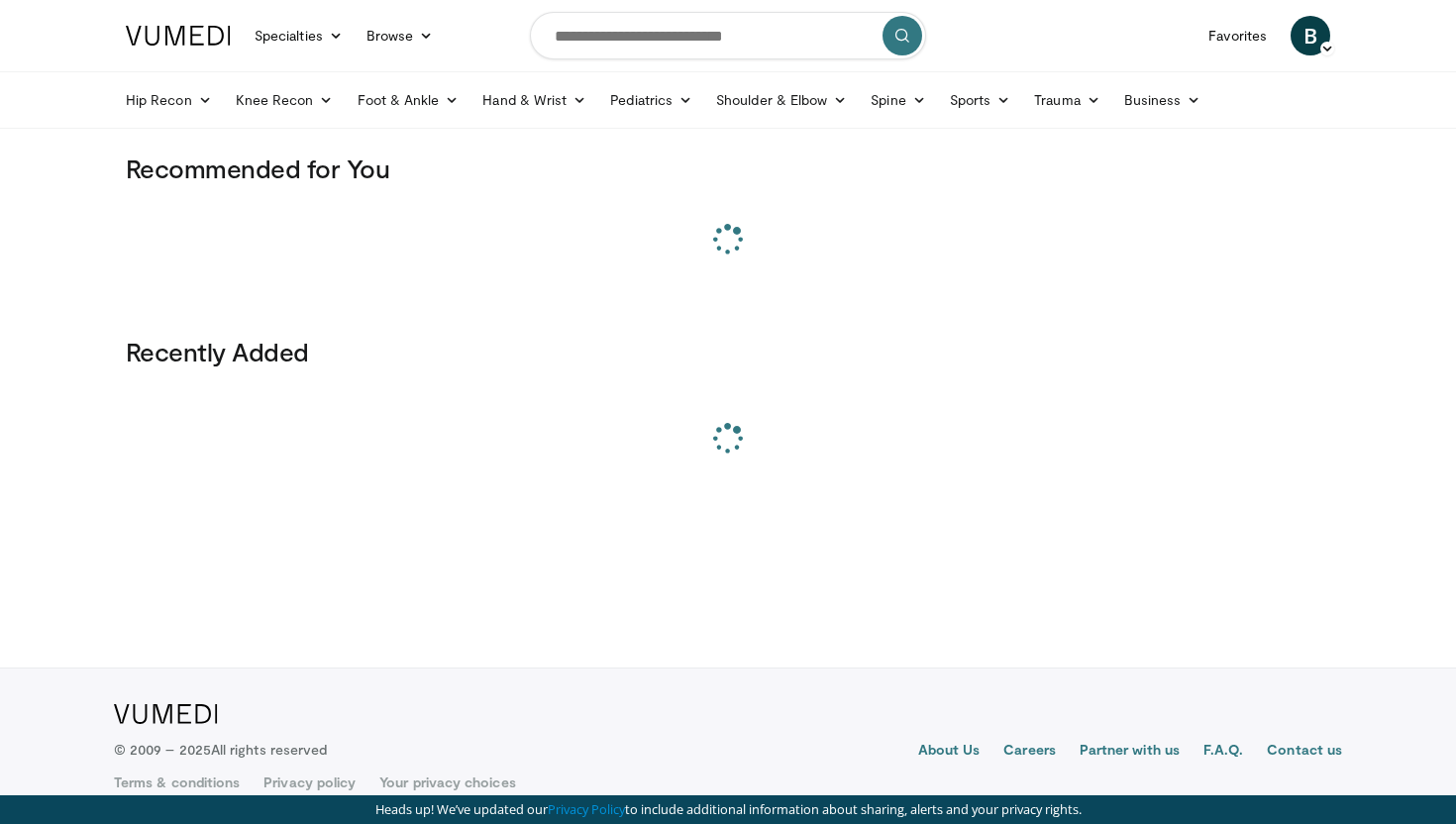 scroll, scrollTop: 0, scrollLeft: 0, axis: both 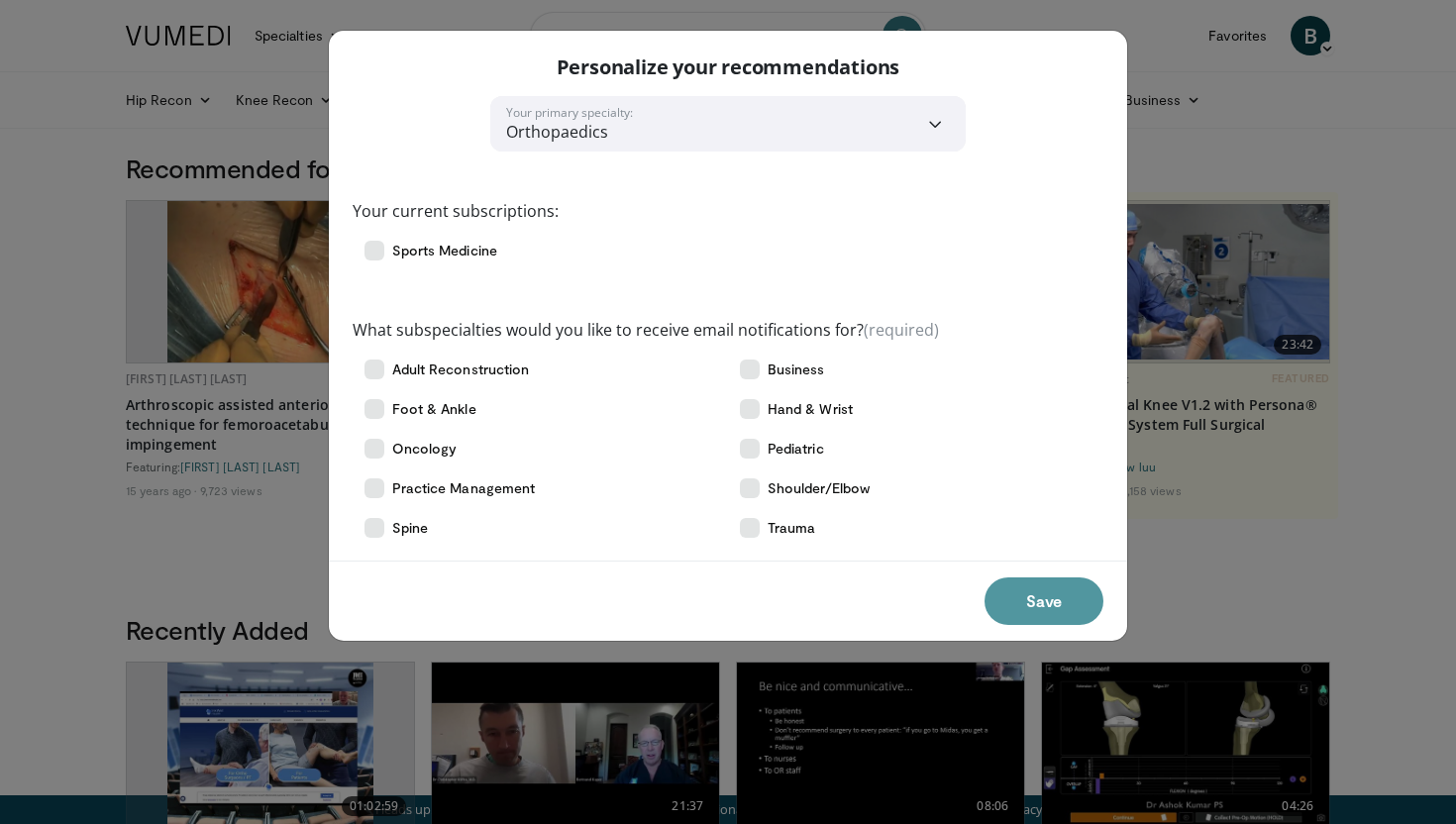 click on "Save" at bounding box center [1044, 601] 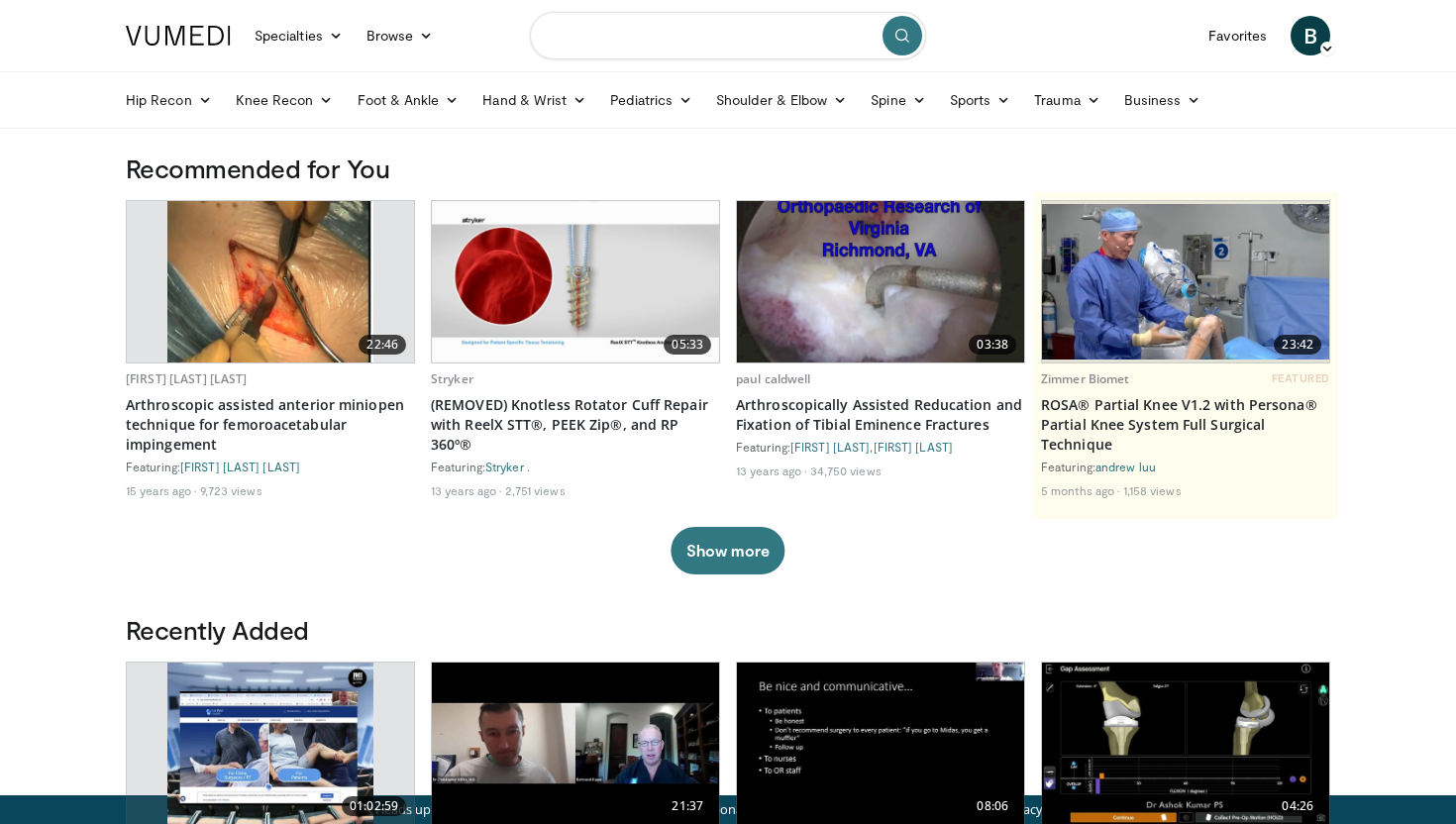 click at bounding box center (728, 36) 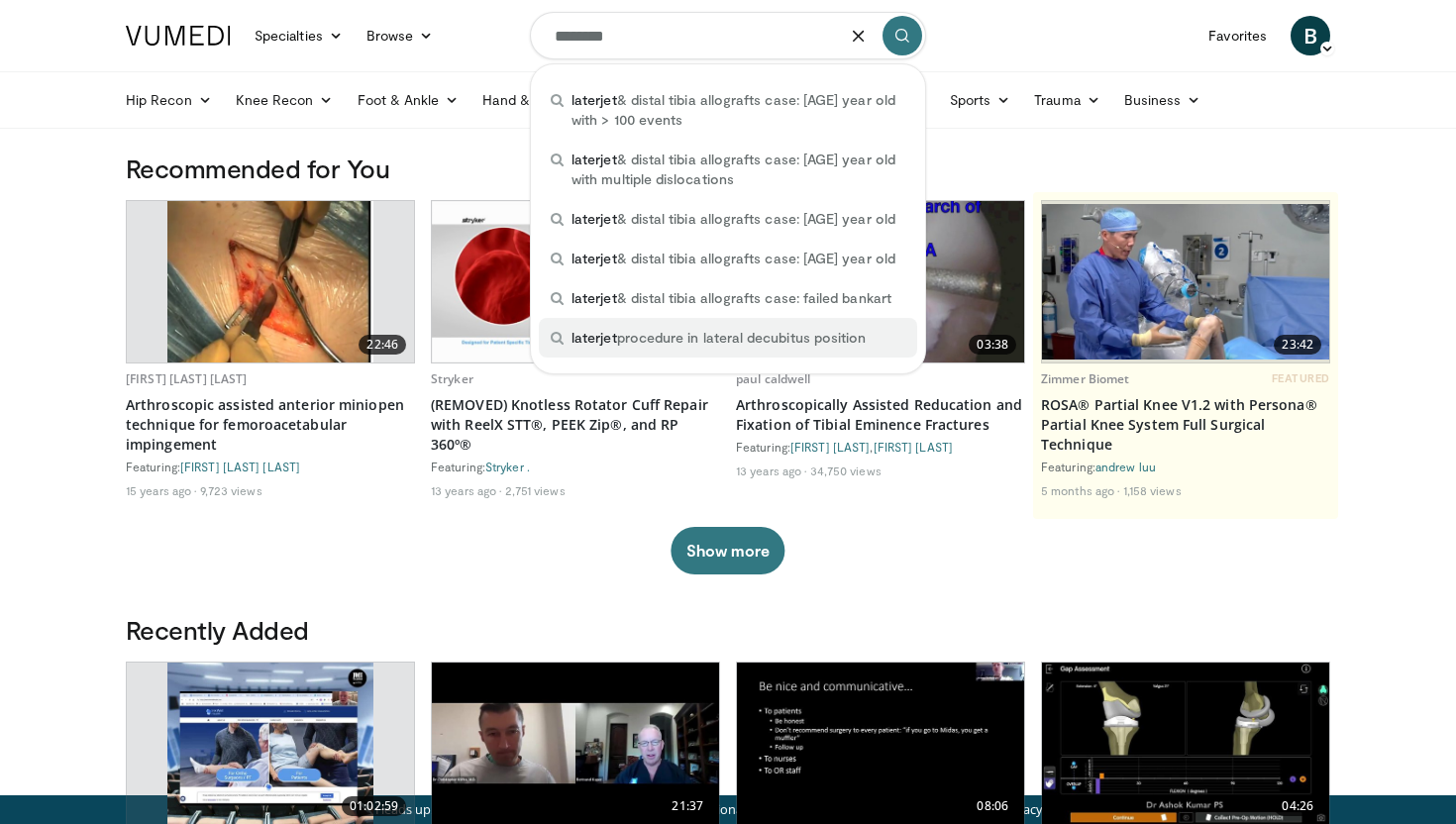 click on "laterjet  procedure in lateral decubitus position" at bounding box center (728, 338) 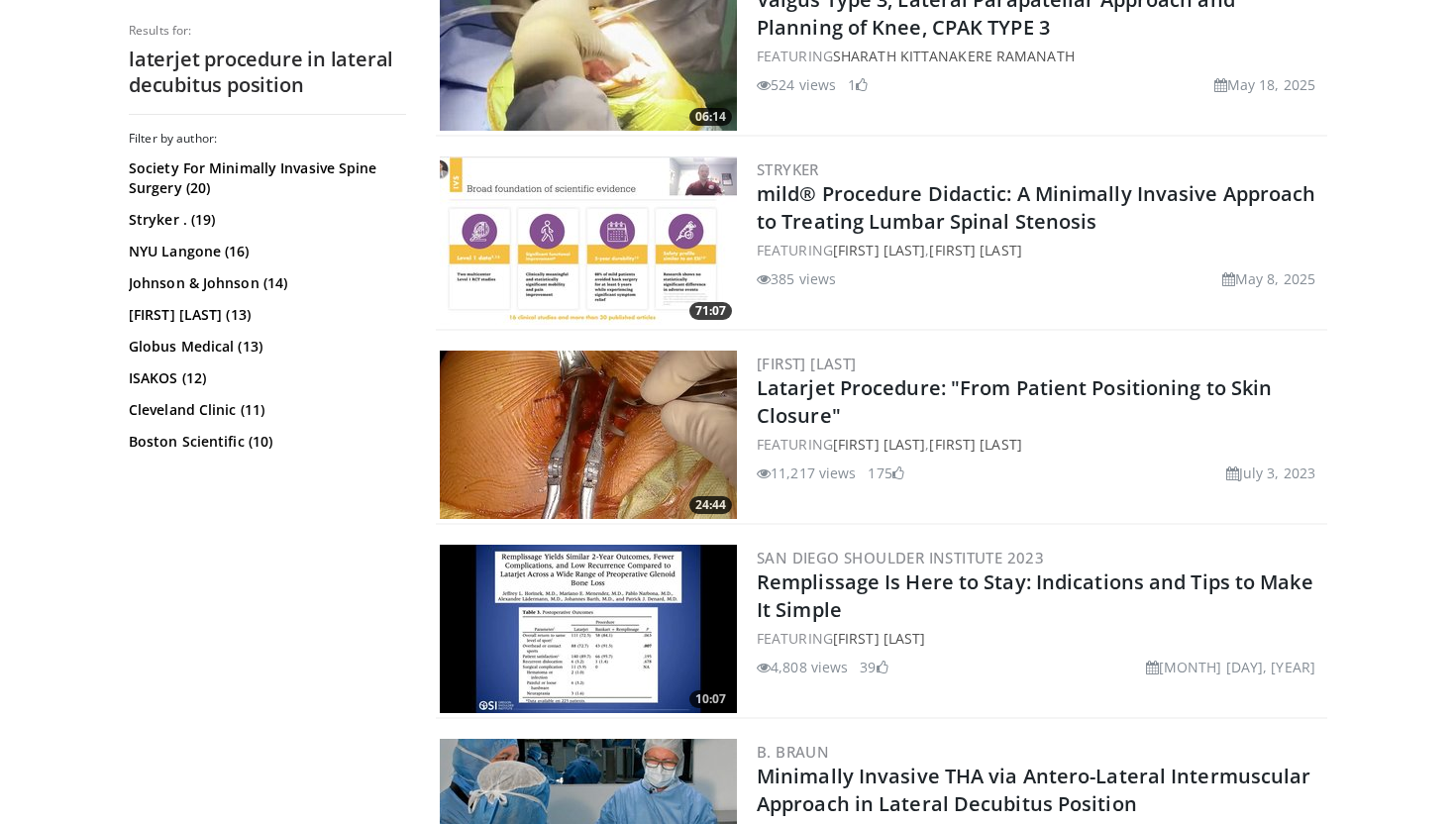 scroll, scrollTop: 3957, scrollLeft: 0, axis: vertical 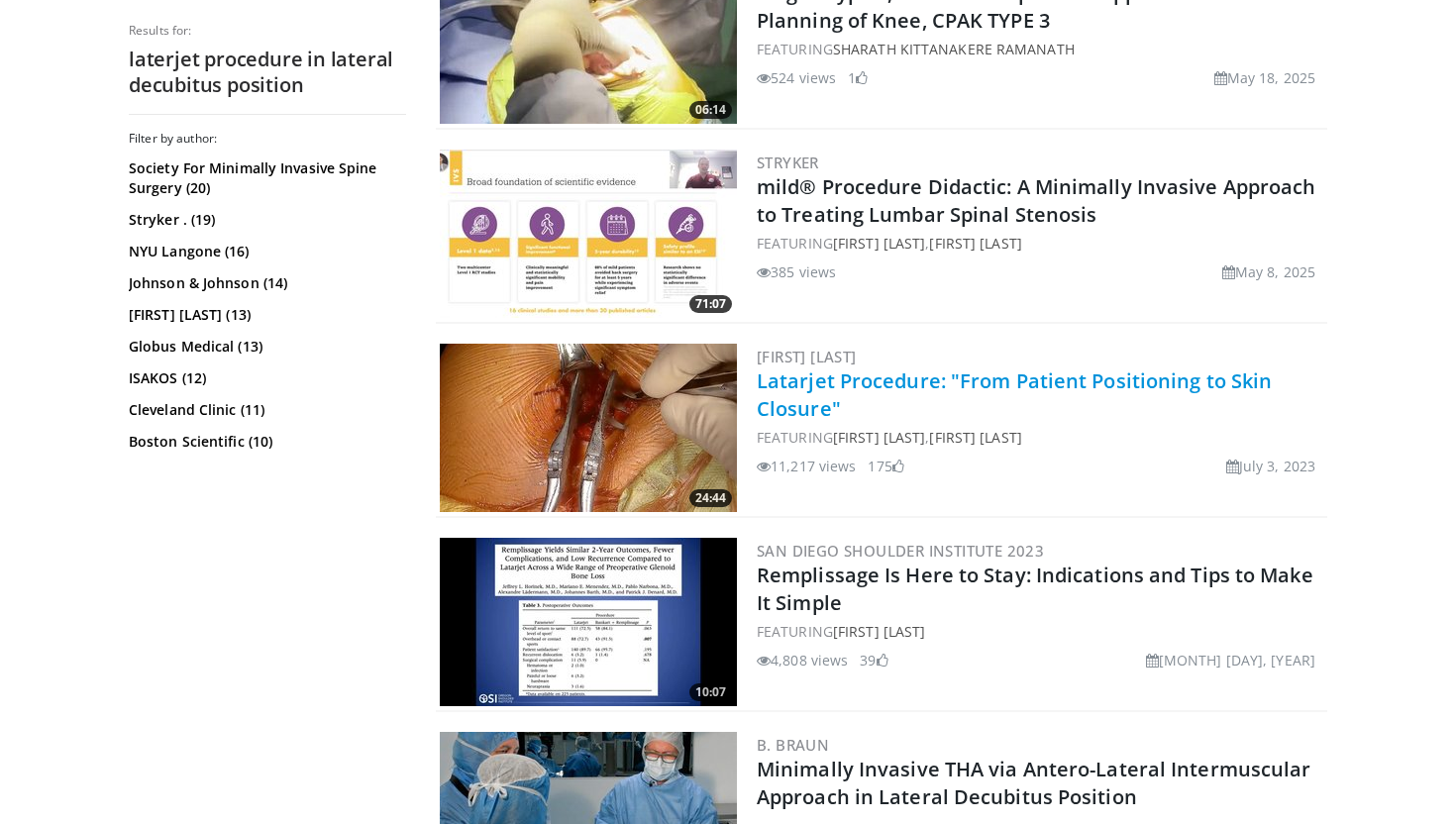 click on "Latarjet Procedure: "From Patient Positioning to Skin Closure"" at bounding box center (1014, 394) 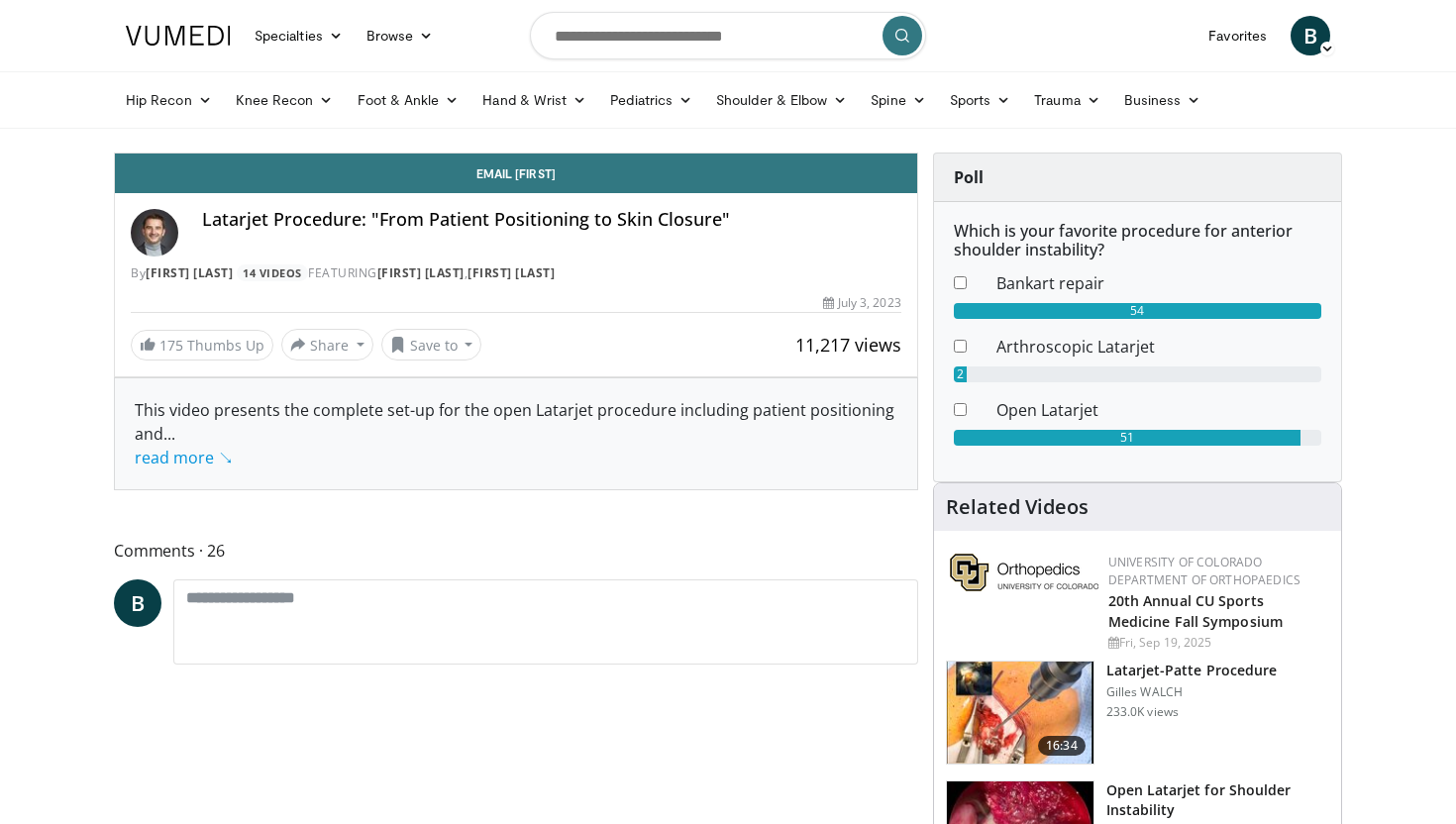 scroll, scrollTop: 0, scrollLeft: 0, axis: both 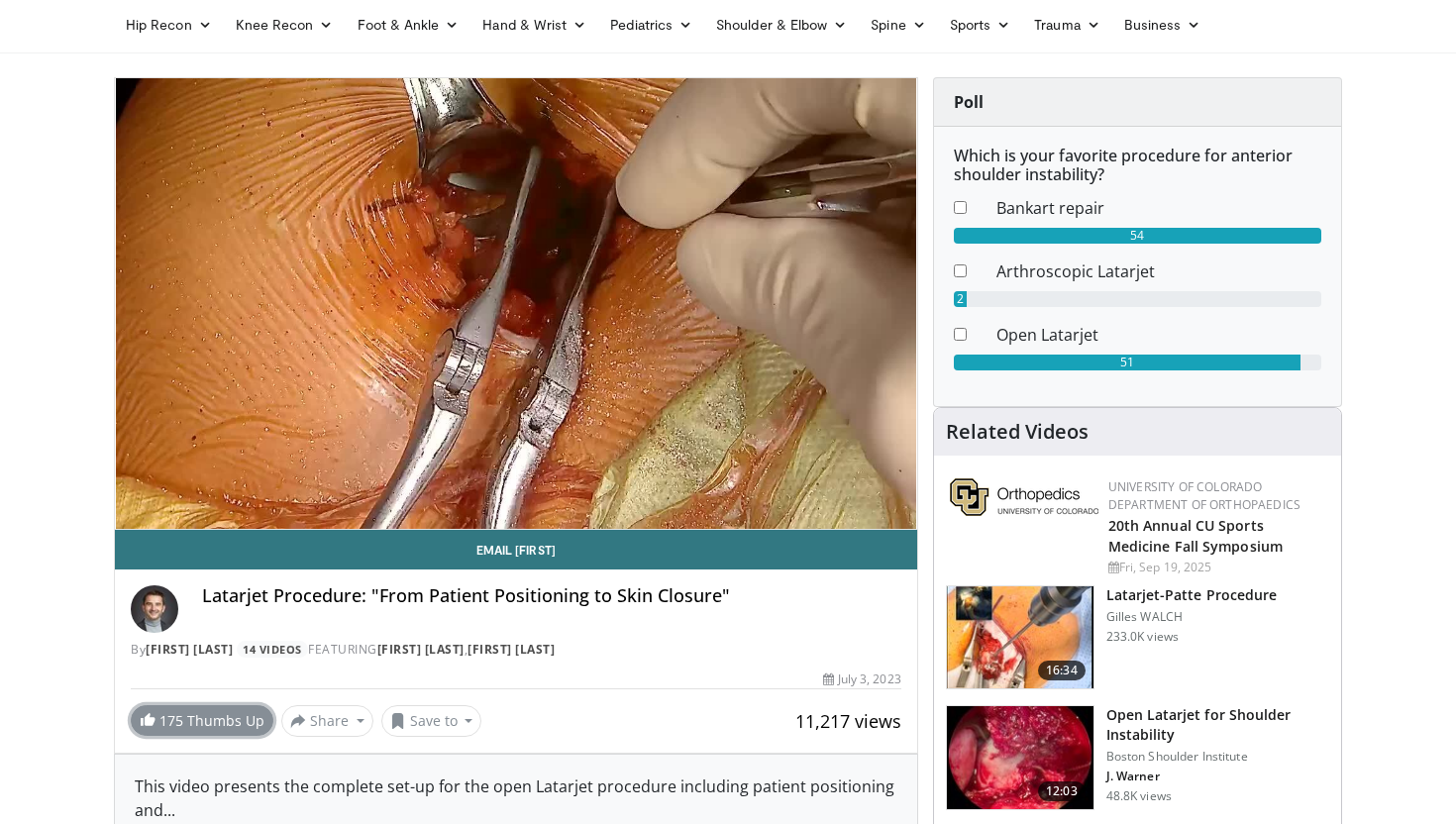 click on "175
Thumbs Up" at bounding box center (202, 720) 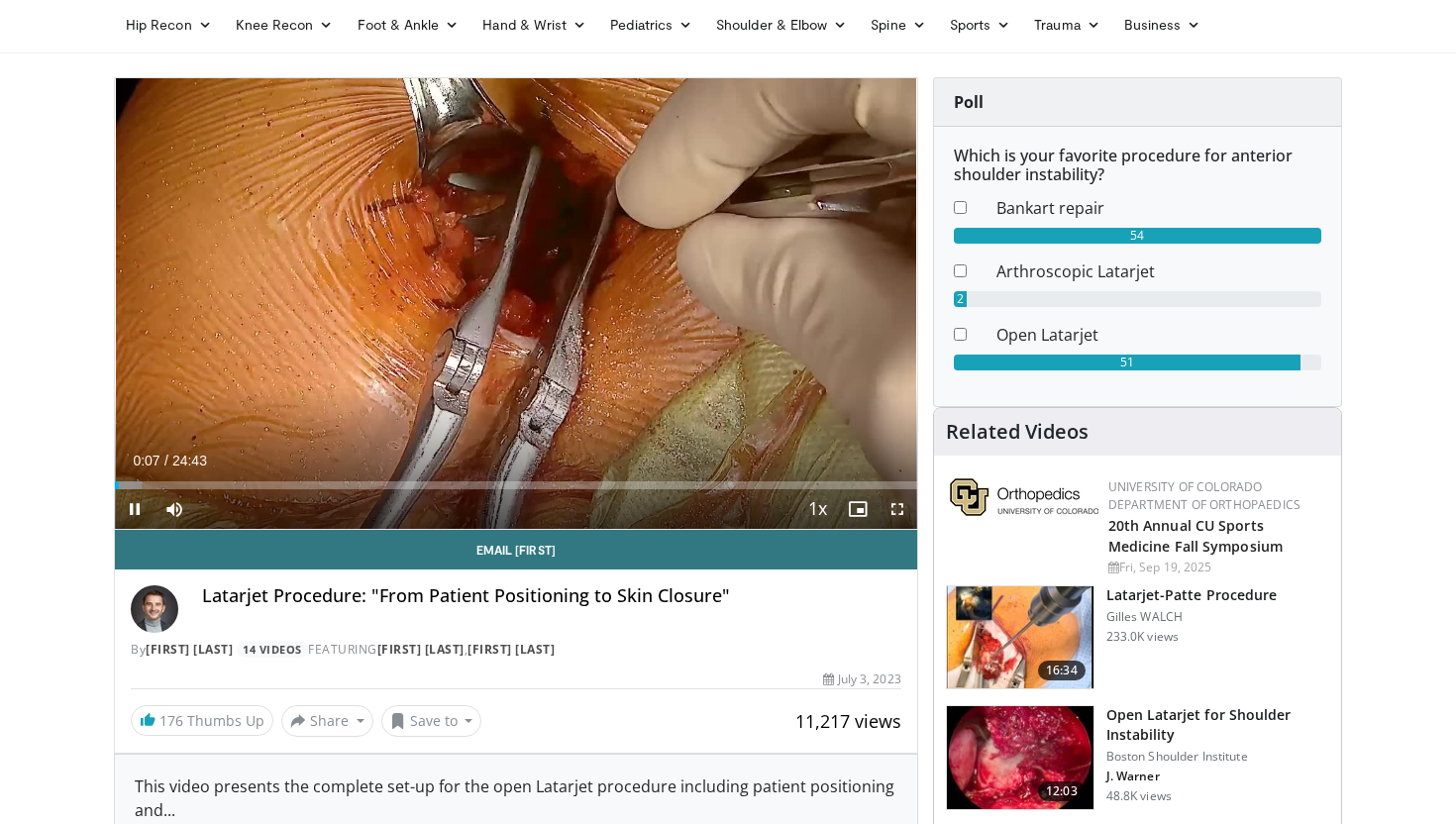click at bounding box center [897, 509] 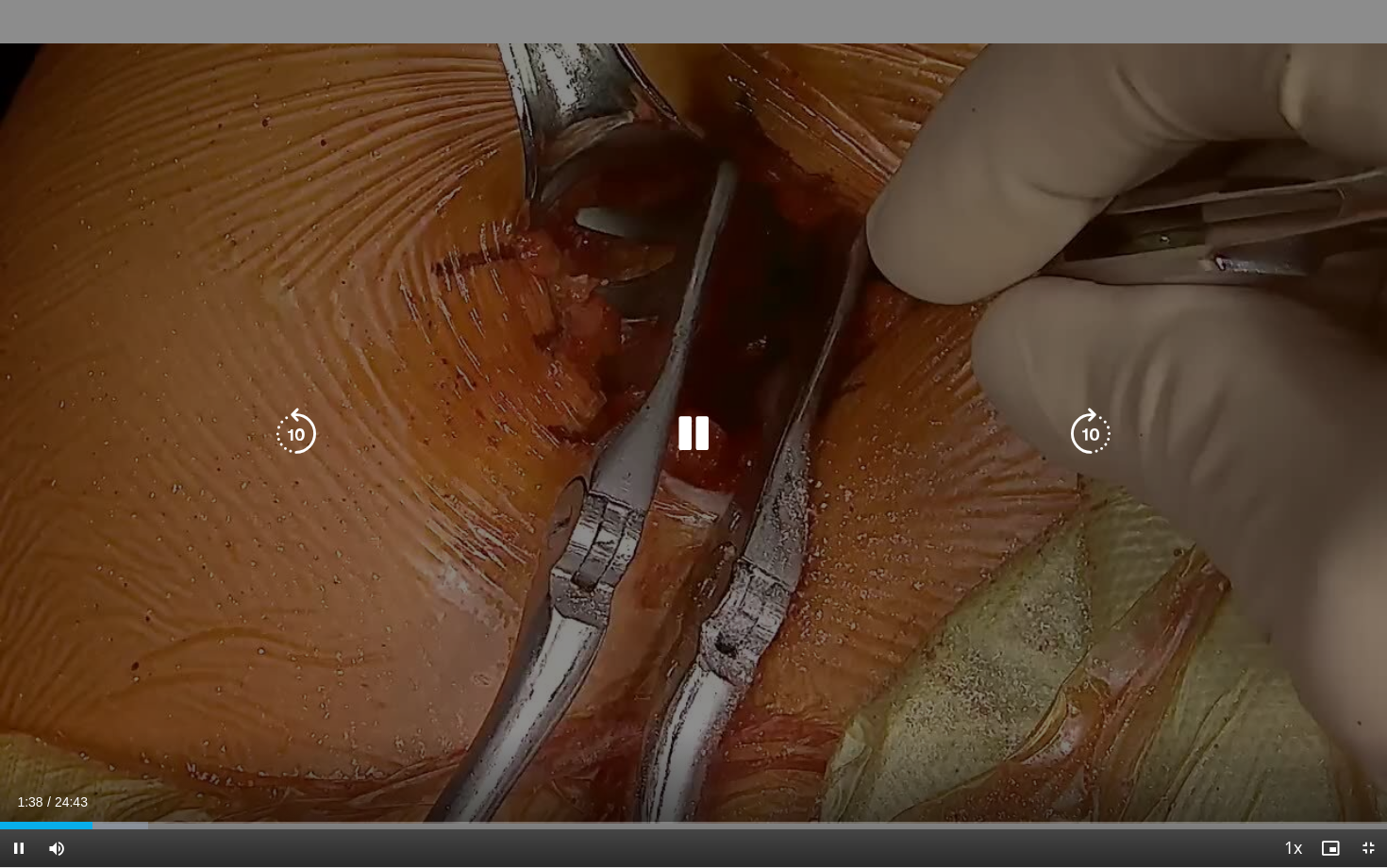 click at bounding box center [296, 434] 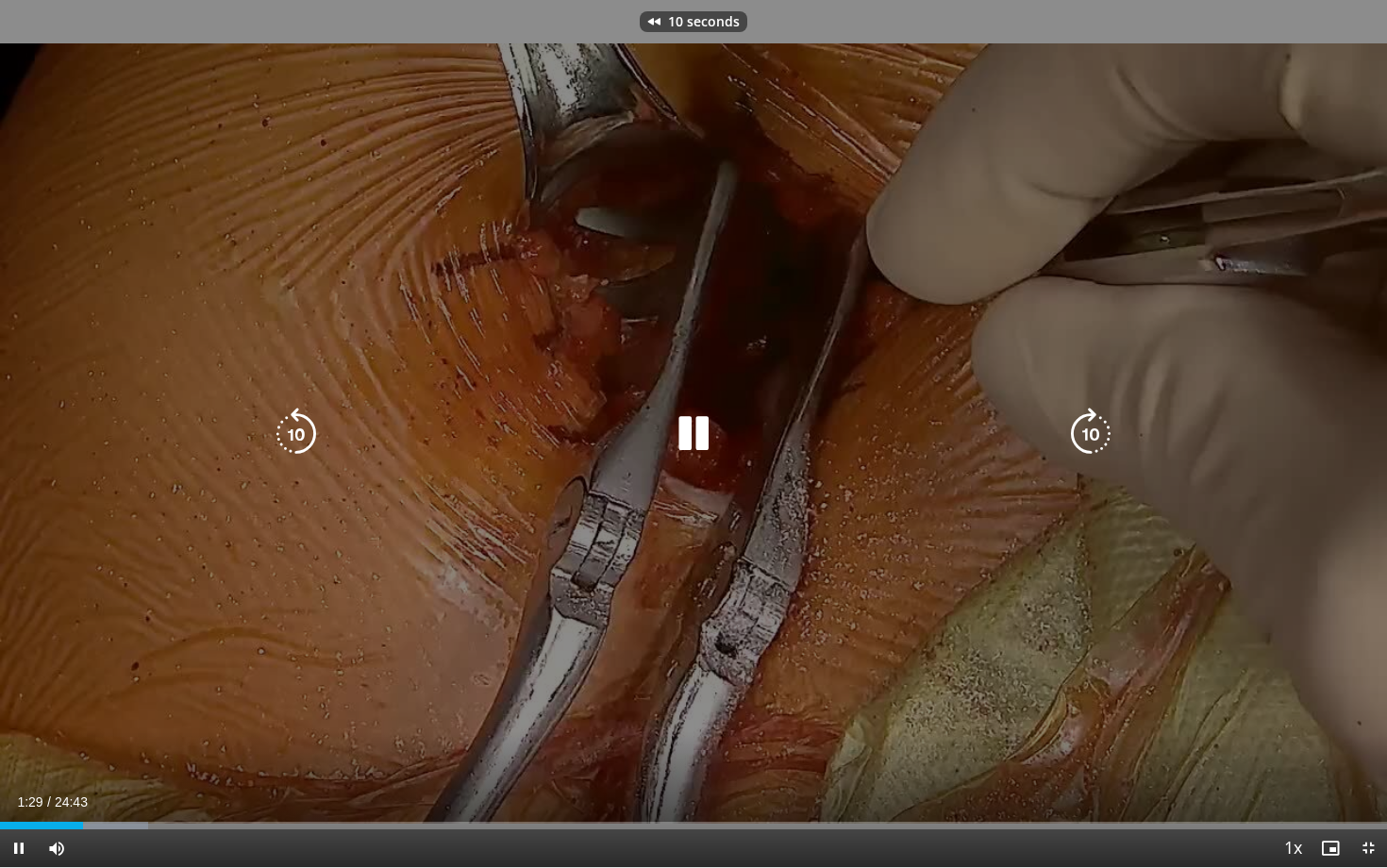 click at bounding box center [296, 434] 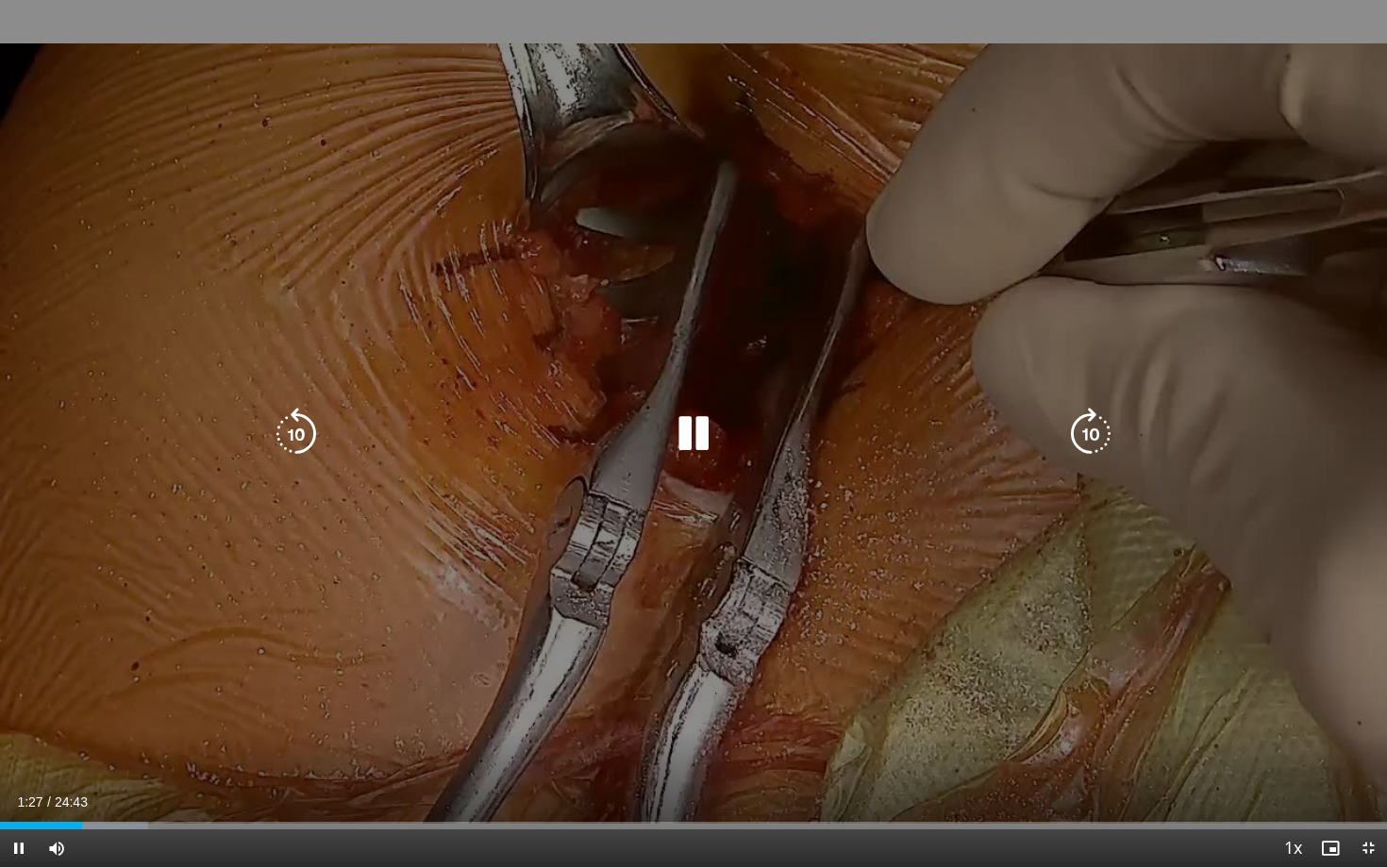 click at bounding box center [1091, 434] 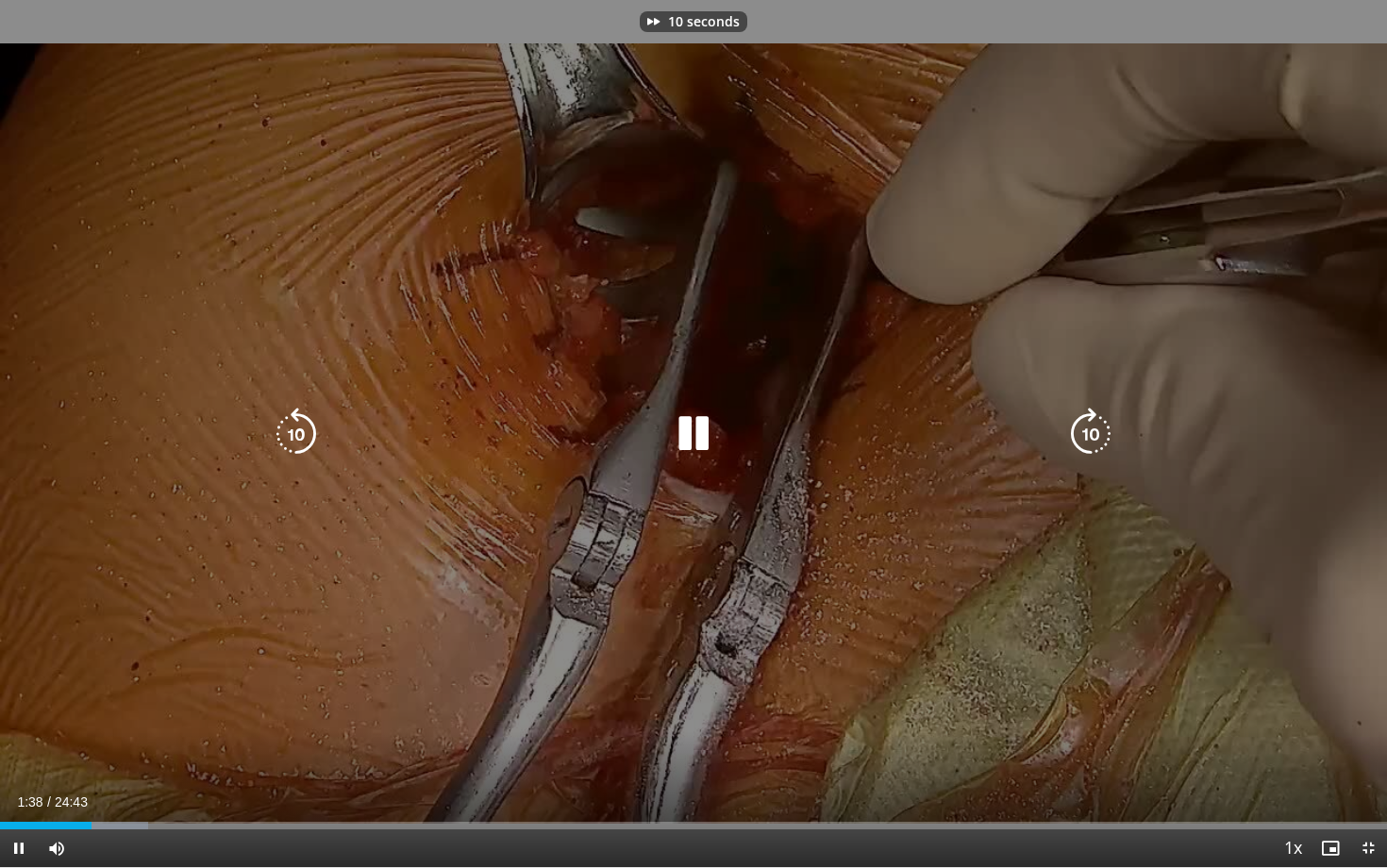 click at bounding box center [1091, 434] 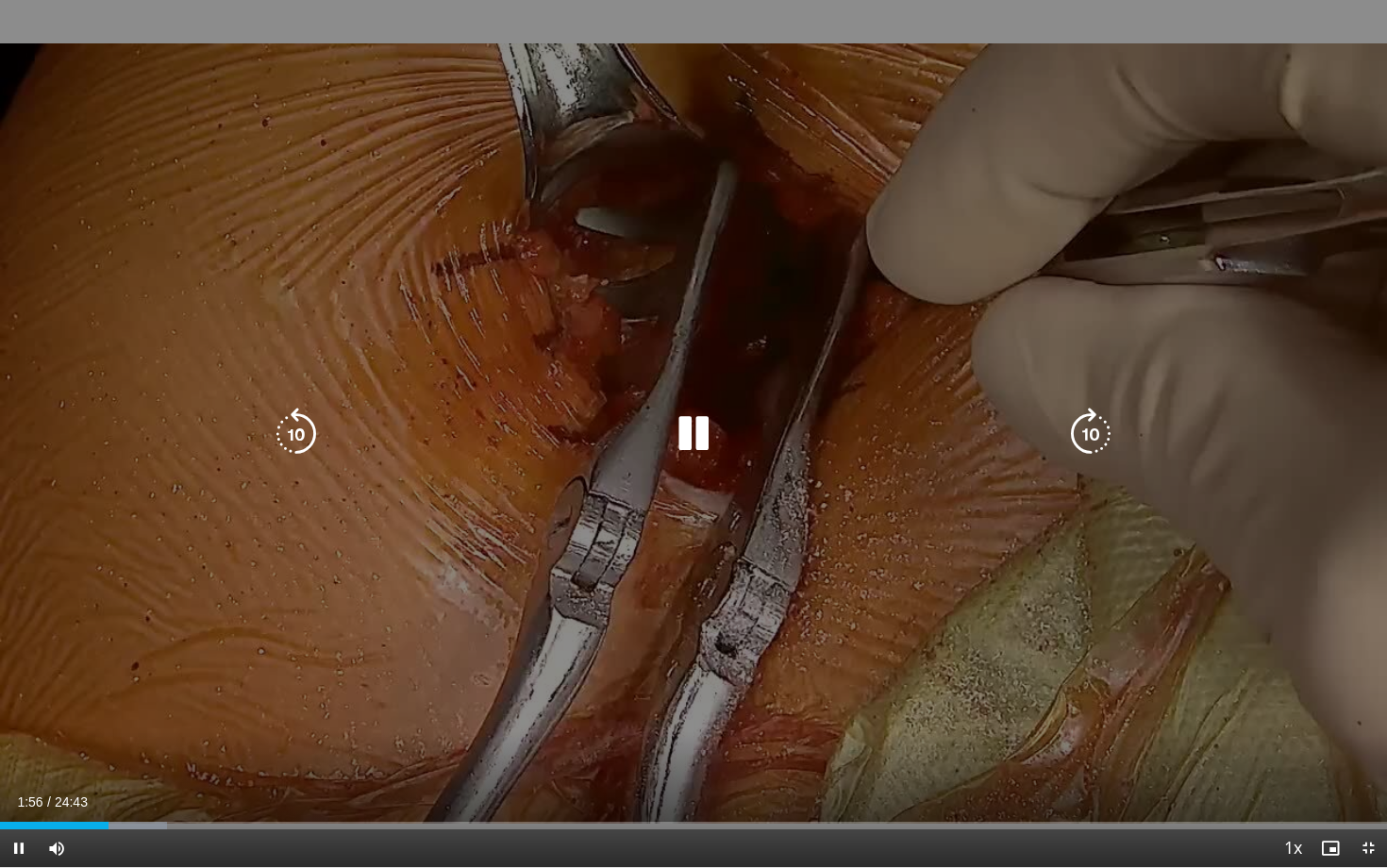 click at bounding box center (1091, 434) 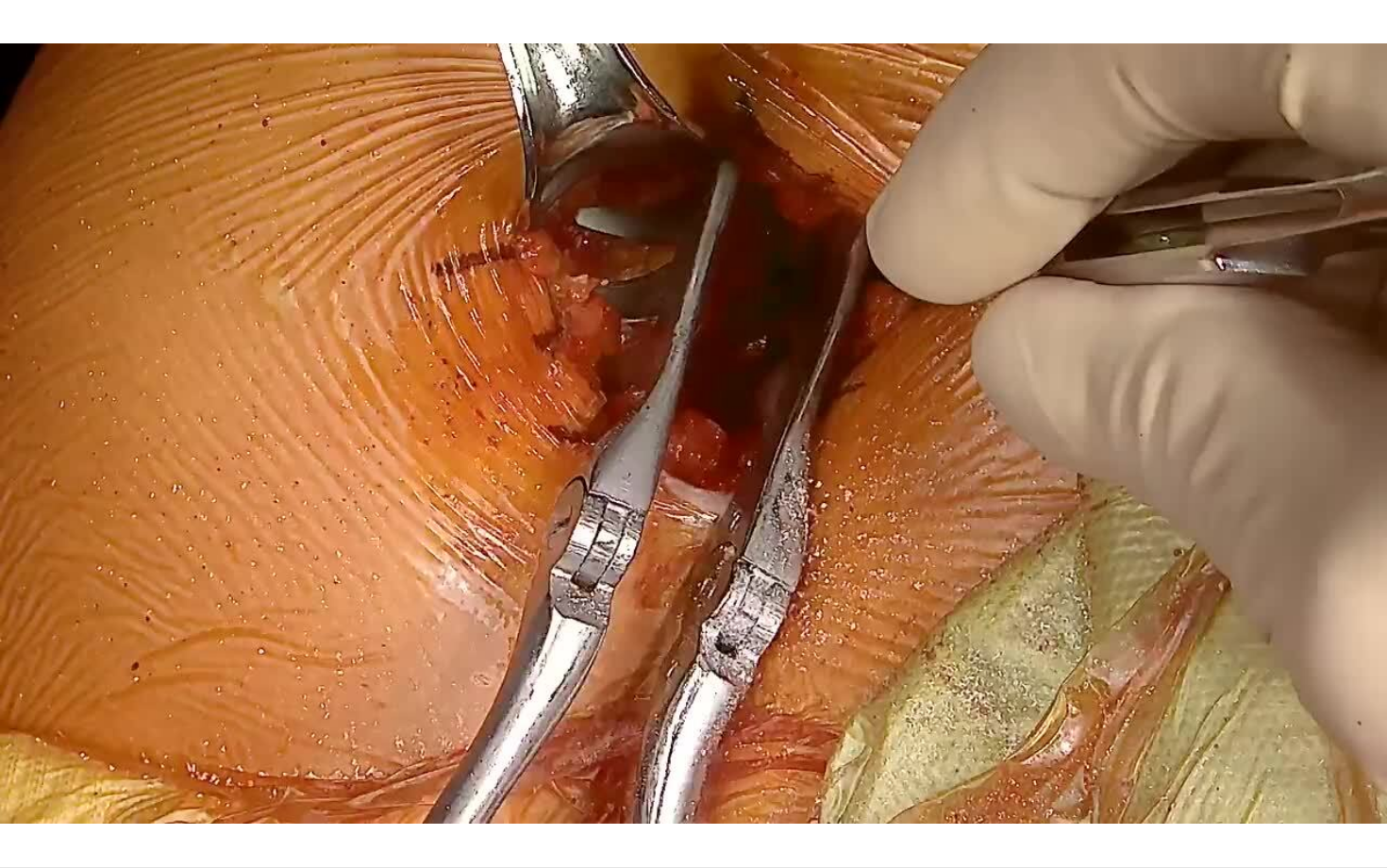 click on "10 seconds
Tap to unmute" at bounding box center (694, 433) 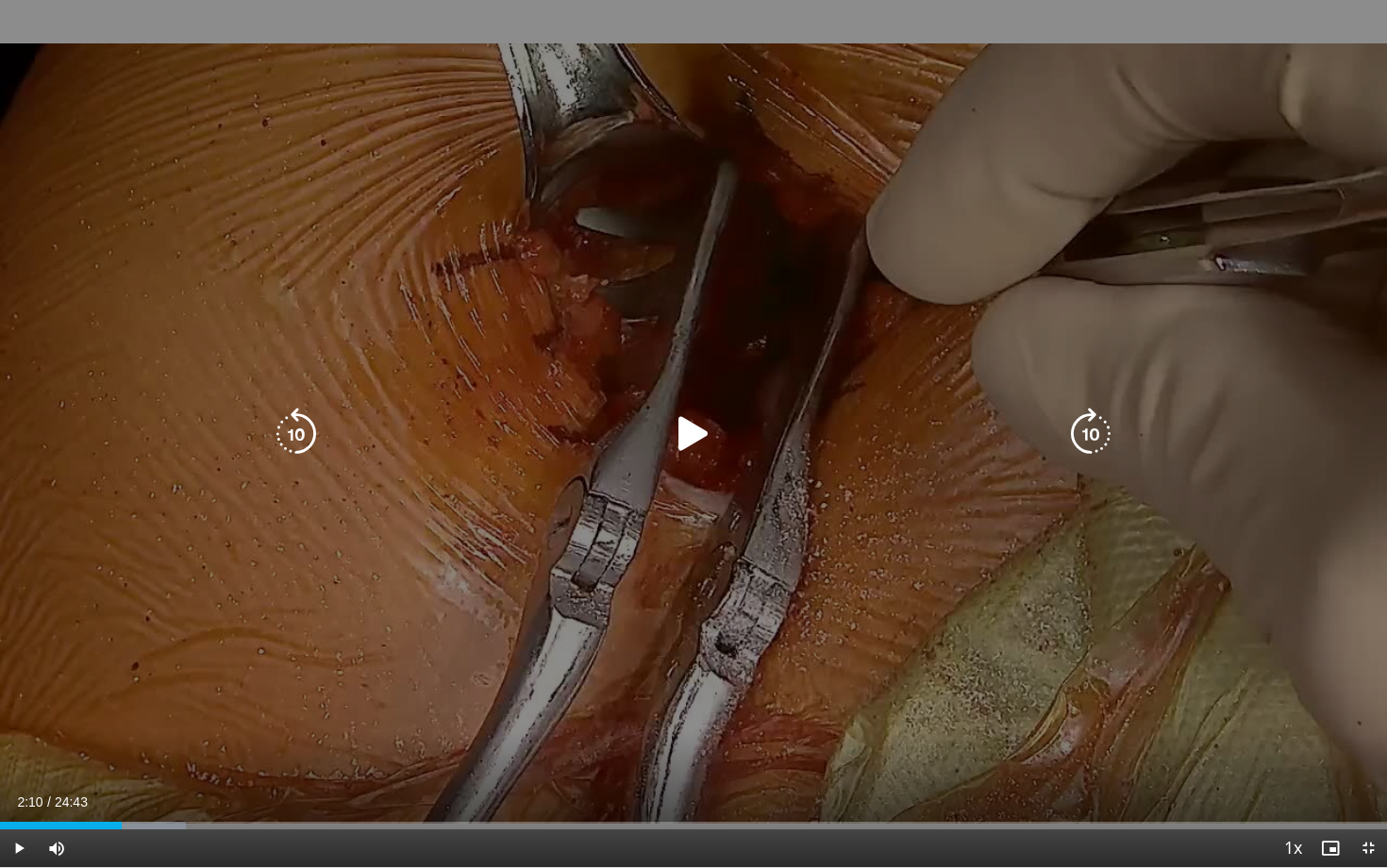 click at bounding box center (694, 434) 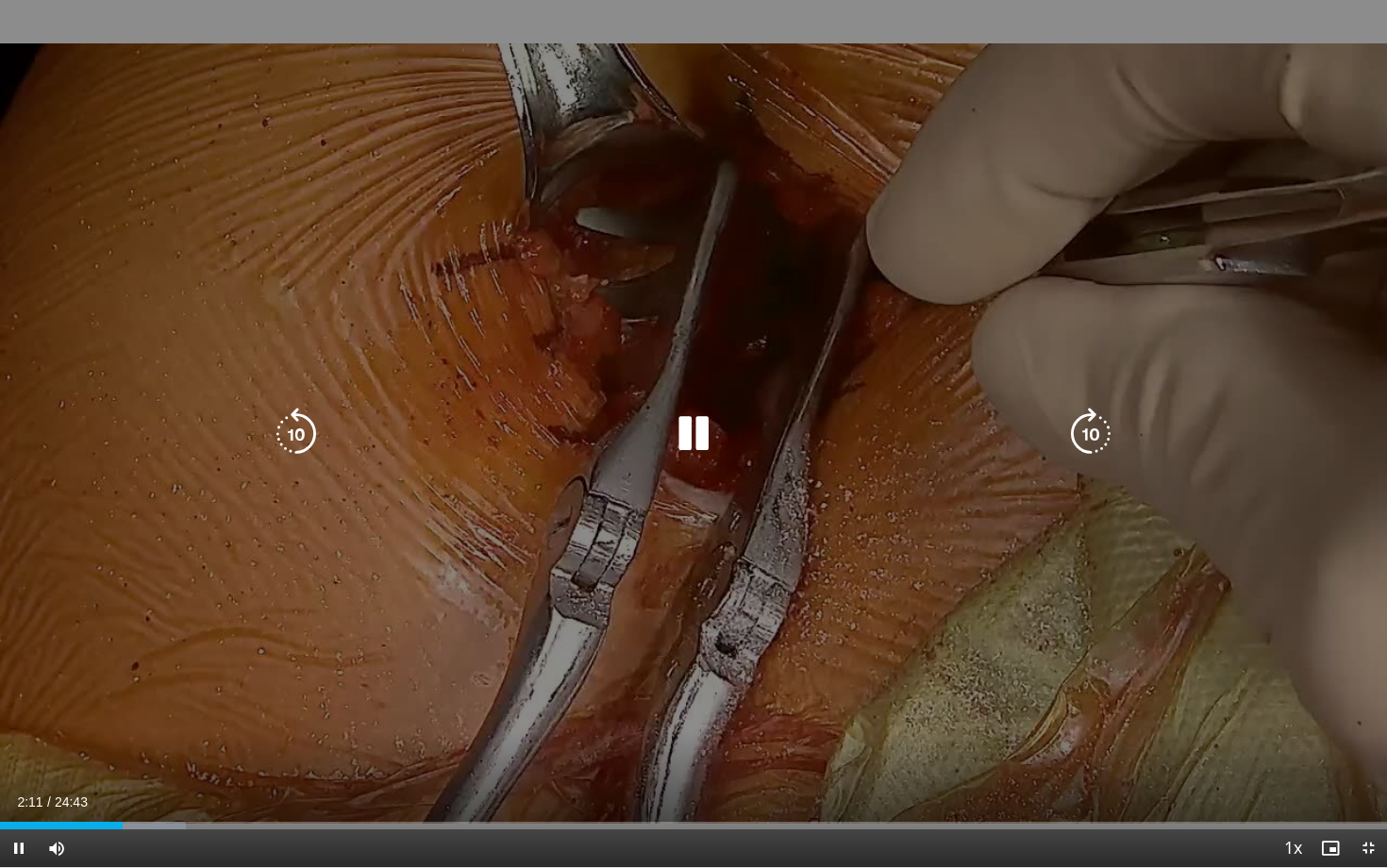 click at bounding box center [1091, 434] 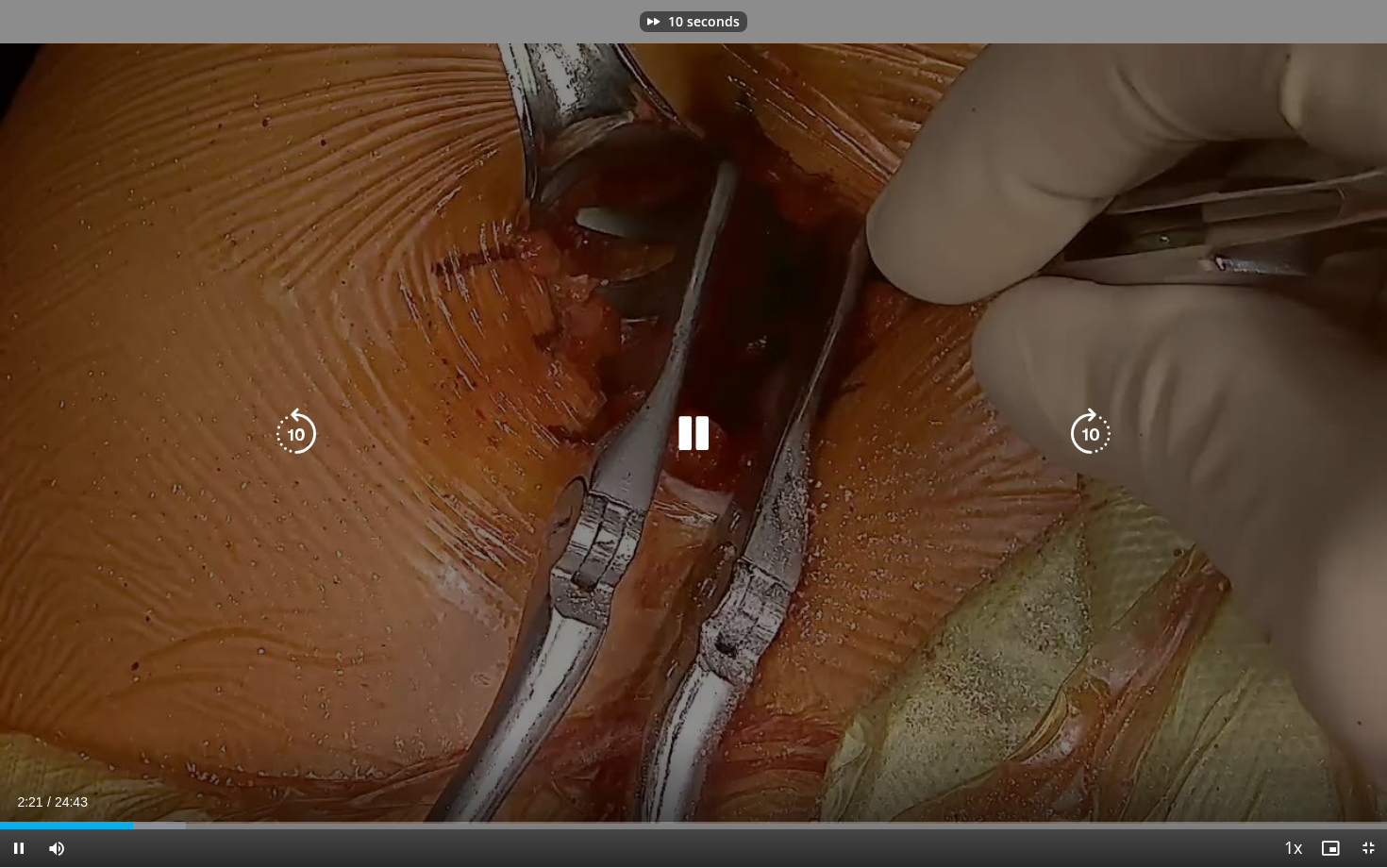 click at bounding box center [1091, 434] 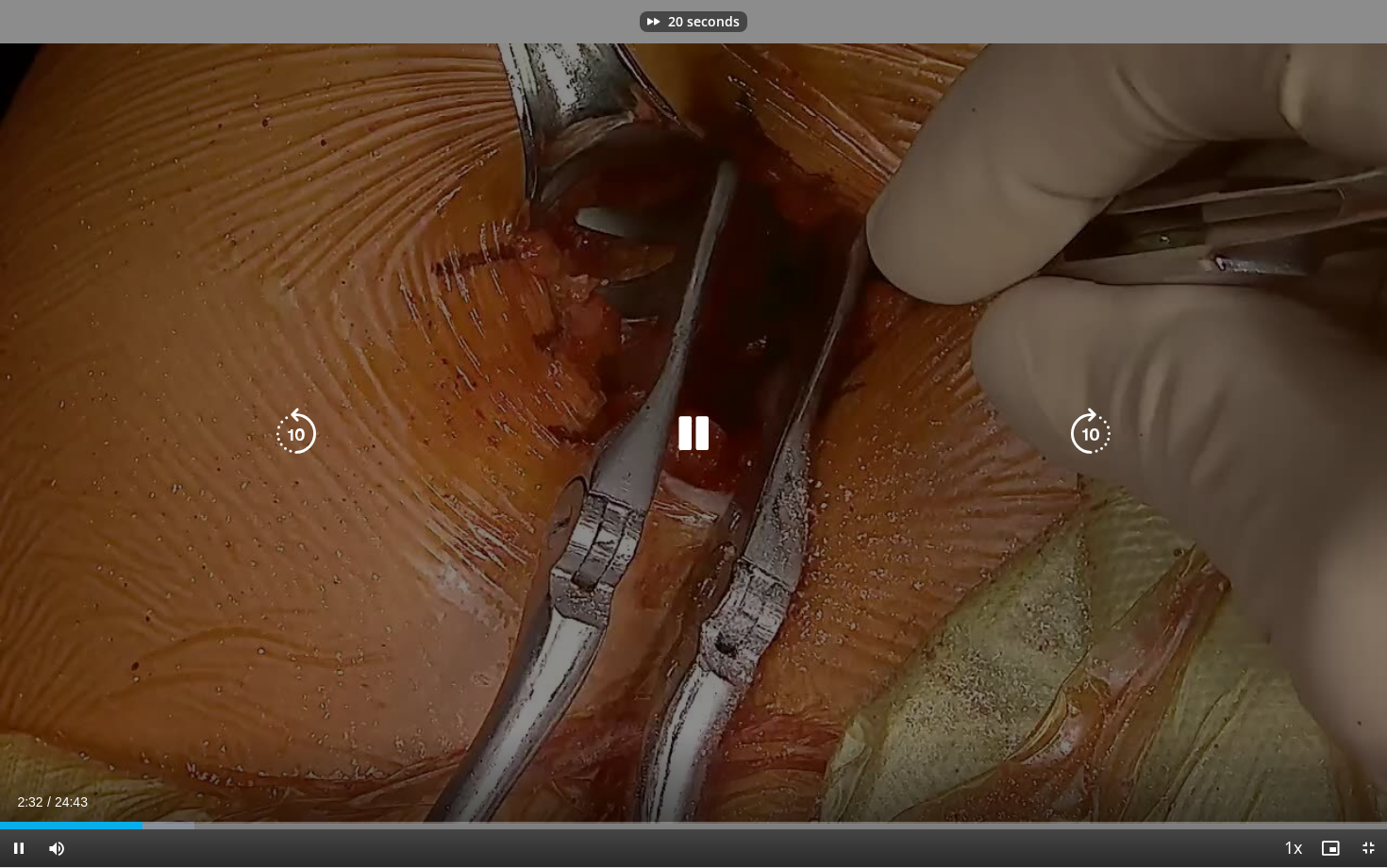 click at bounding box center [1091, 434] 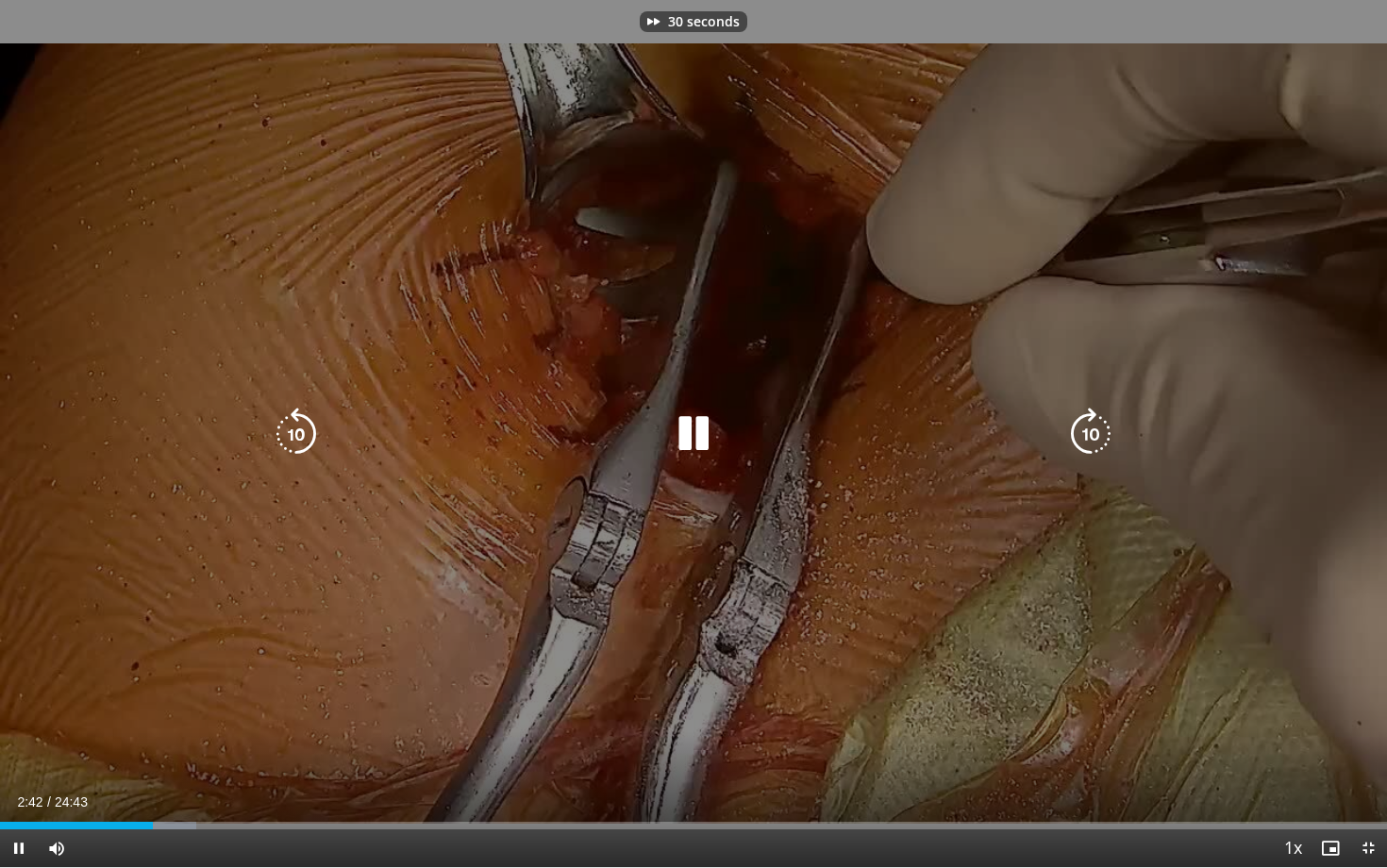 click at bounding box center (1091, 434) 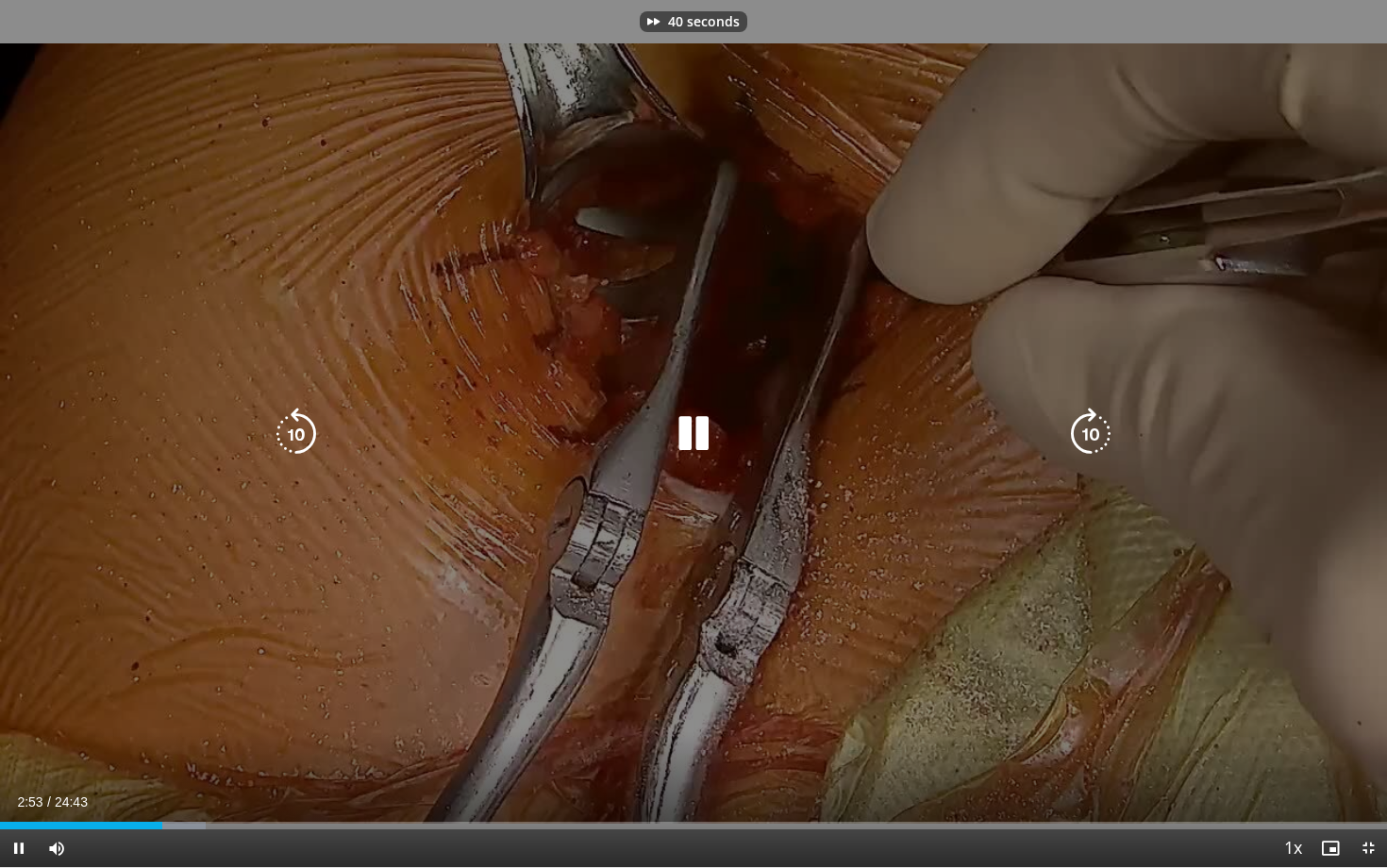 click at bounding box center (1091, 434) 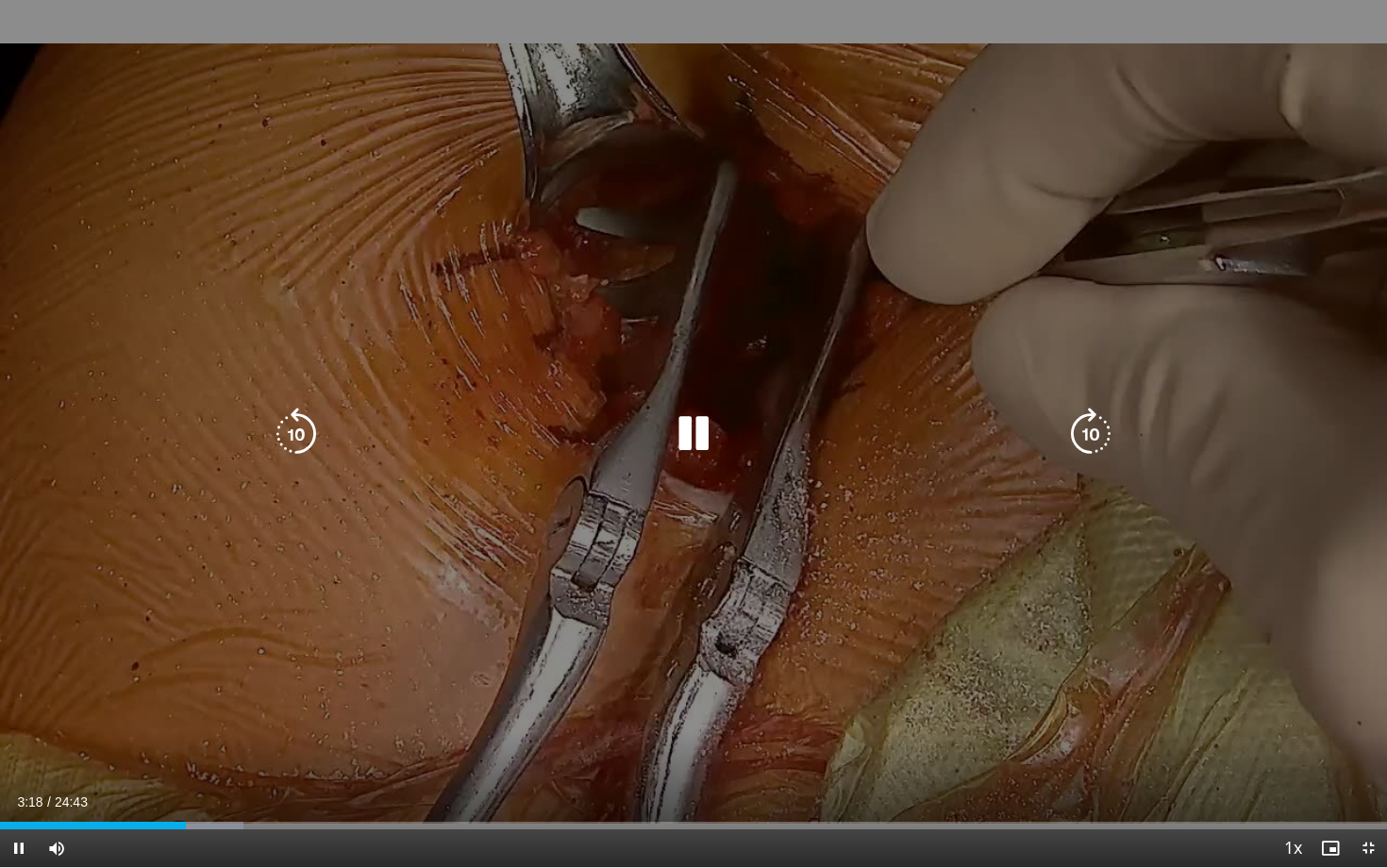 click at bounding box center [1091, 434] 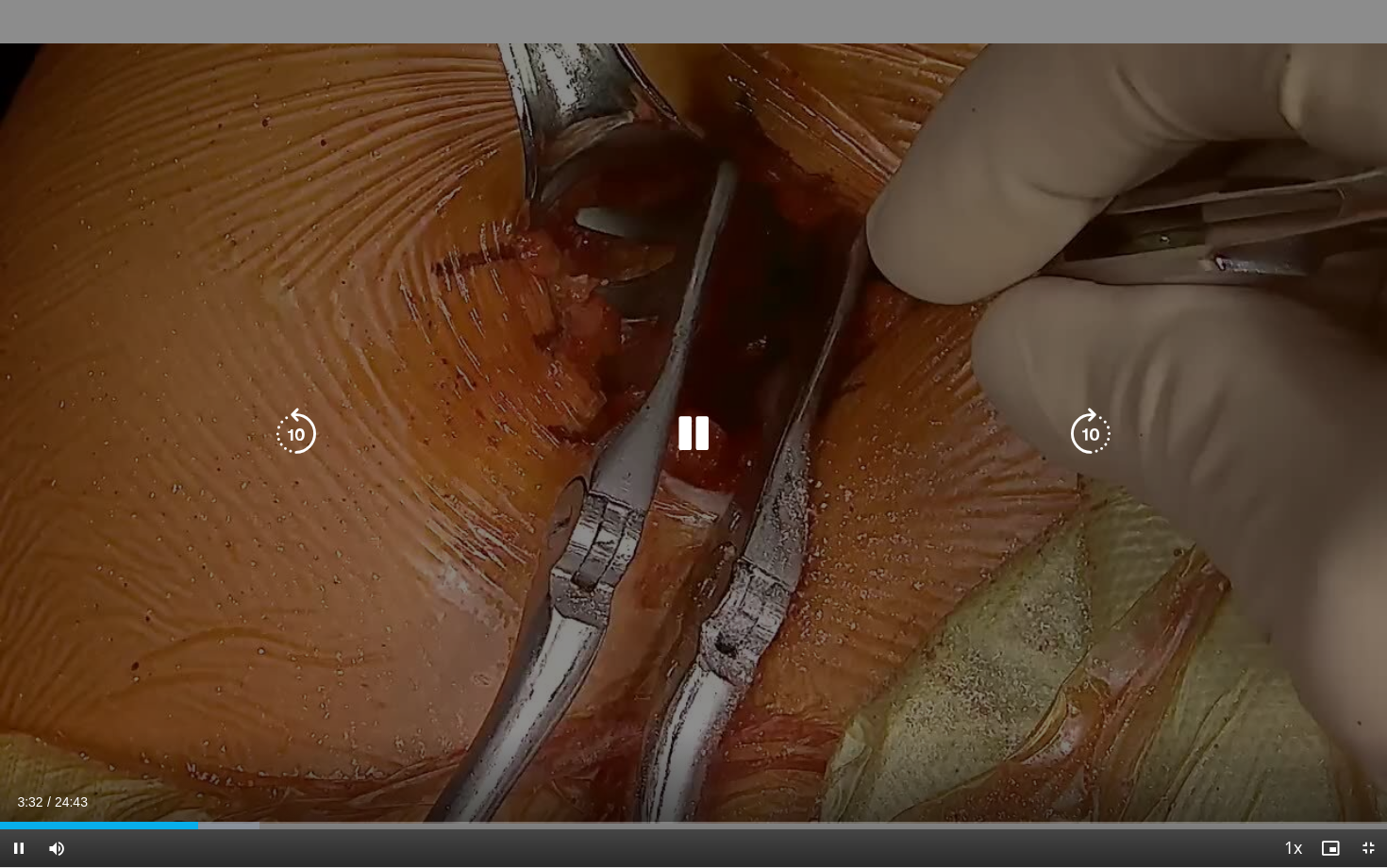 click at bounding box center (296, 434) 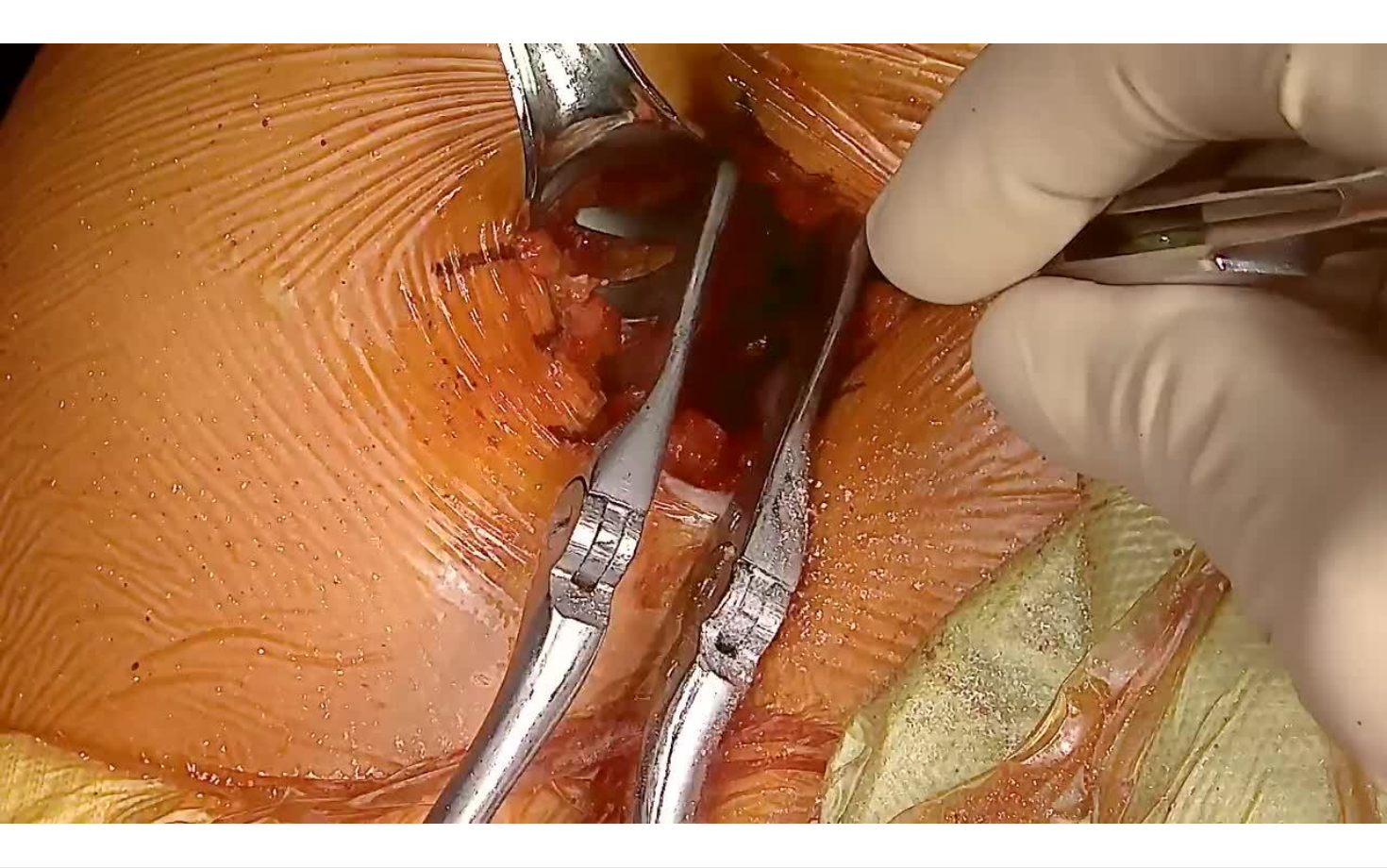 type 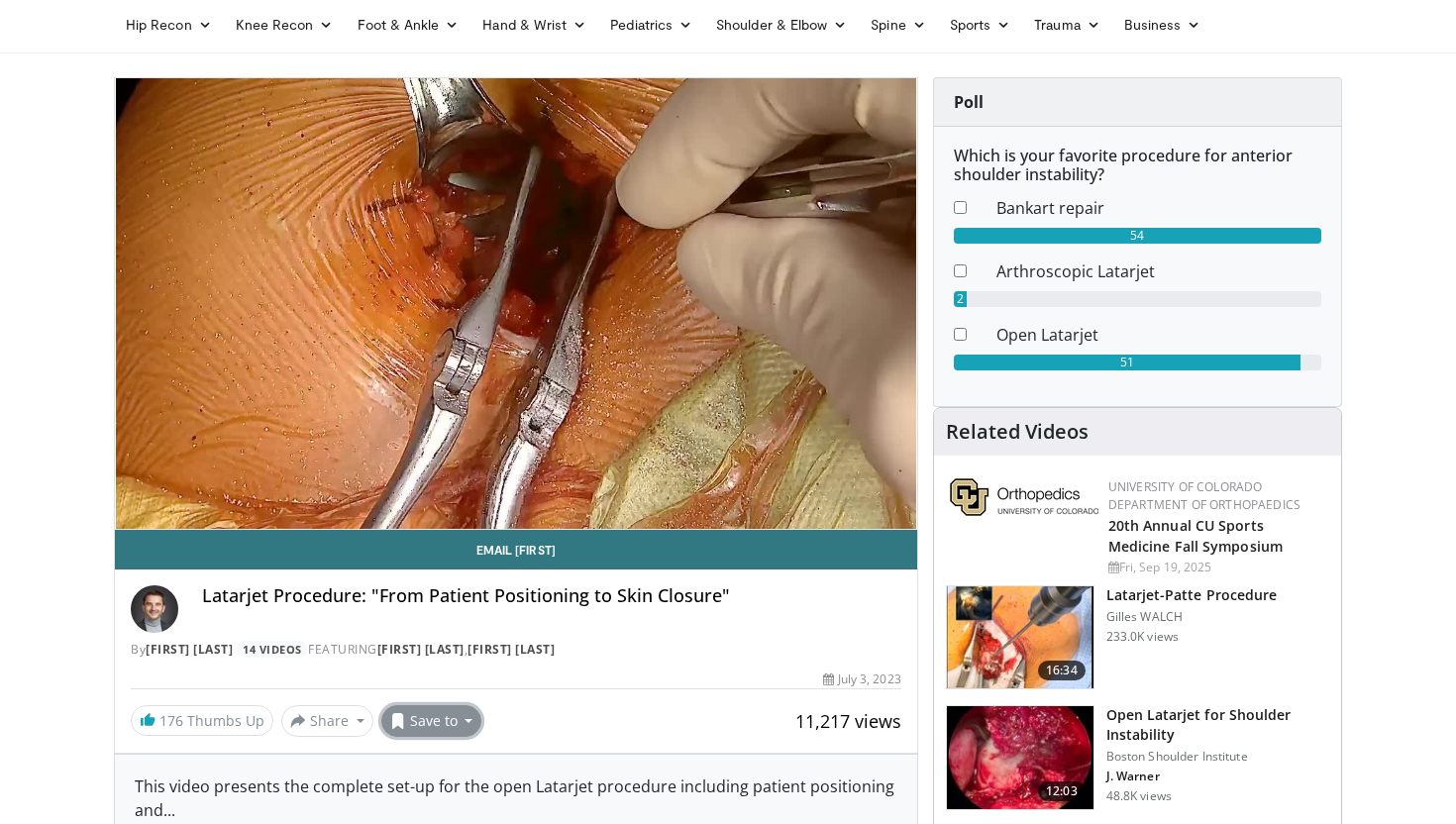 click on "Save to" at bounding box center (432, 721) 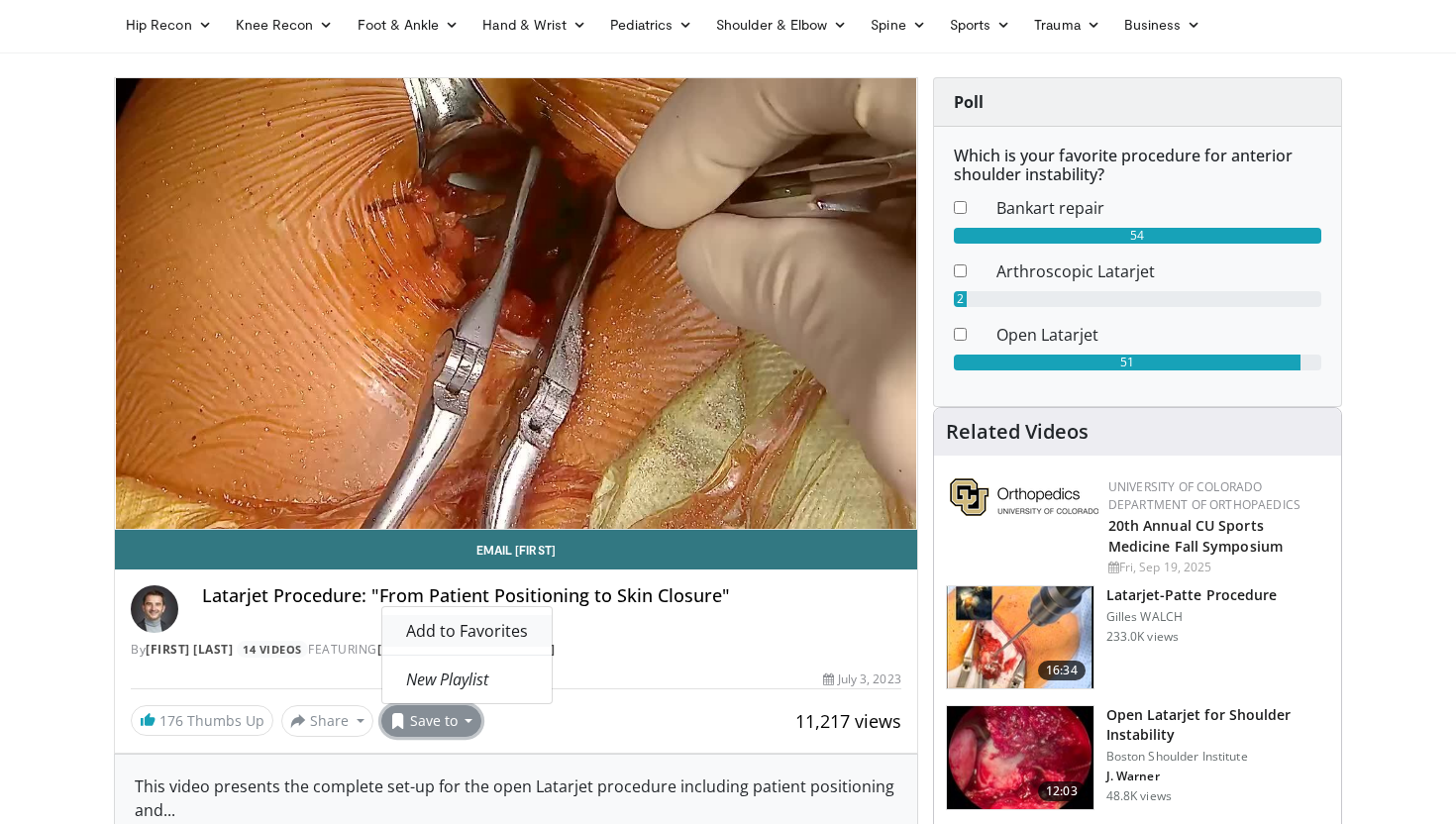 click on "Add to Favorites" at bounding box center (467, 631) 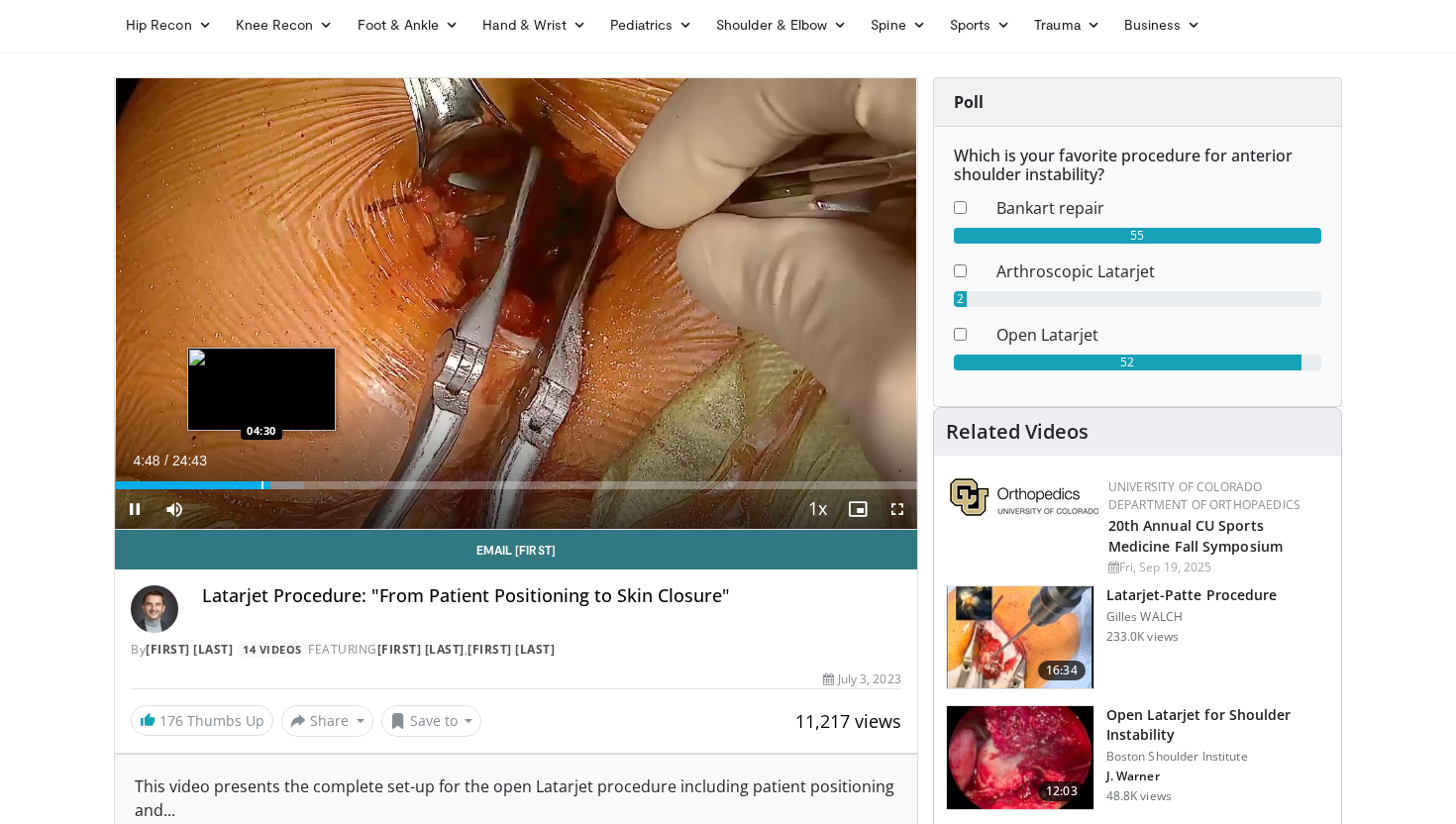 click at bounding box center [262, 485] 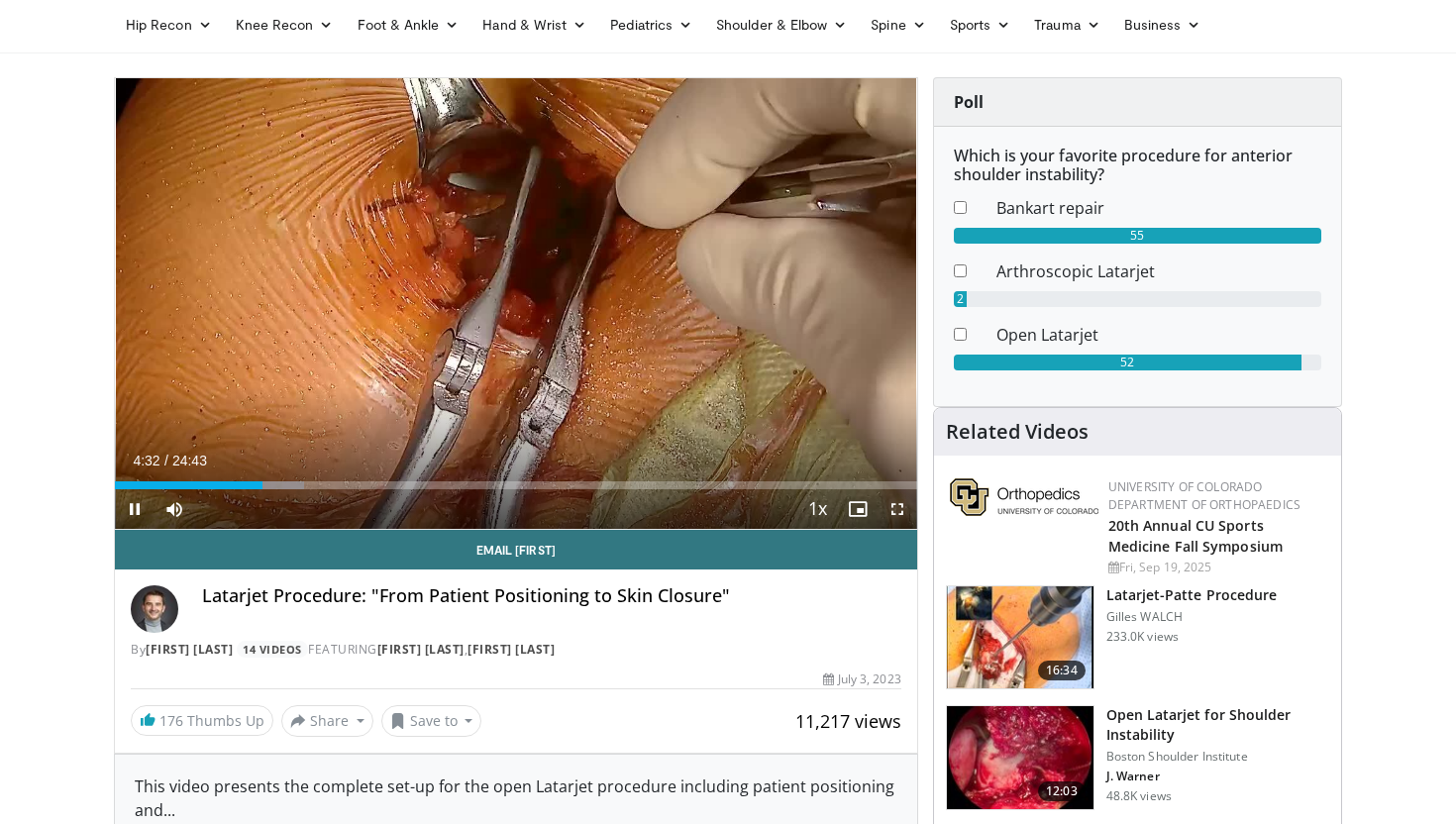 click at bounding box center (897, 509) 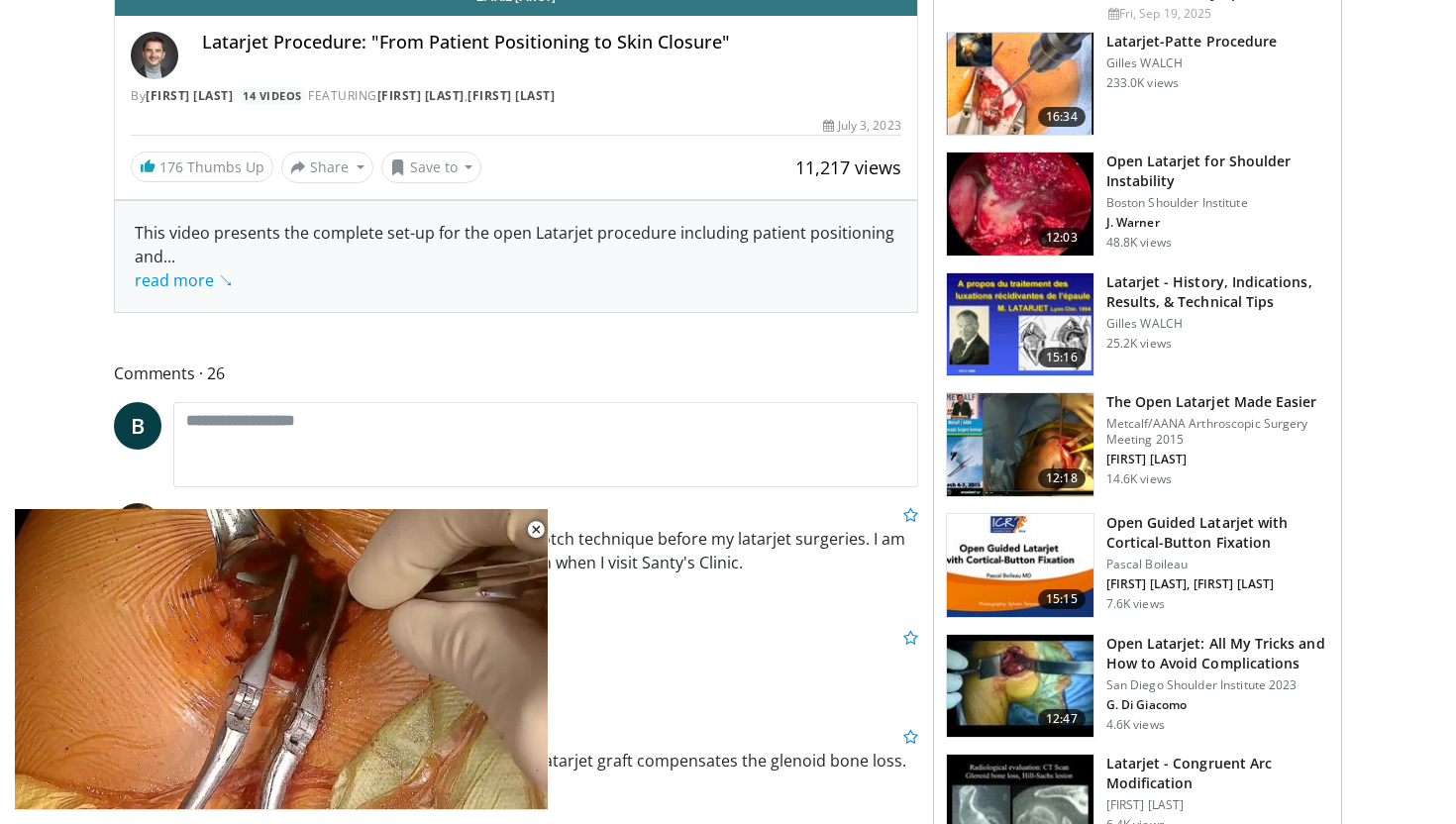 scroll, scrollTop: 631, scrollLeft: 0, axis: vertical 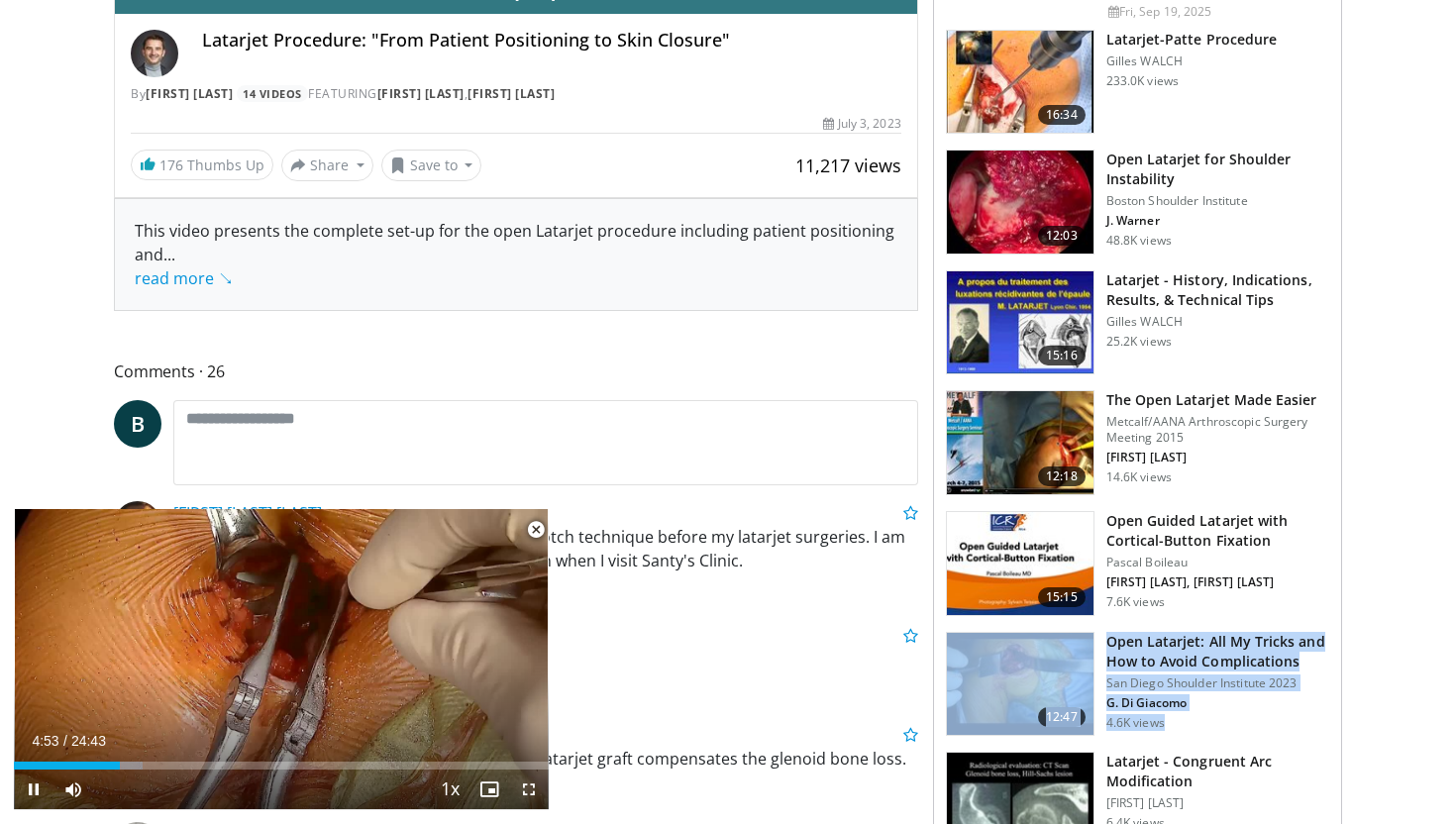 click at bounding box center (529, 789) 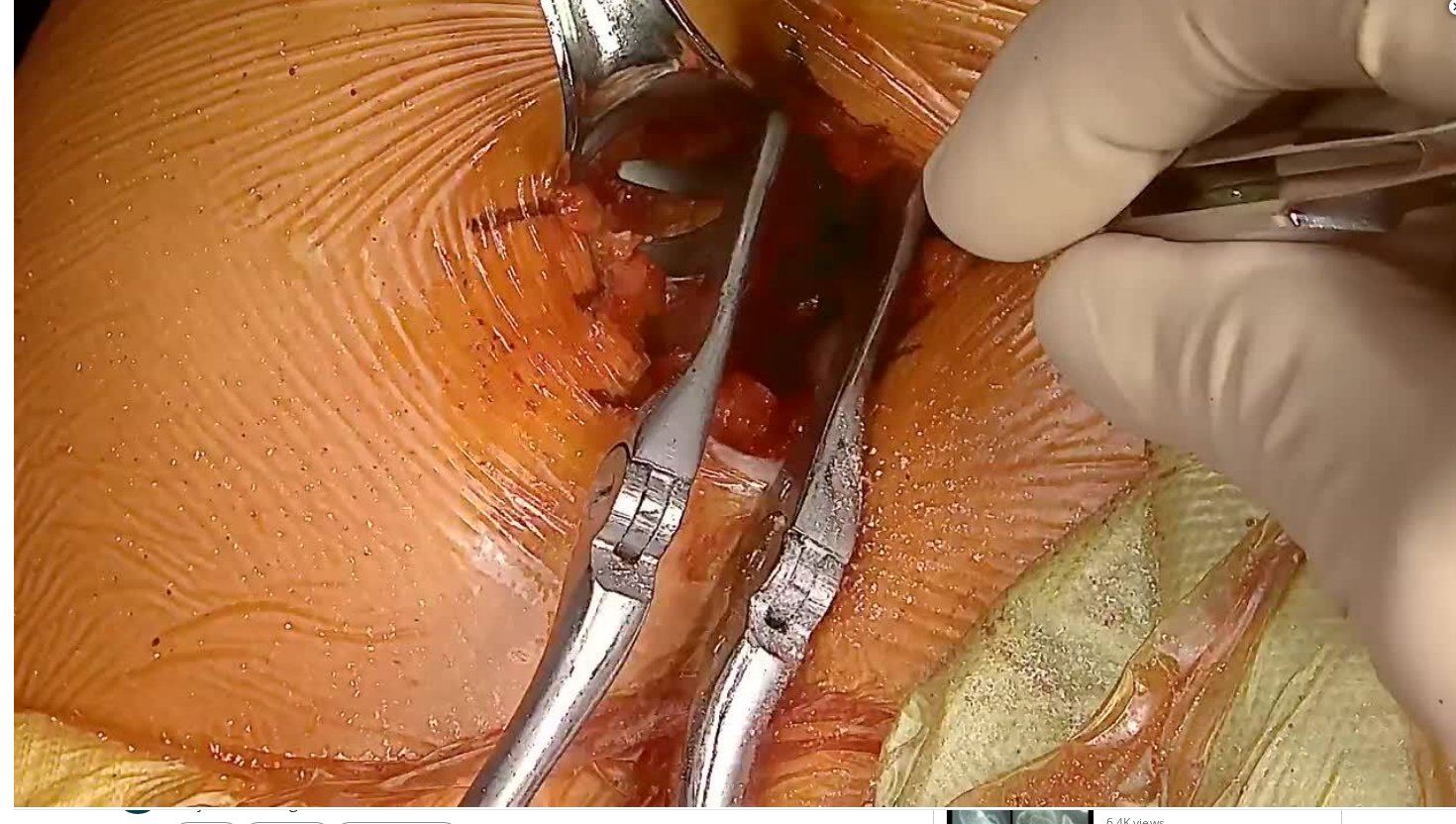 scroll, scrollTop: 179, scrollLeft: 0, axis: vertical 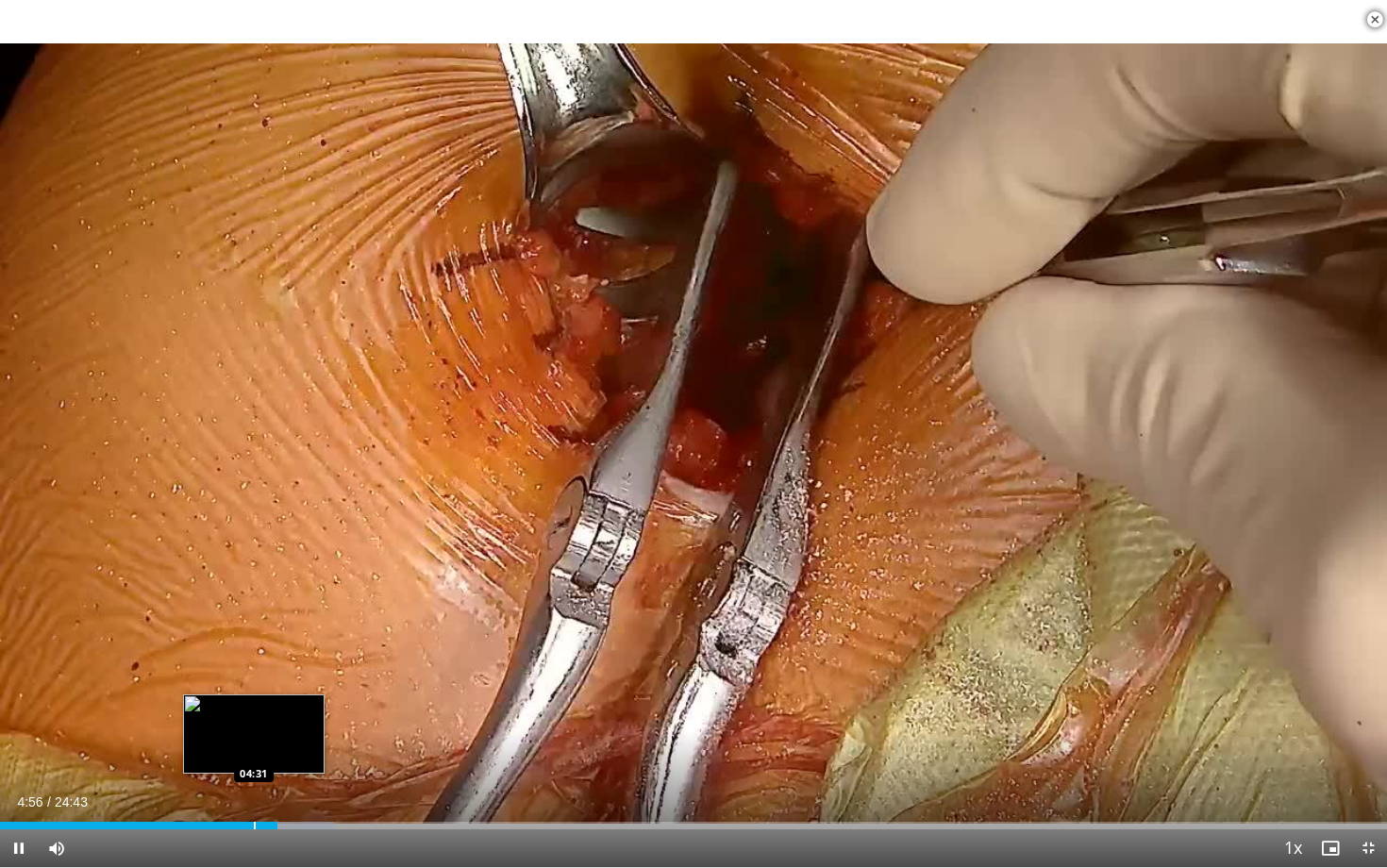click at bounding box center (255, 826) 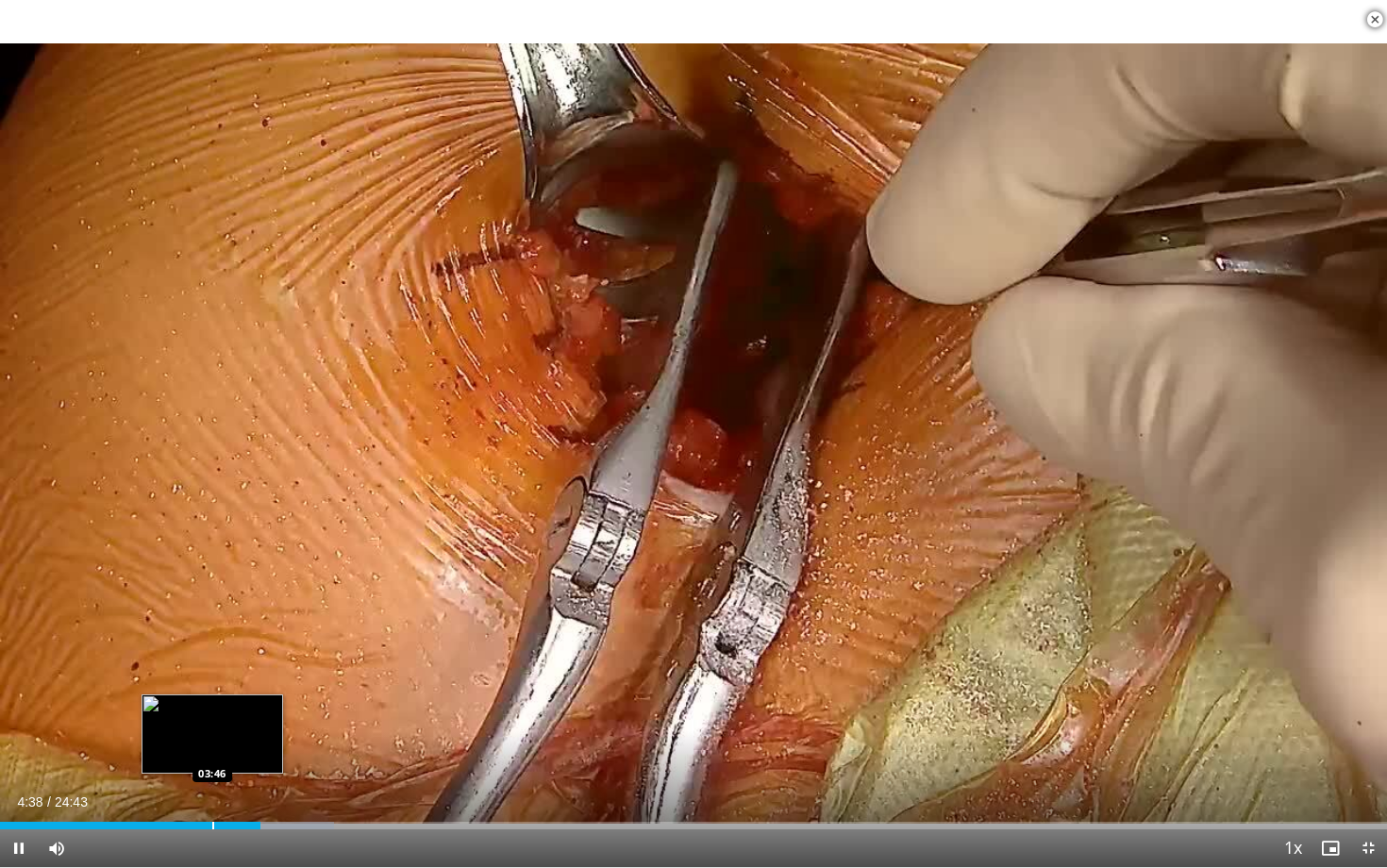 click on "Loaded :  24.08% 04:38 03:46" at bounding box center [694, 820] 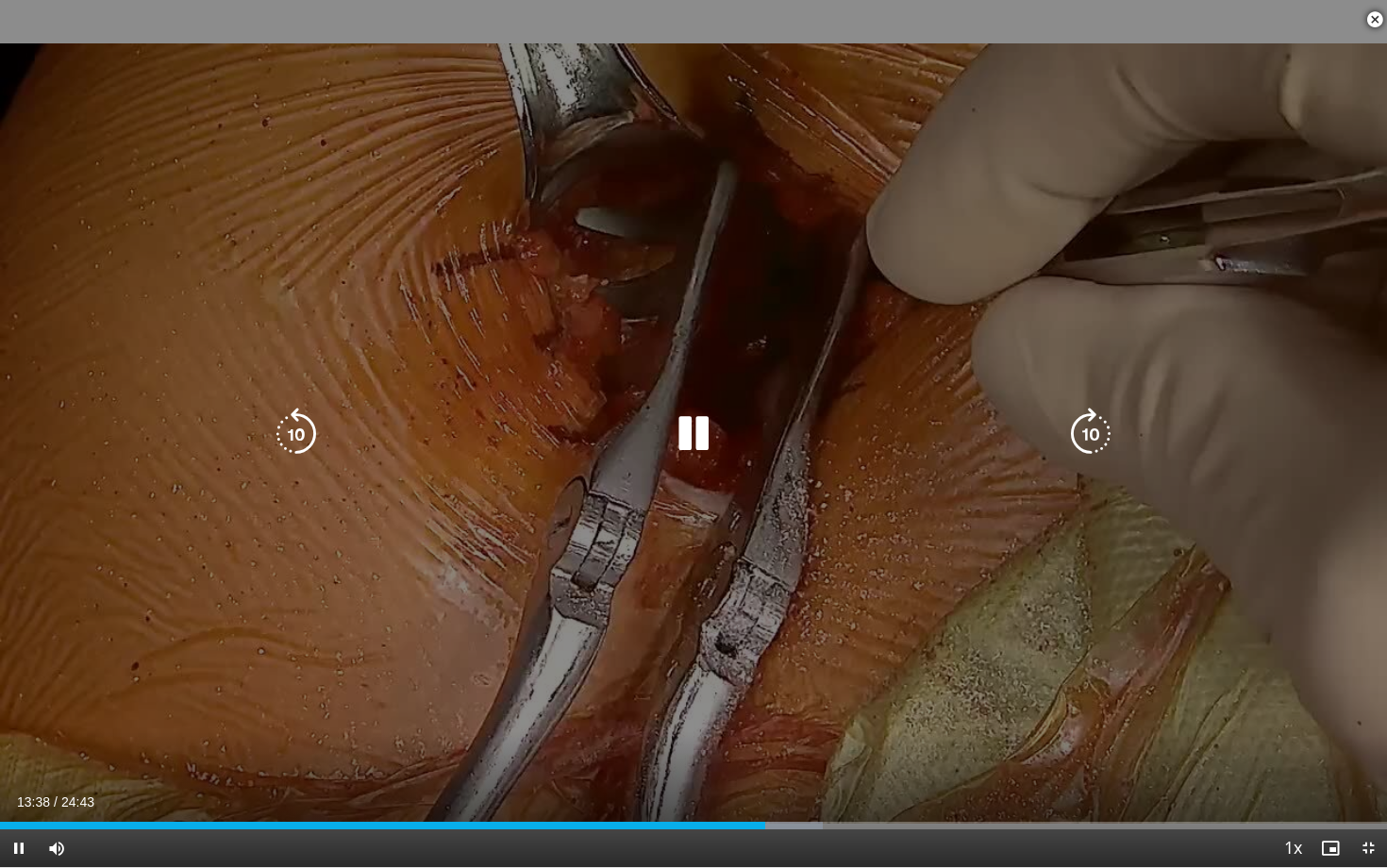 click at bounding box center [694, 434] 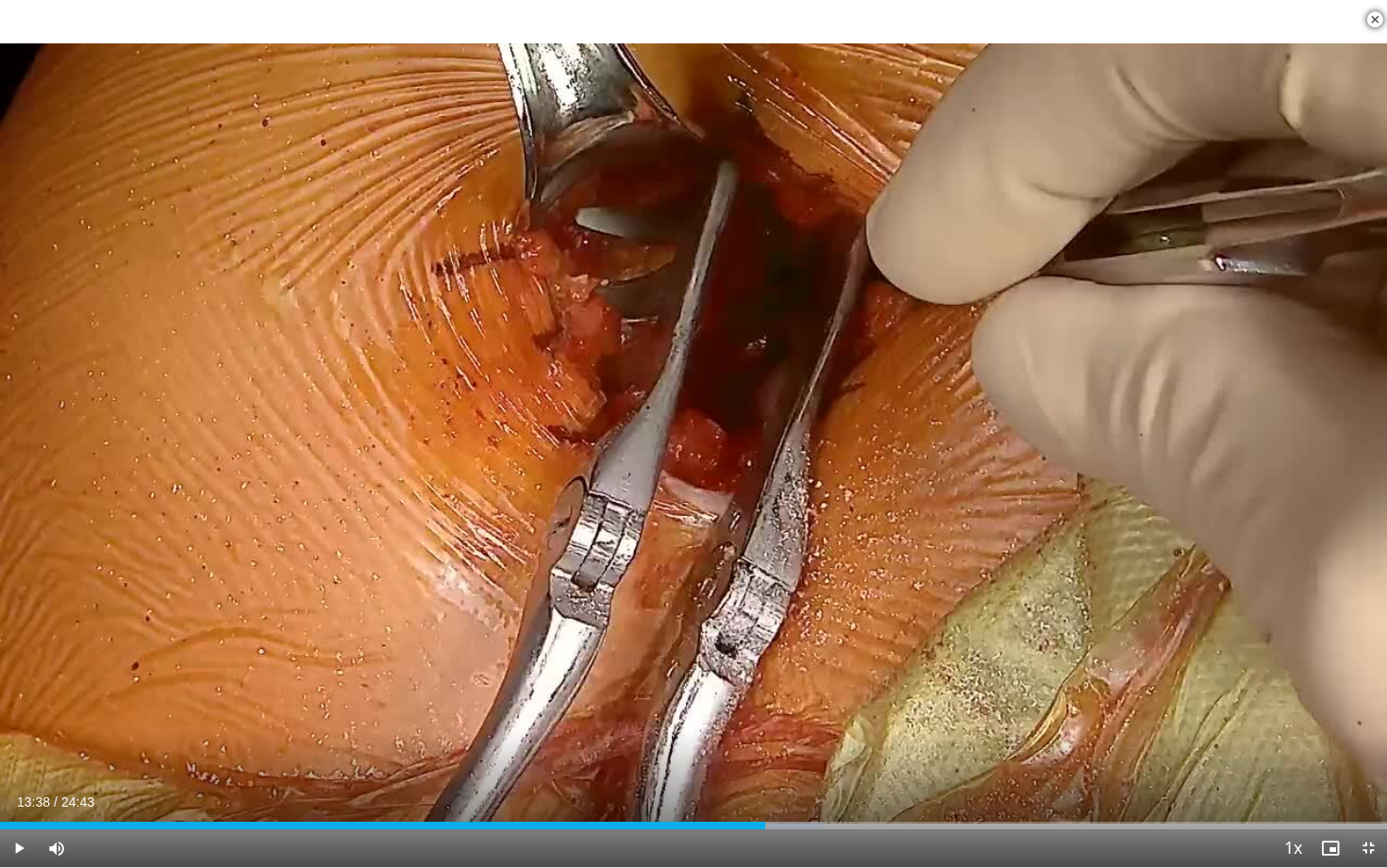 type 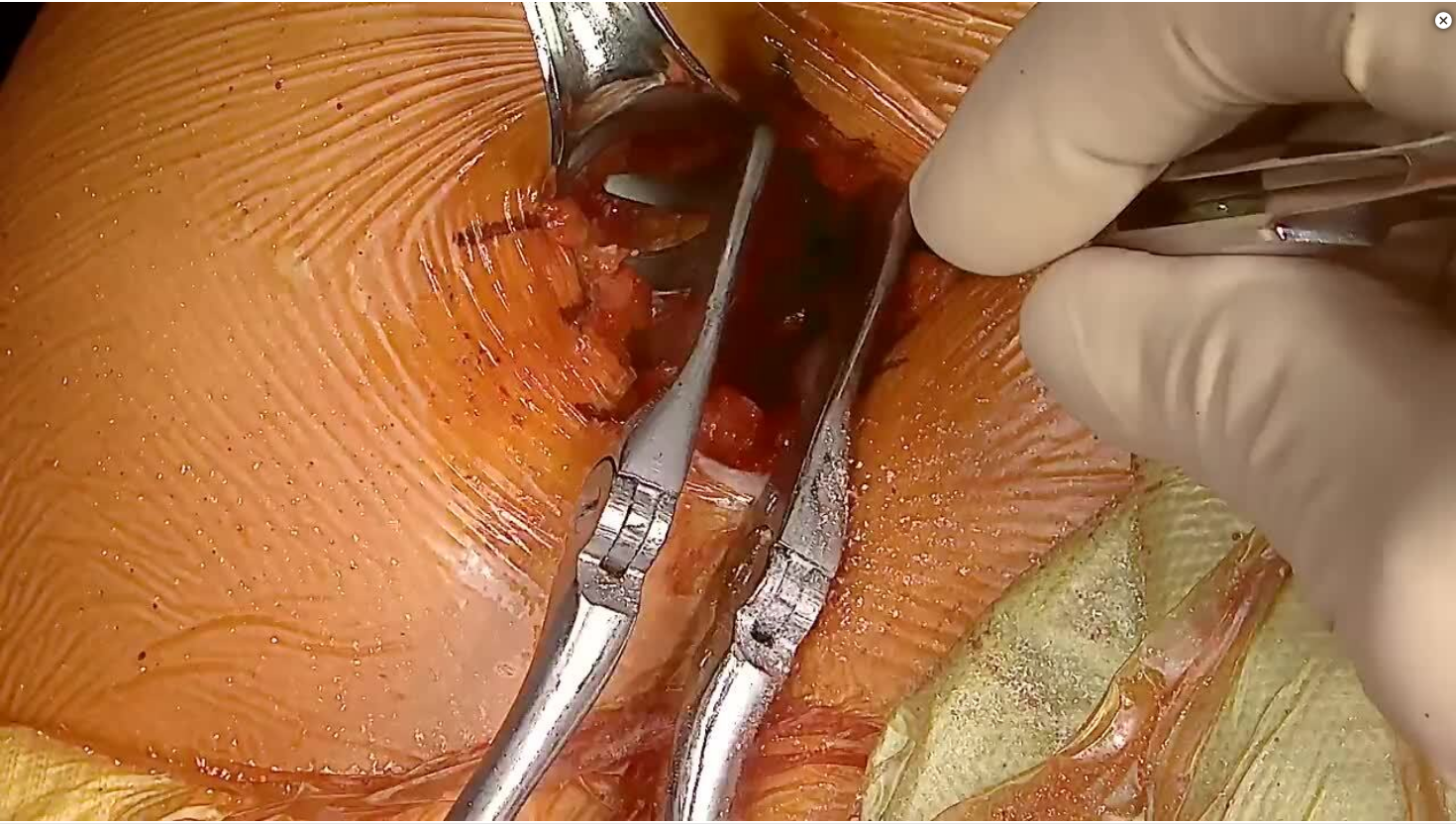scroll, scrollTop: 621, scrollLeft: 0, axis: vertical 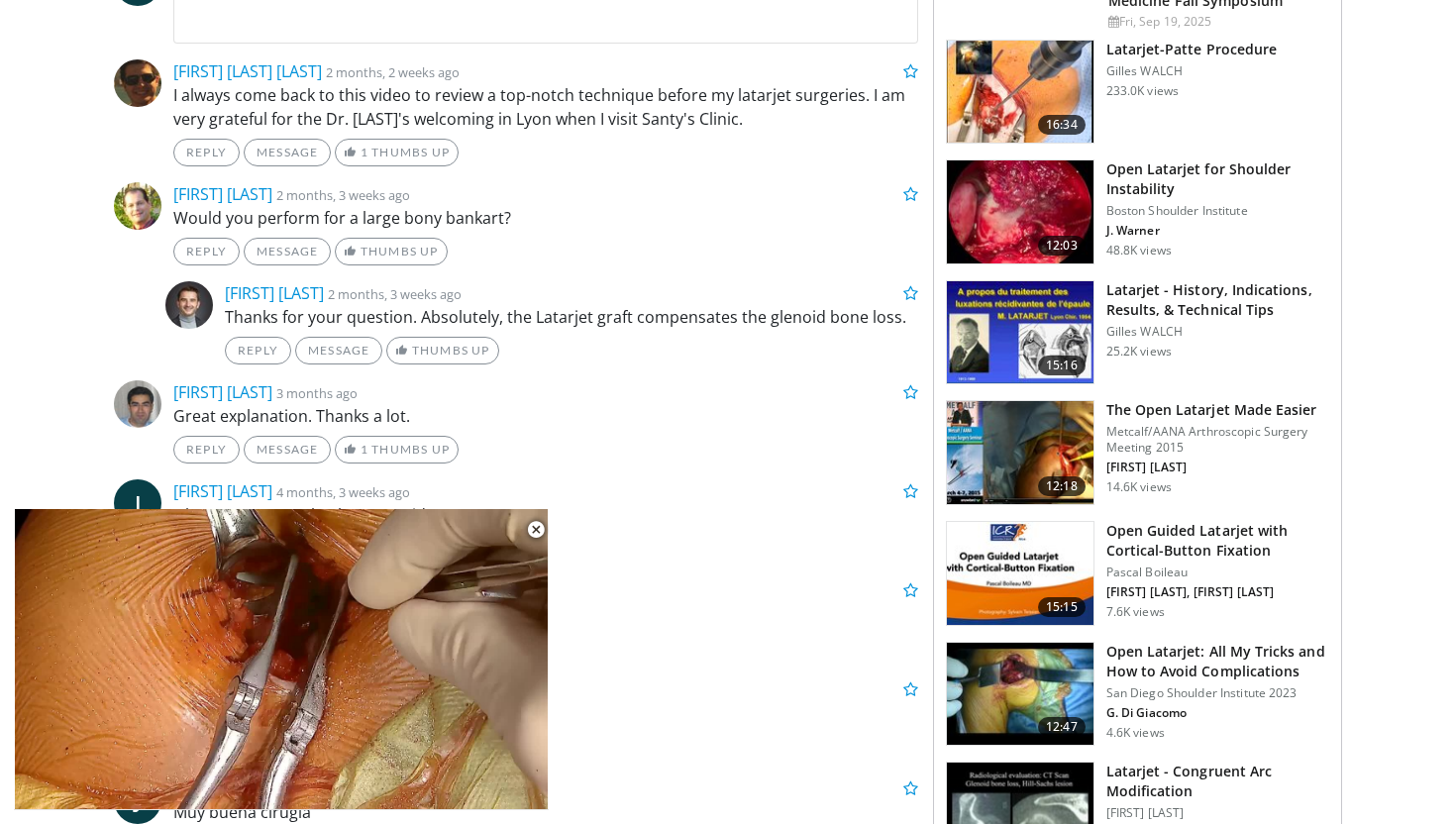click on "Open Latarjet: All My Tricks and How to Avoid Complications" at bounding box center [1217, 662] 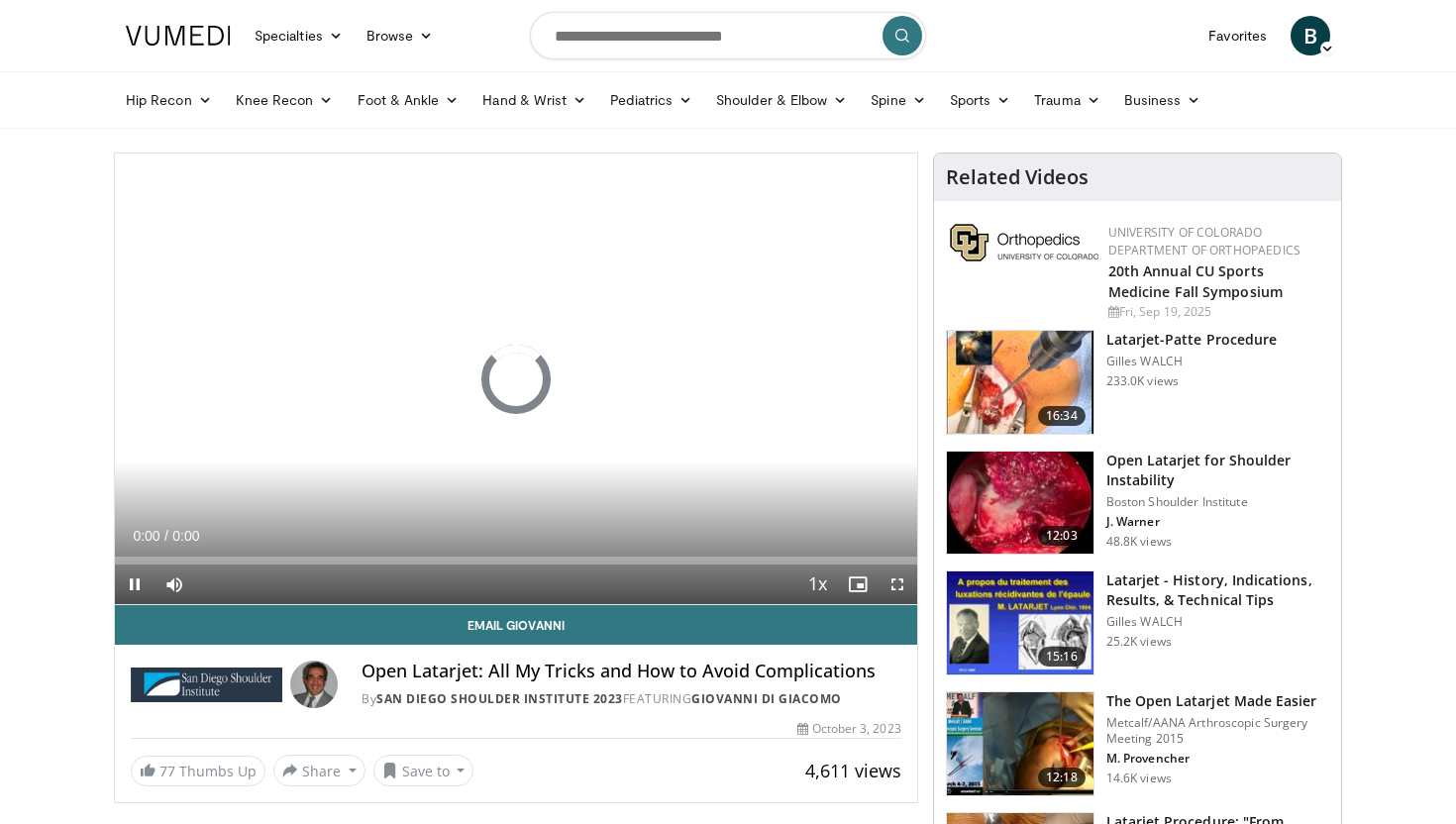scroll, scrollTop: 0, scrollLeft: 0, axis: both 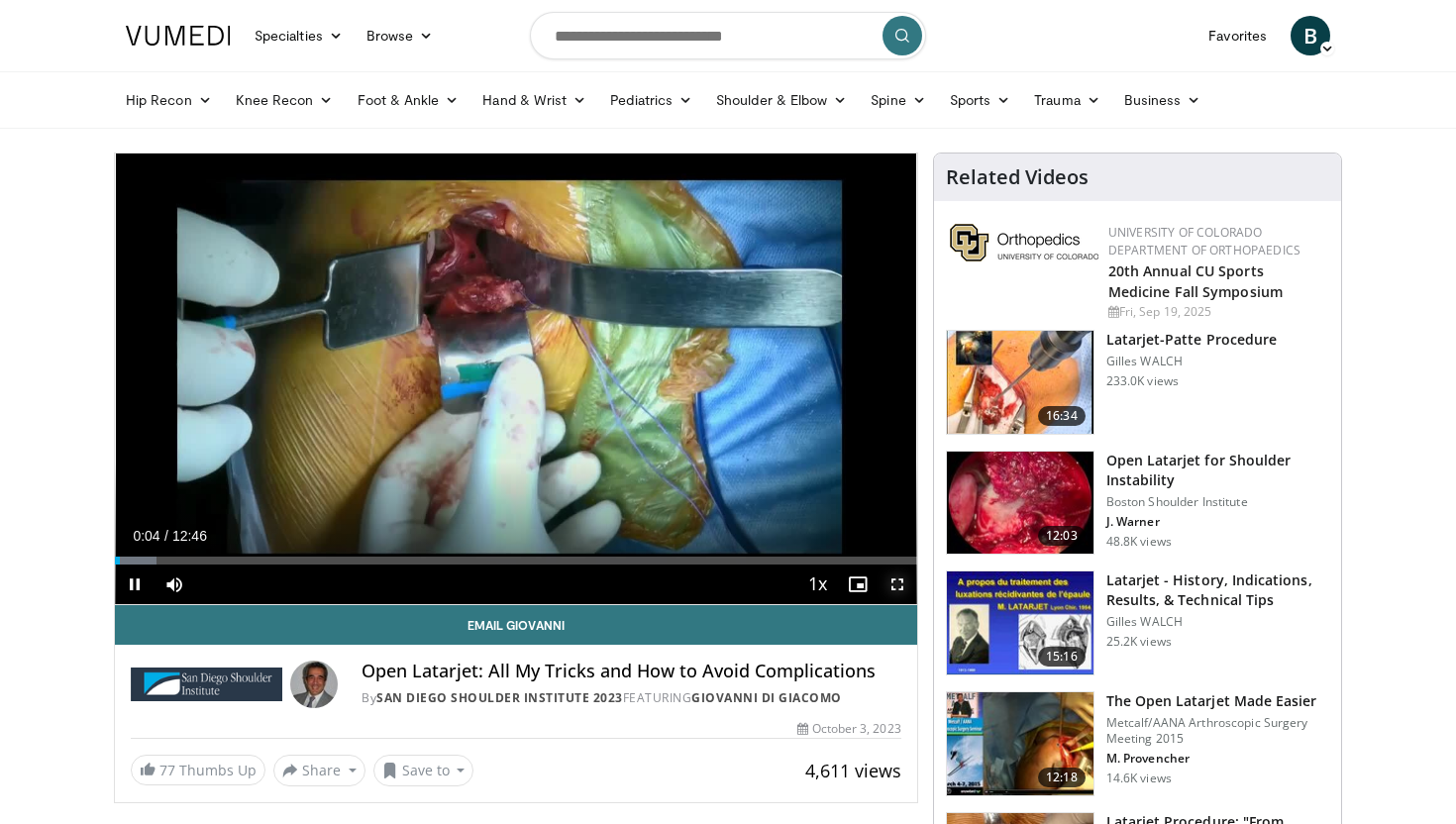 click at bounding box center [897, 584] 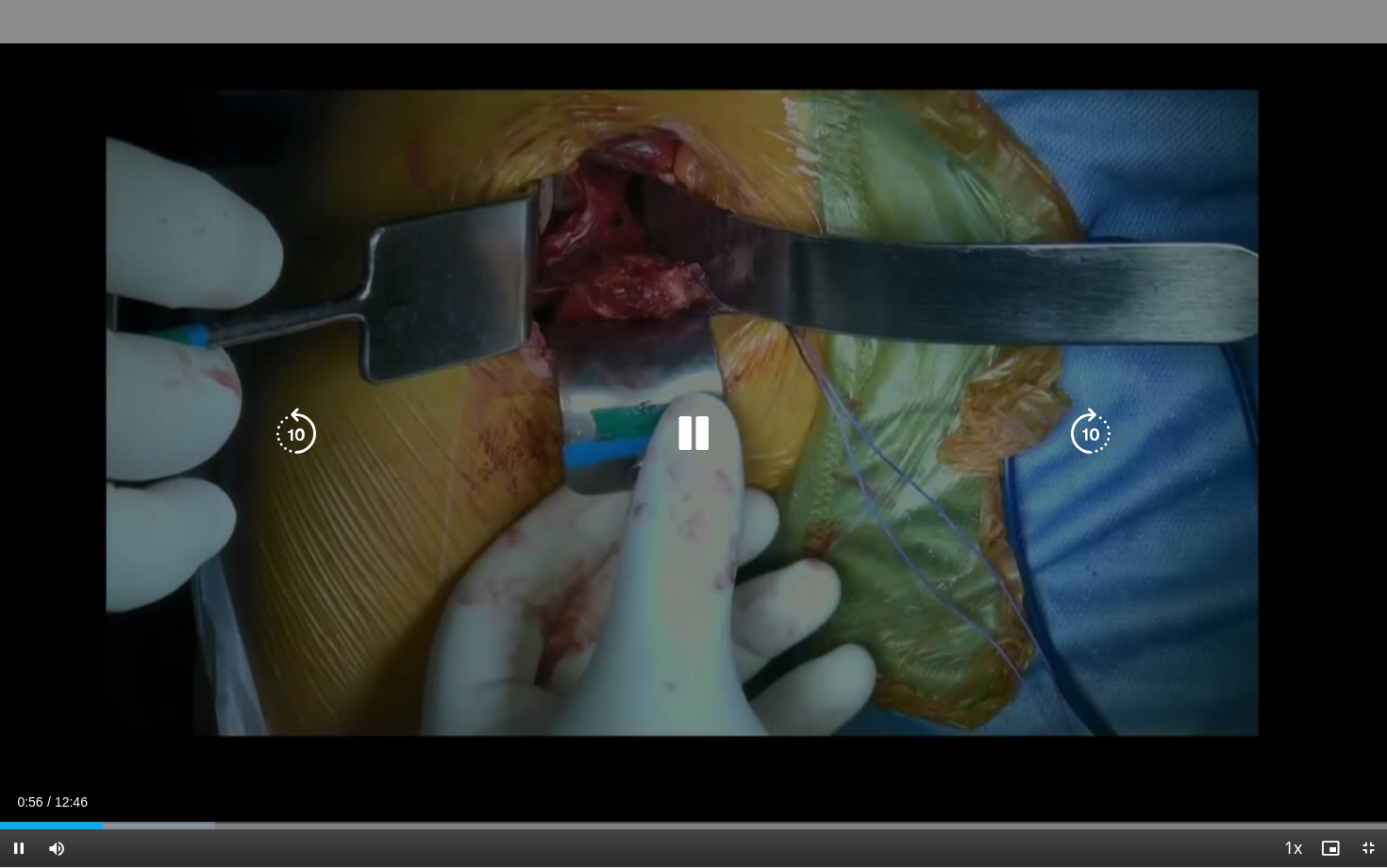 click on "10 seconds
Tap to unmute" at bounding box center [694, 433] 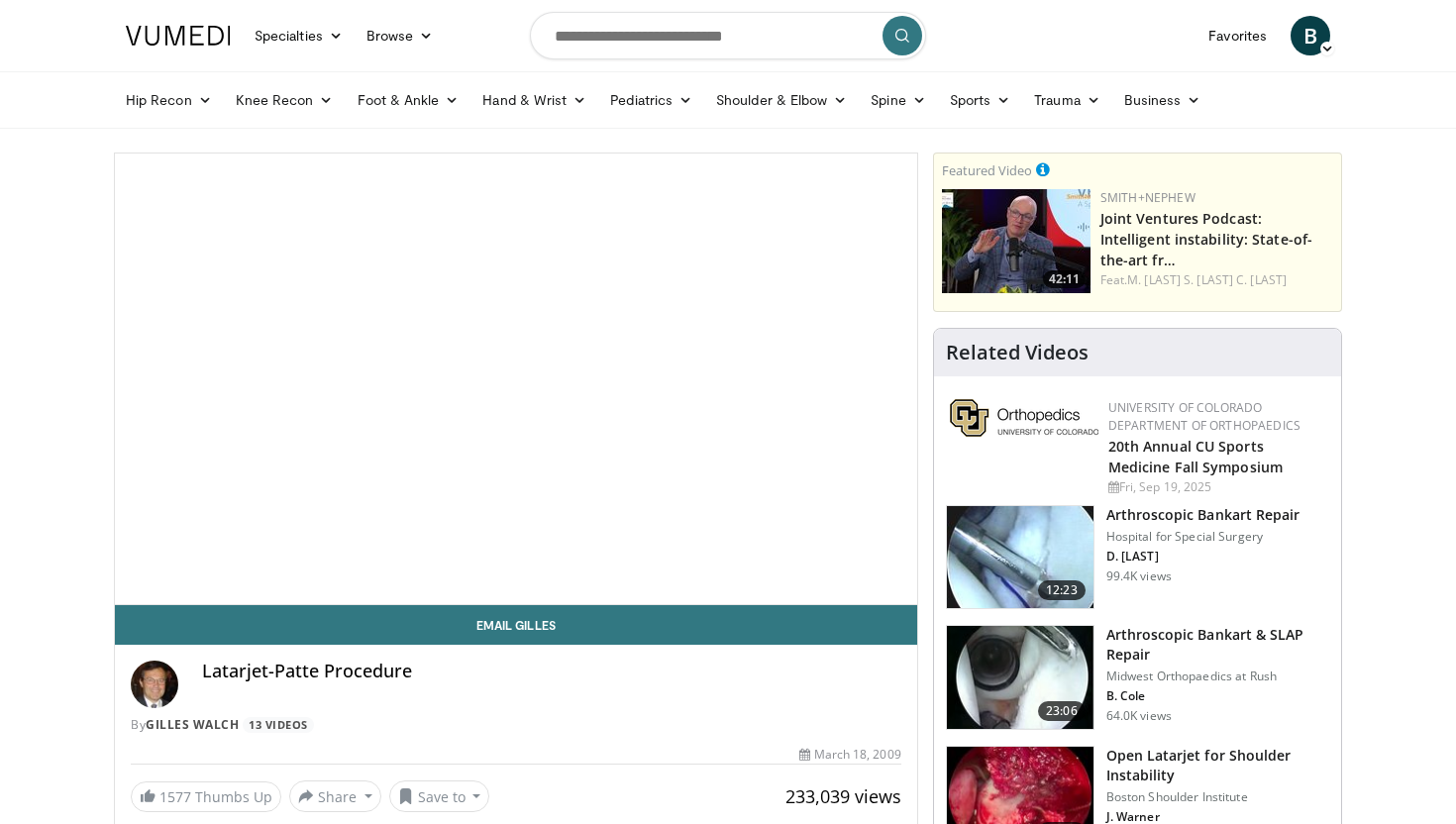 scroll, scrollTop: 0, scrollLeft: 0, axis: both 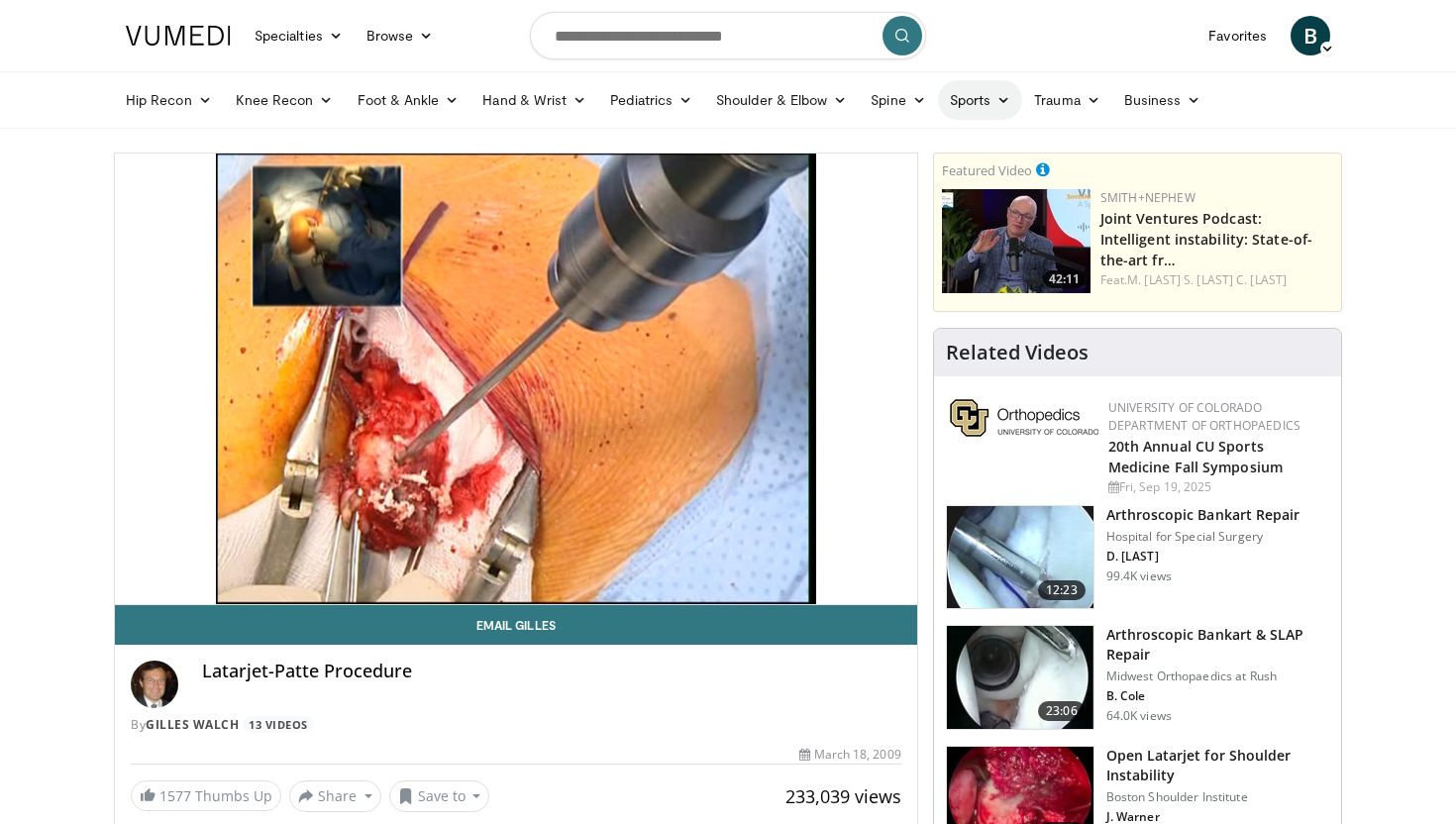 click on "Sports" at bounding box center [981, 100] 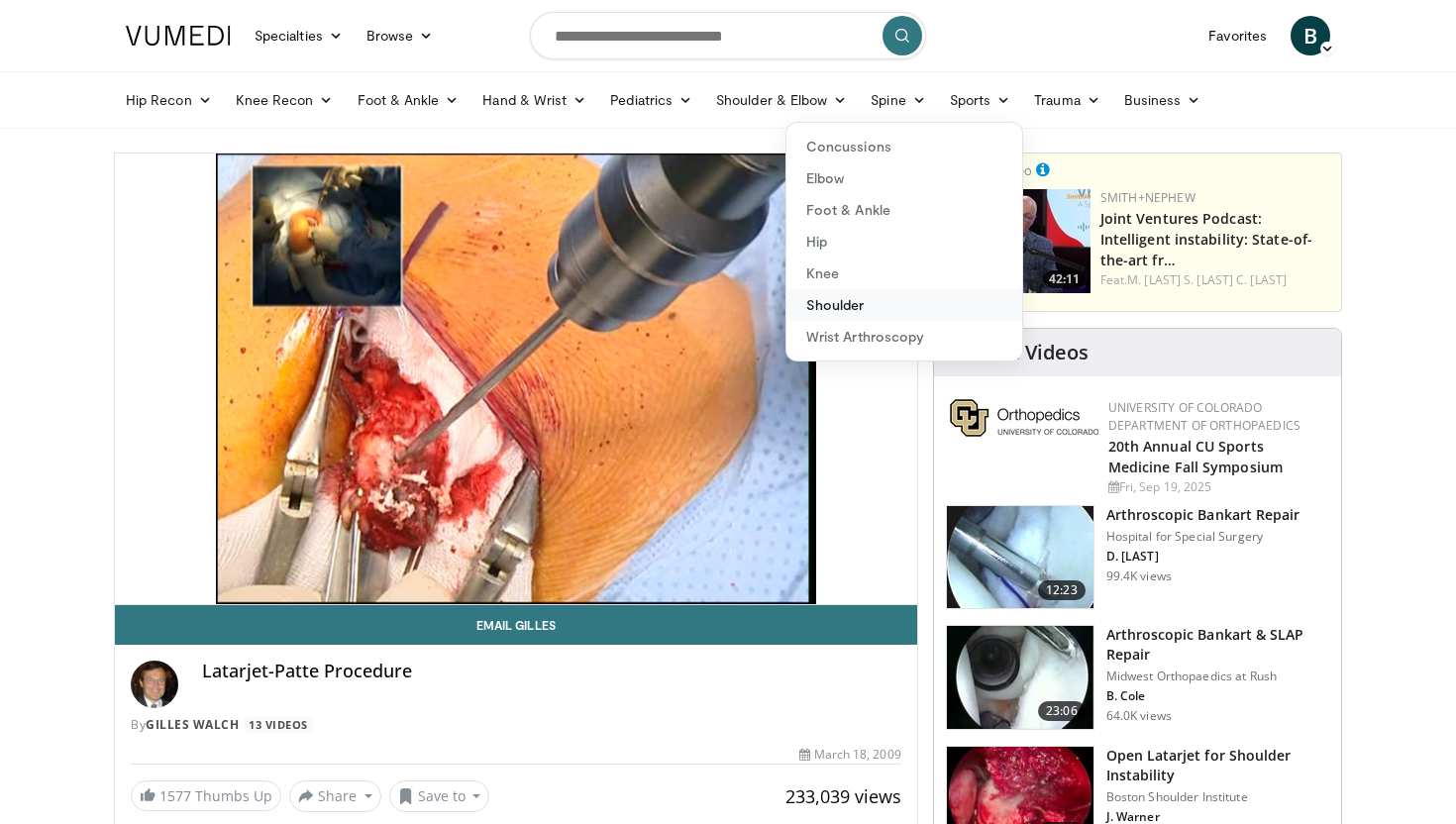 click on "Shoulder" at bounding box center [904, 305] 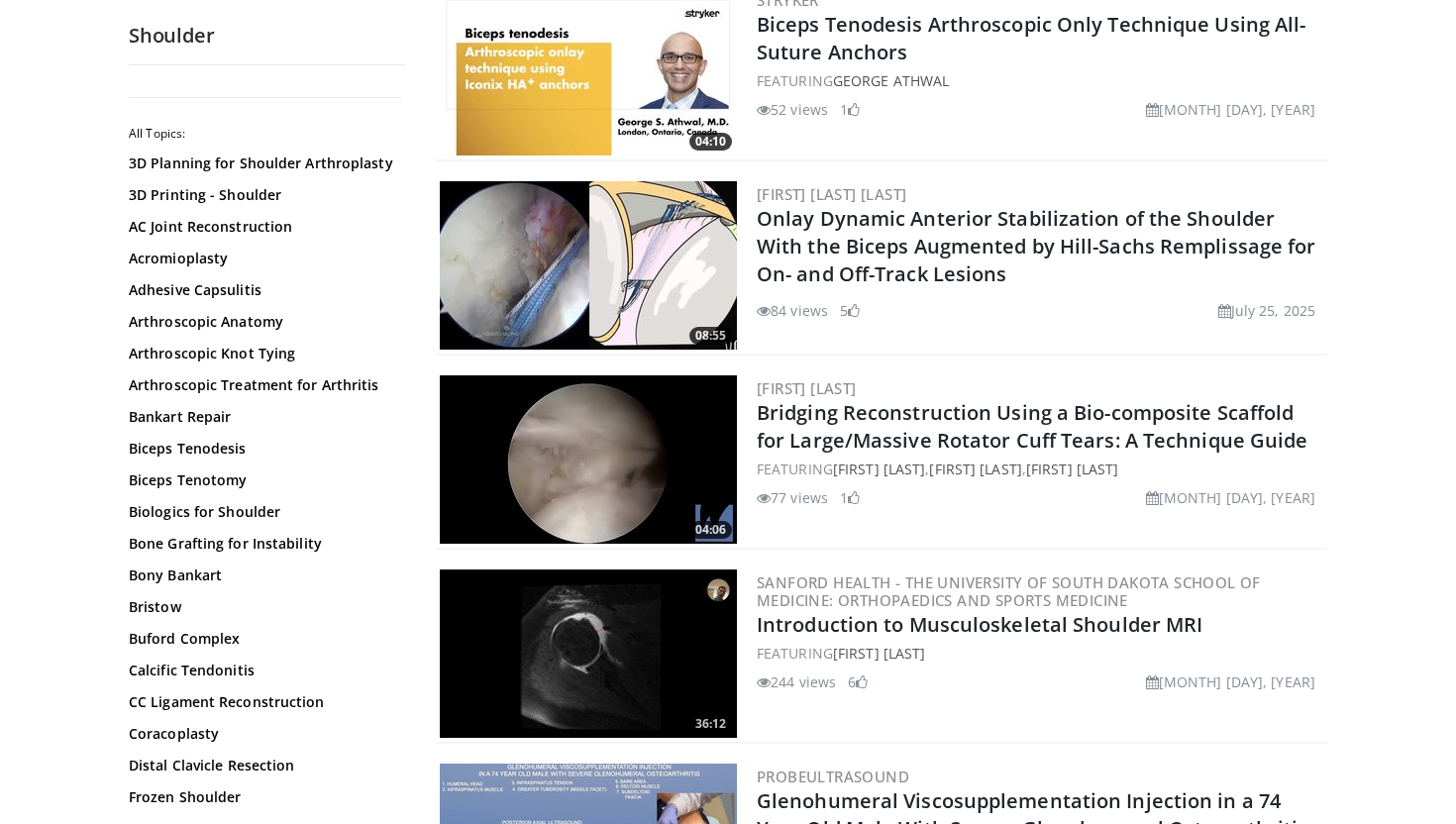 scroll, scrollTop: 0, scrollLeft: 0, axis: both 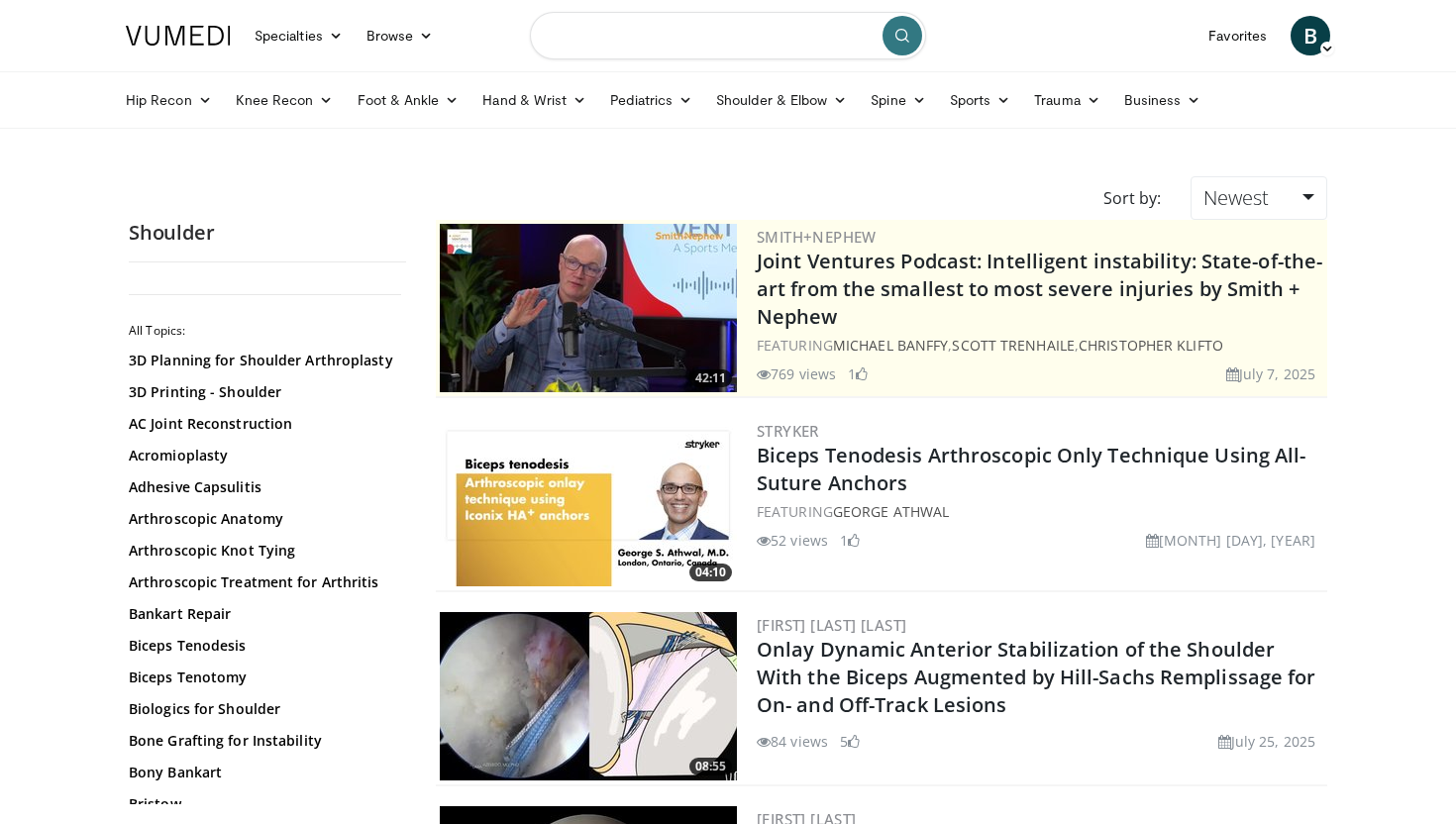 click at bounding box center [728, 36] 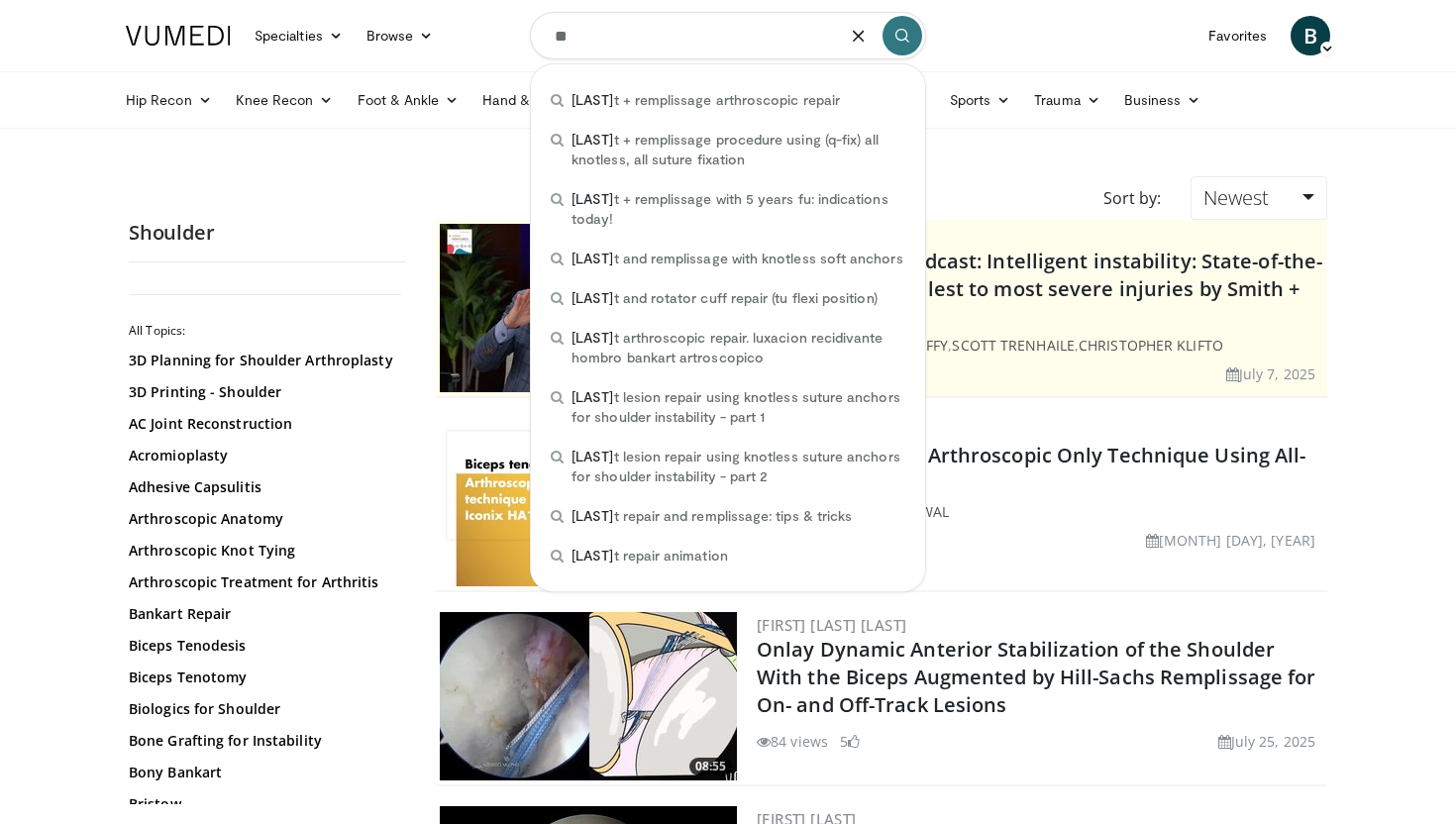 type on "*" 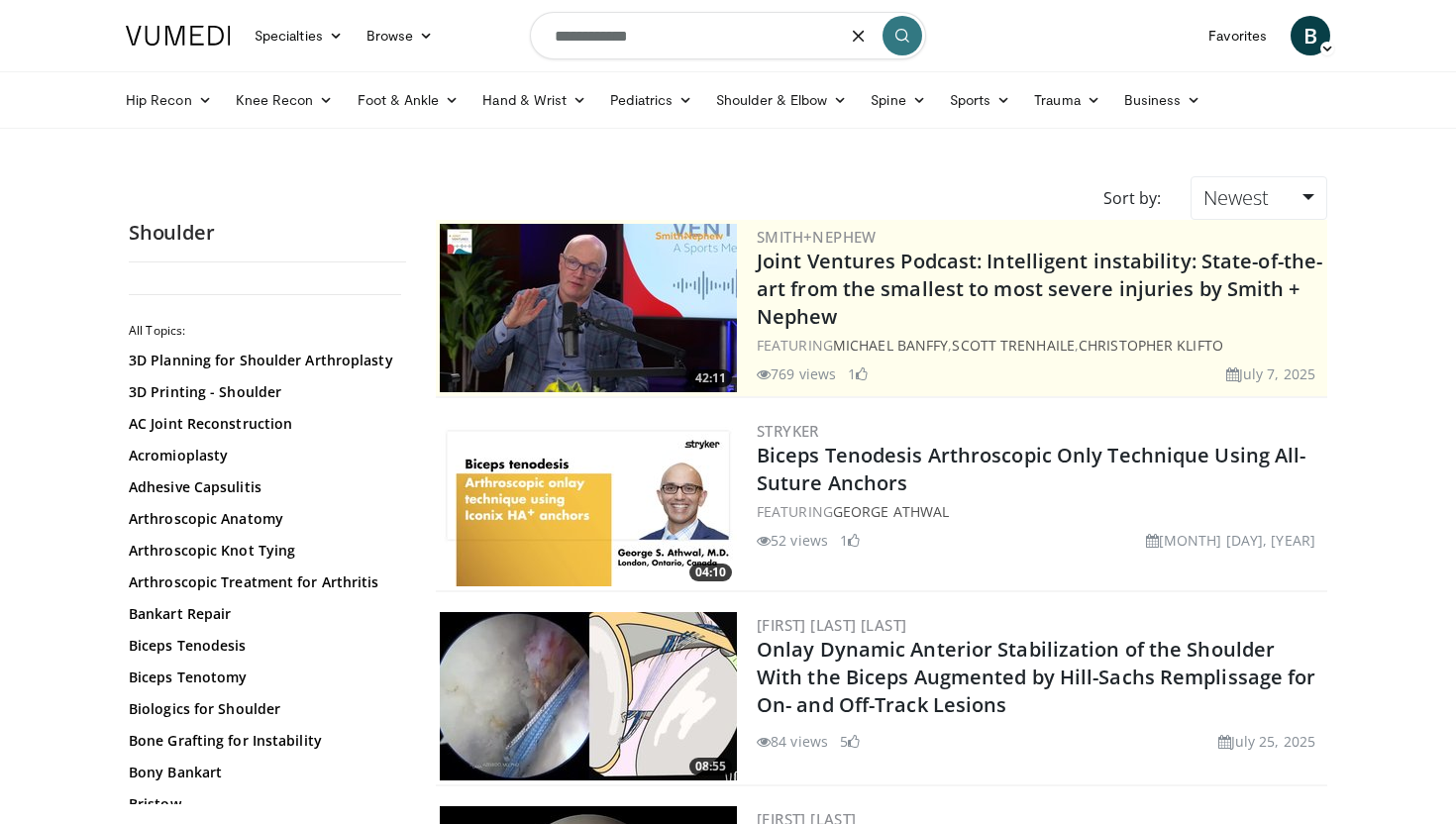 type on "**********" 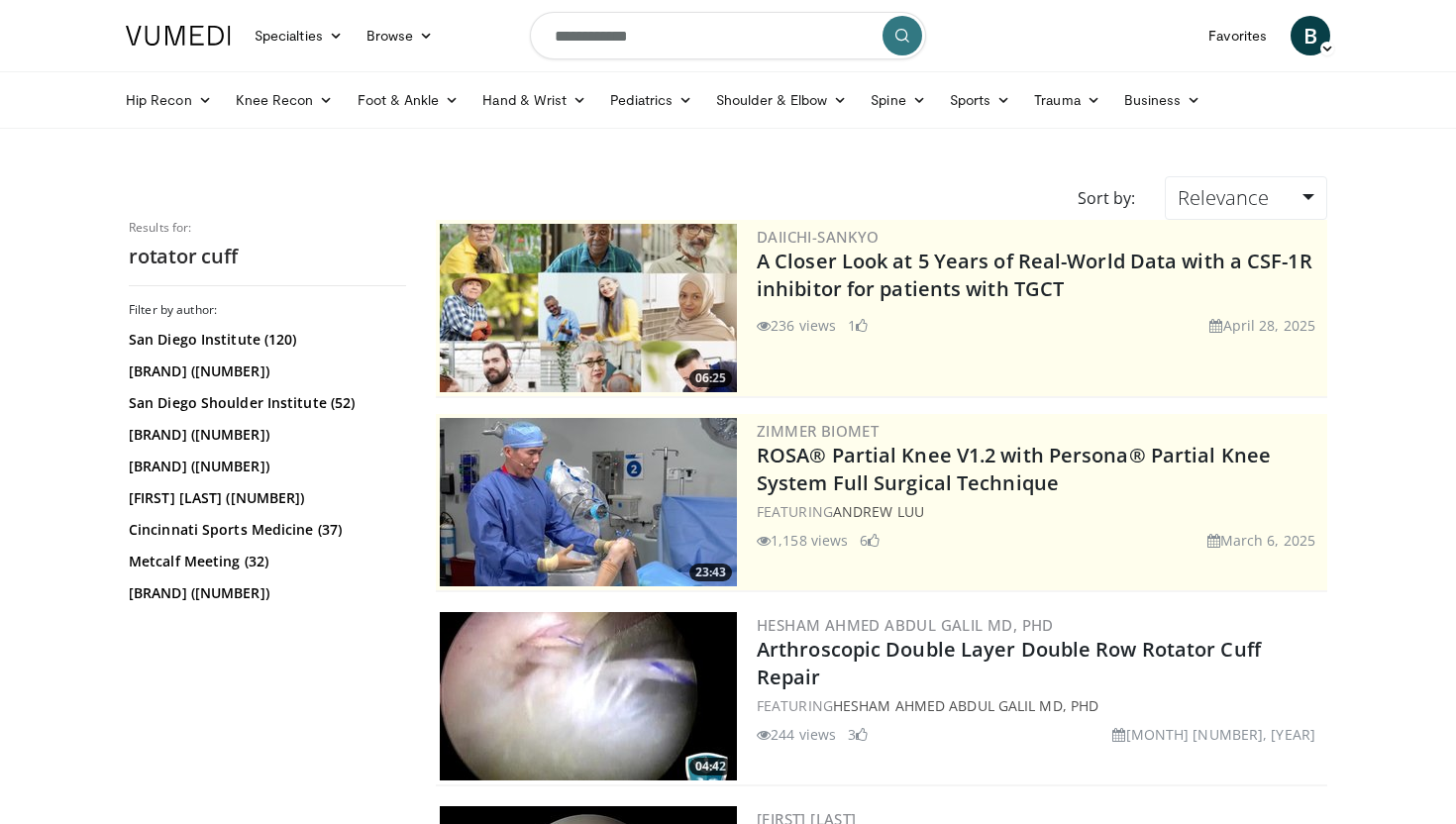 scroll, scrollTop: 0, scrollLeft: 0, axis: both 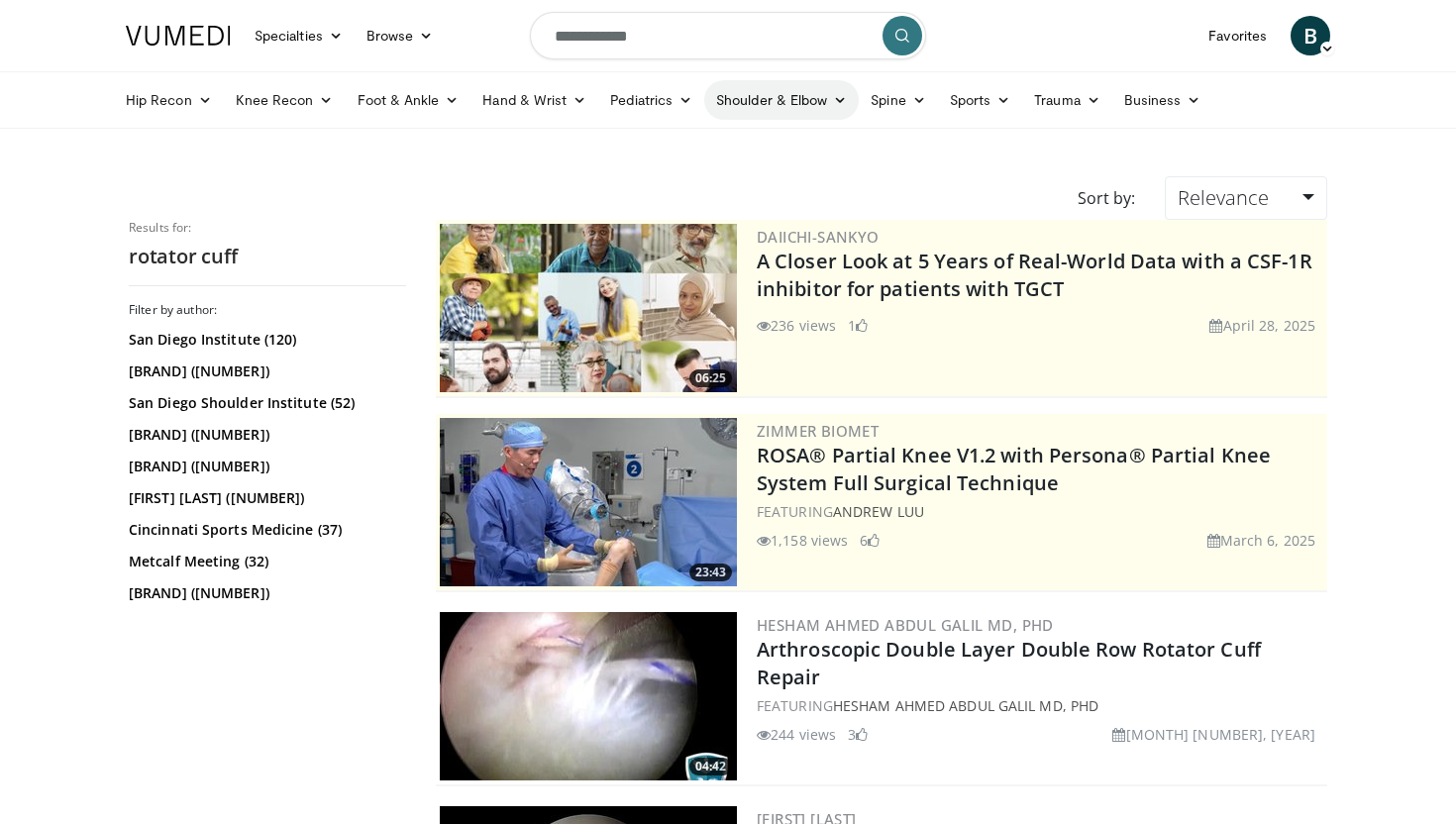 click on "Shoulder & Elbow" at bounding box center (781, 100) 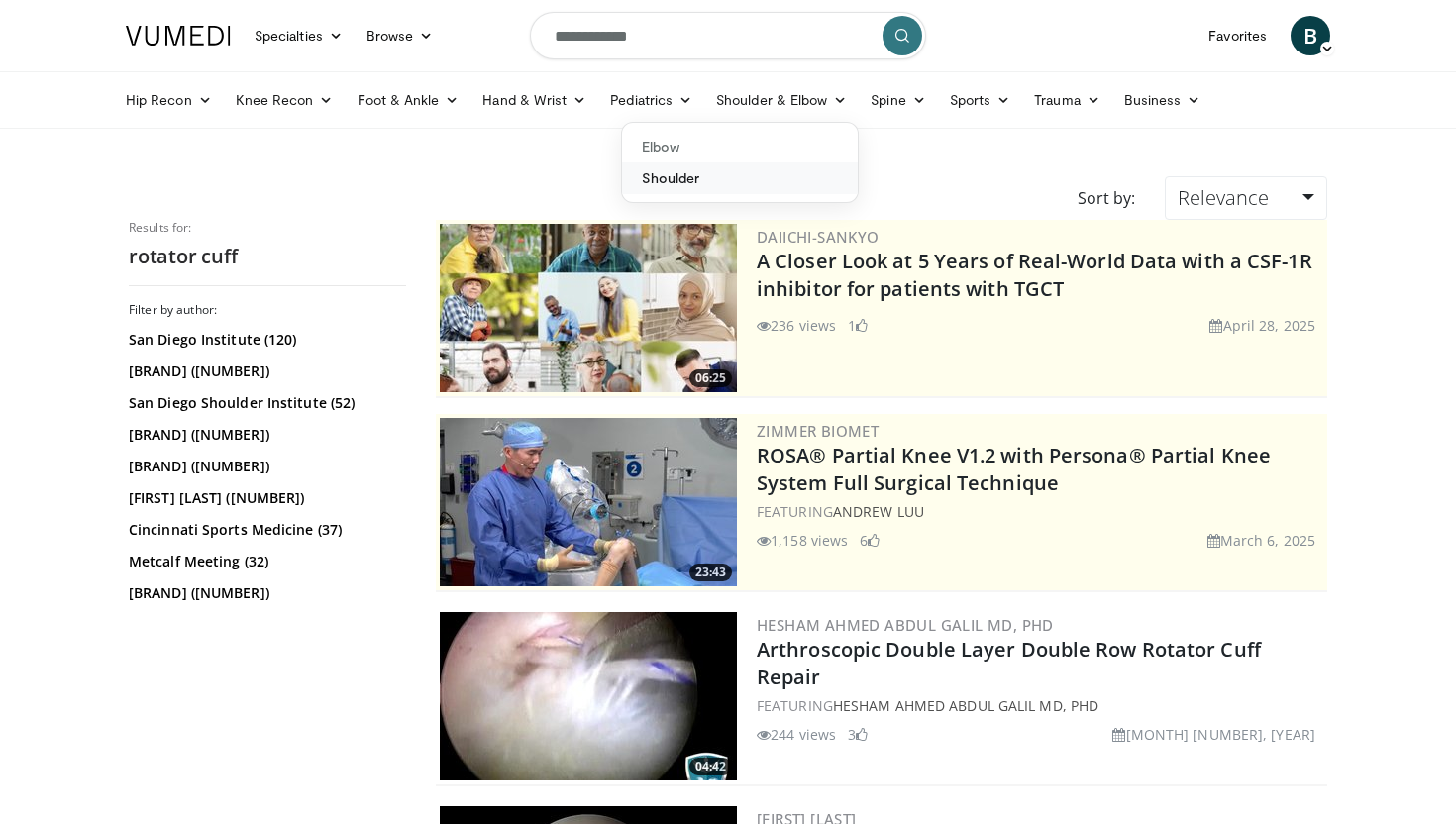 click on "Shoulder" at bounding box center (740, 178) 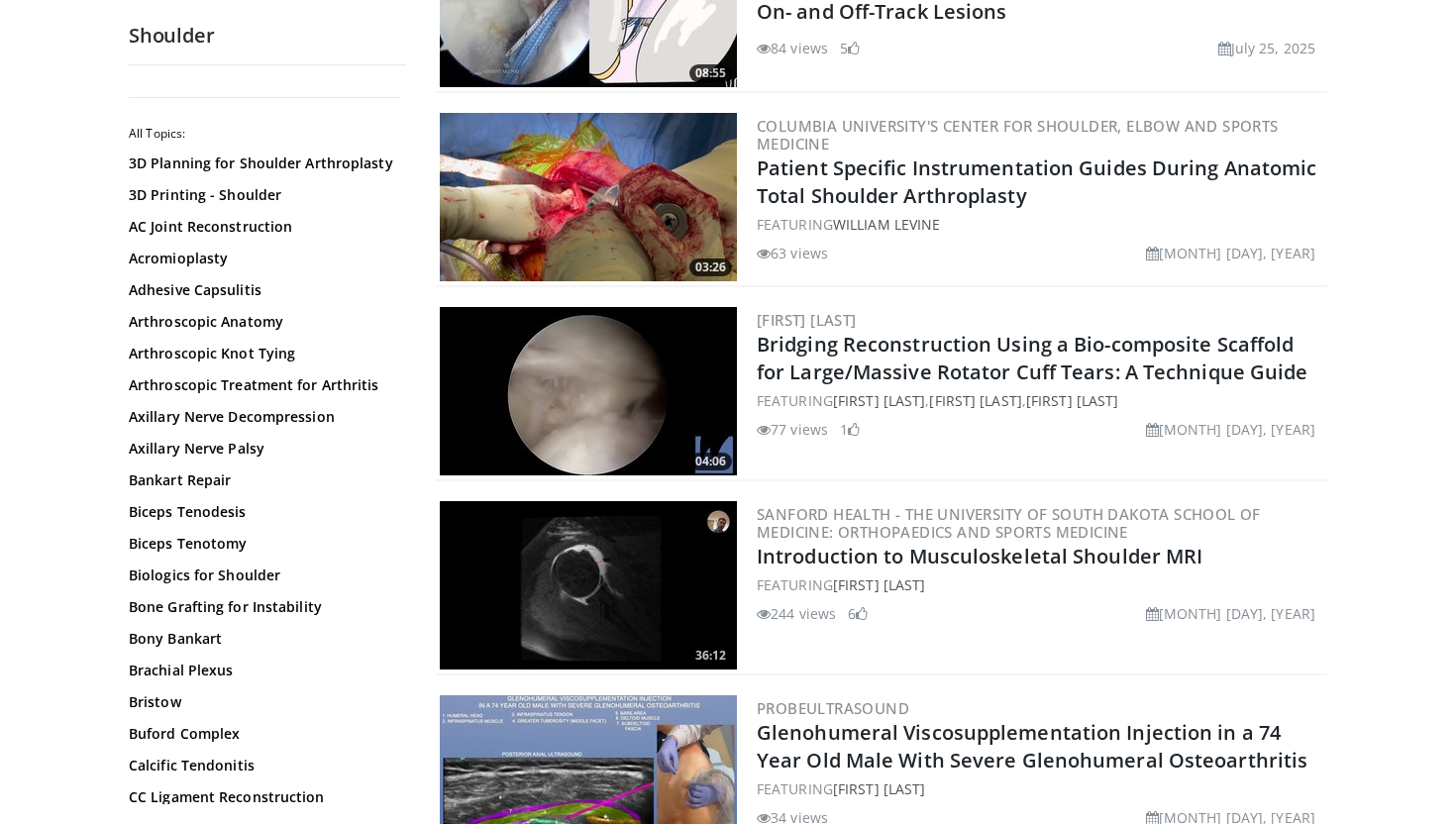 scroll, scrollTop: 1135, scrollLeft: 0, axis: vertical 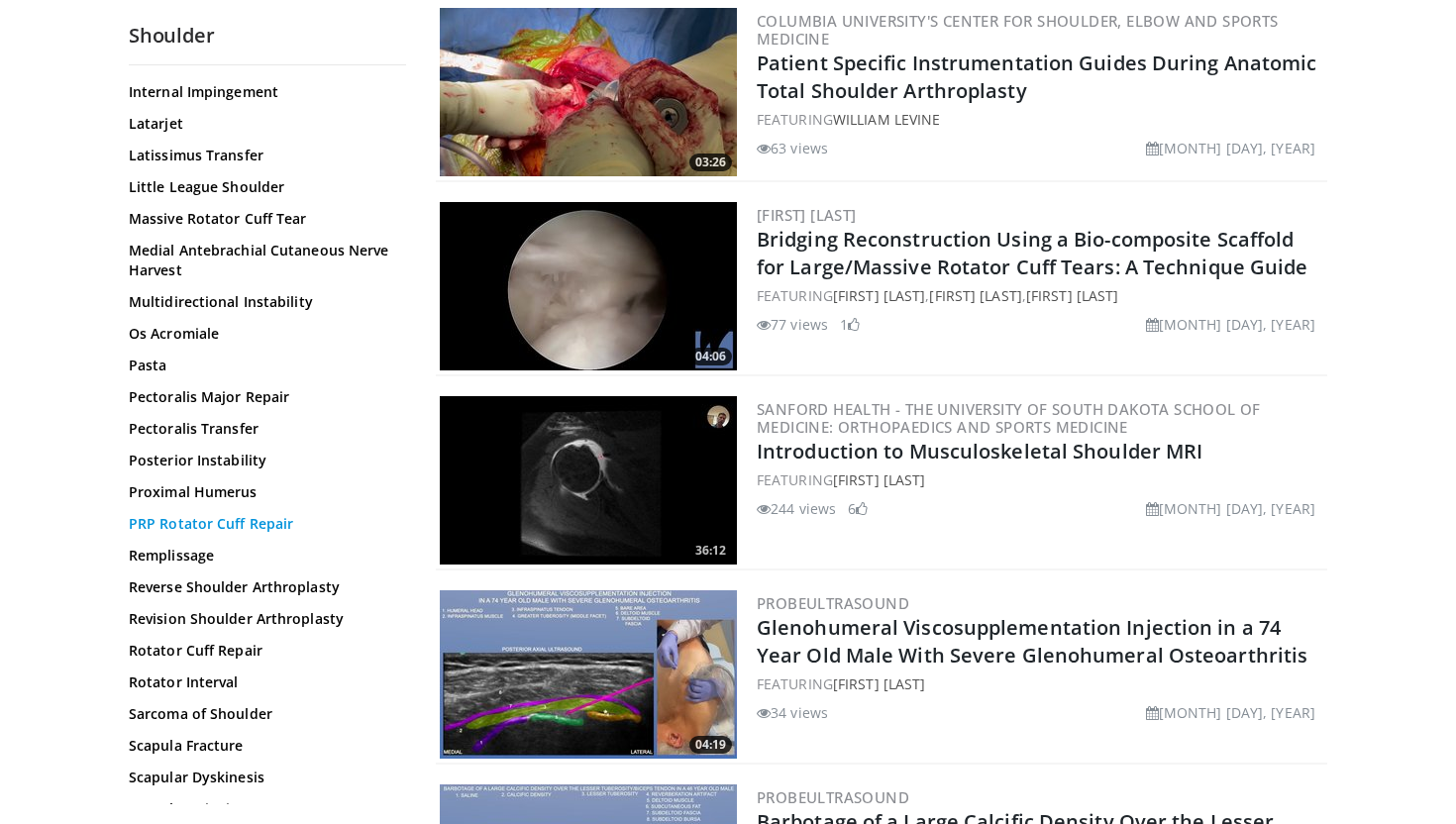 click on "PRP Rotator Cuff Repair" at bounding box center [262, 524] 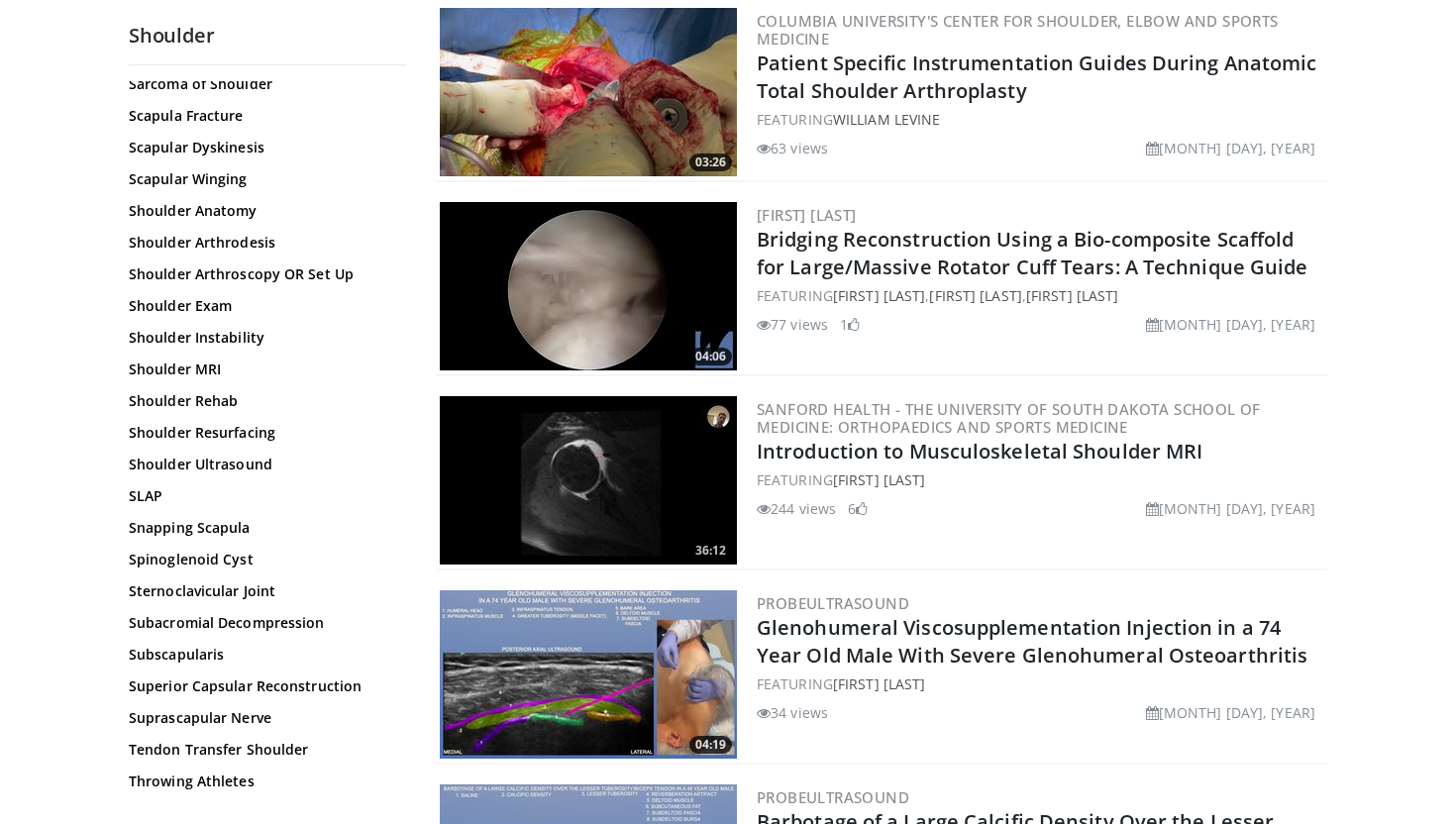 scroll, scrollTop: 1861, scrollLeft: 0, axis: vertical 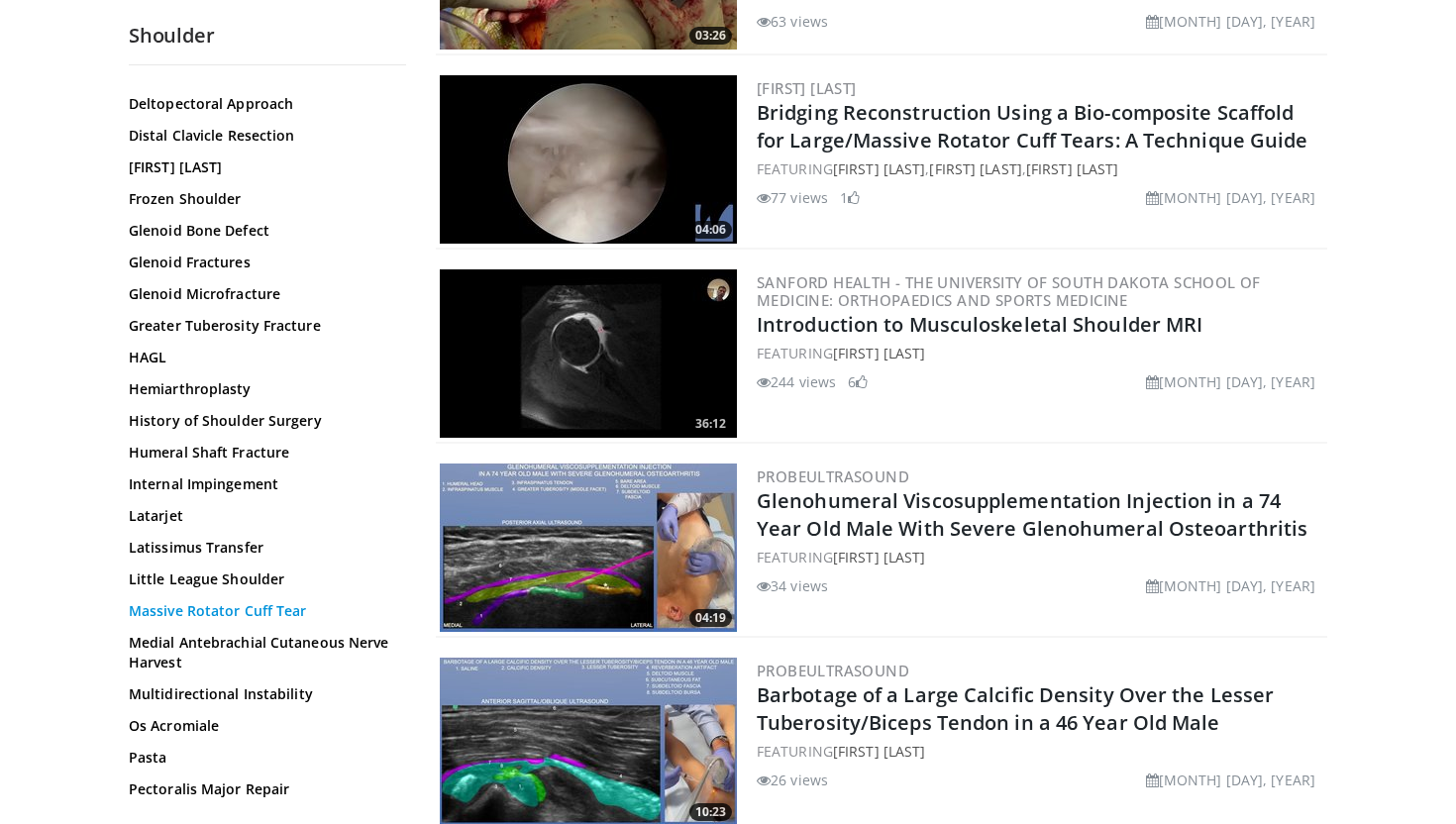 click on "Massive Rotator Cuff Tear" at bounding box center (262, 611) 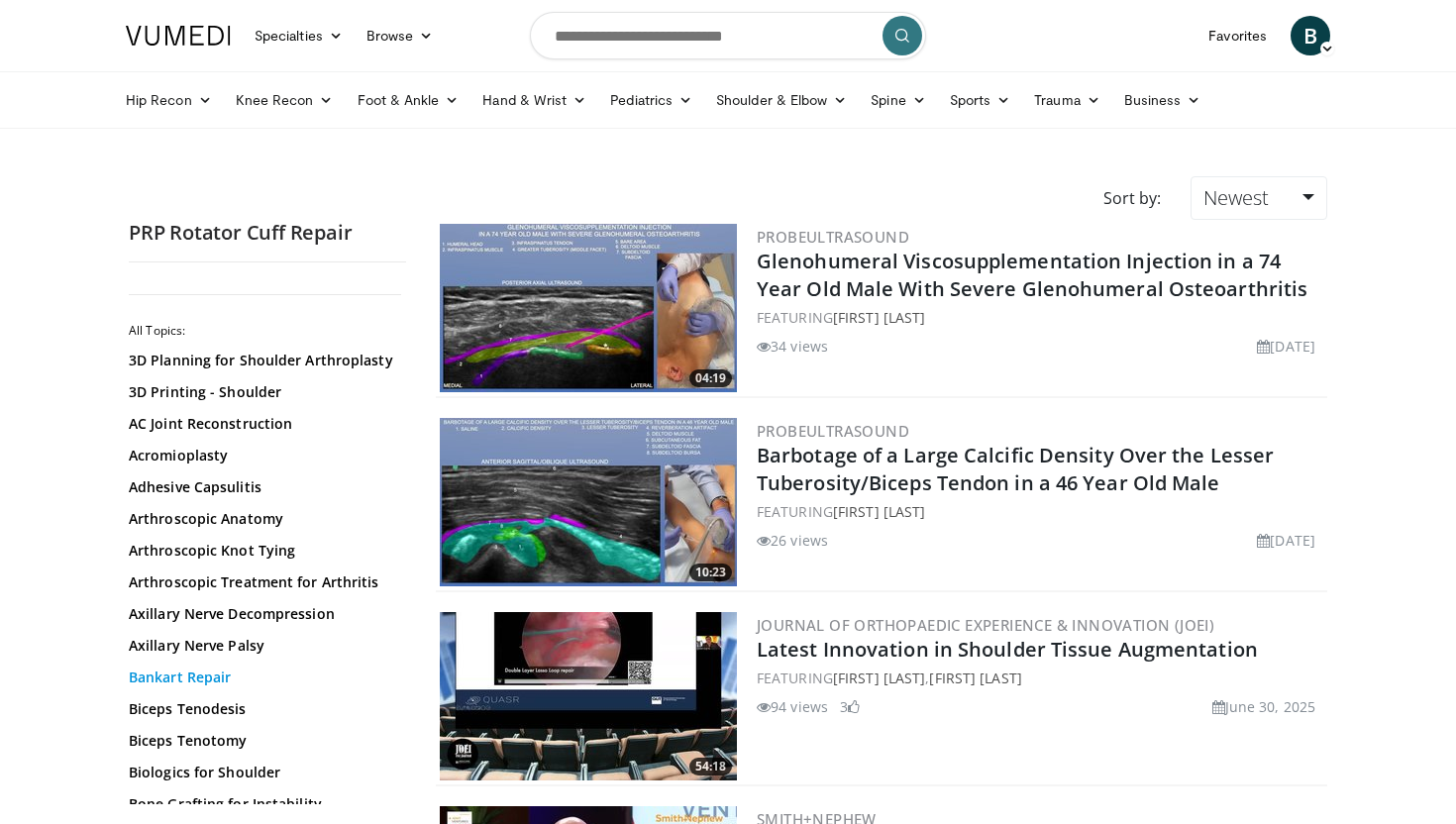 scroll, scrollTop: 0, scrollLeft: 0, axis: both 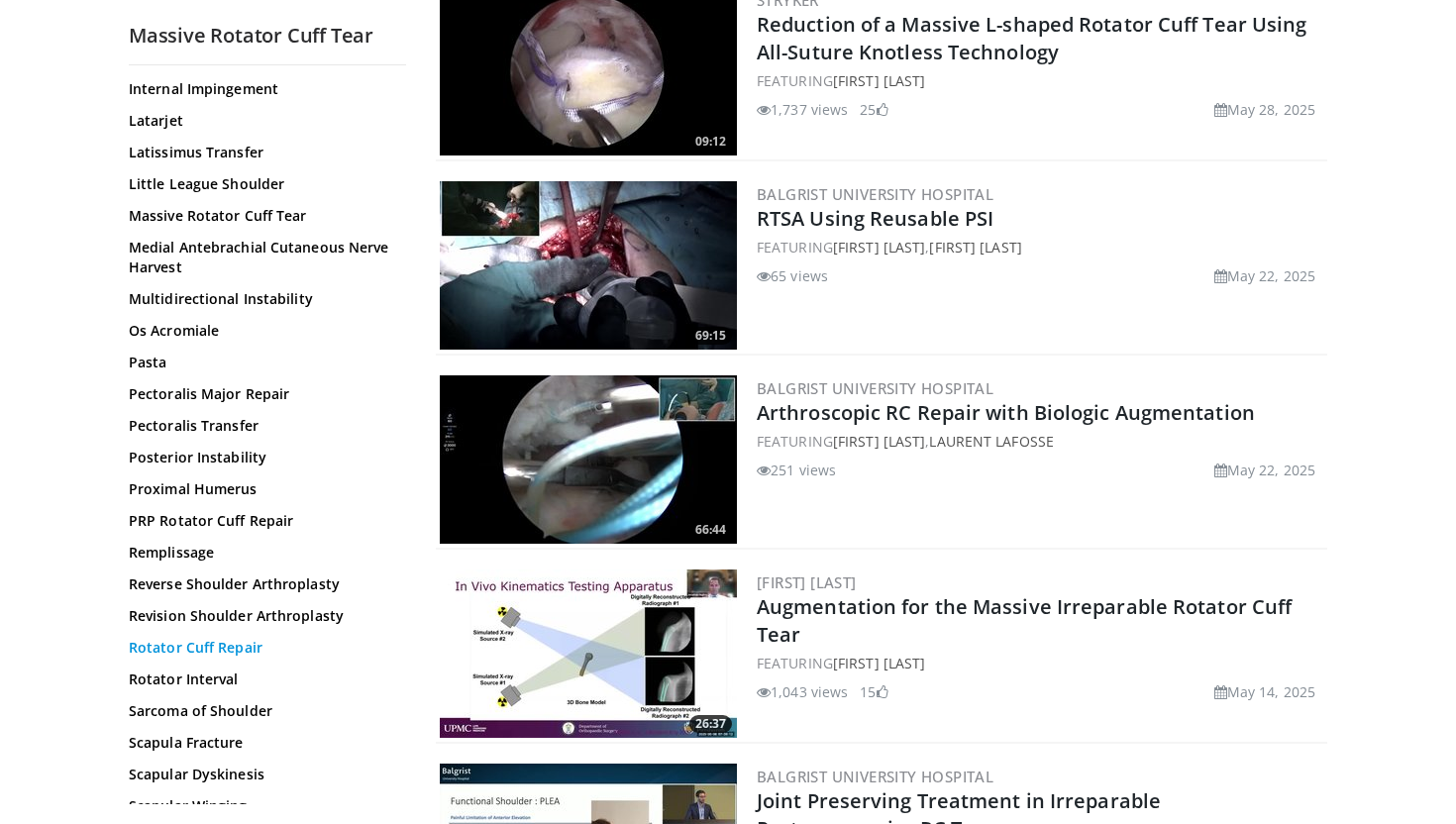 click on "Rotator Cuff Repair" at bounding box center (262, 648) 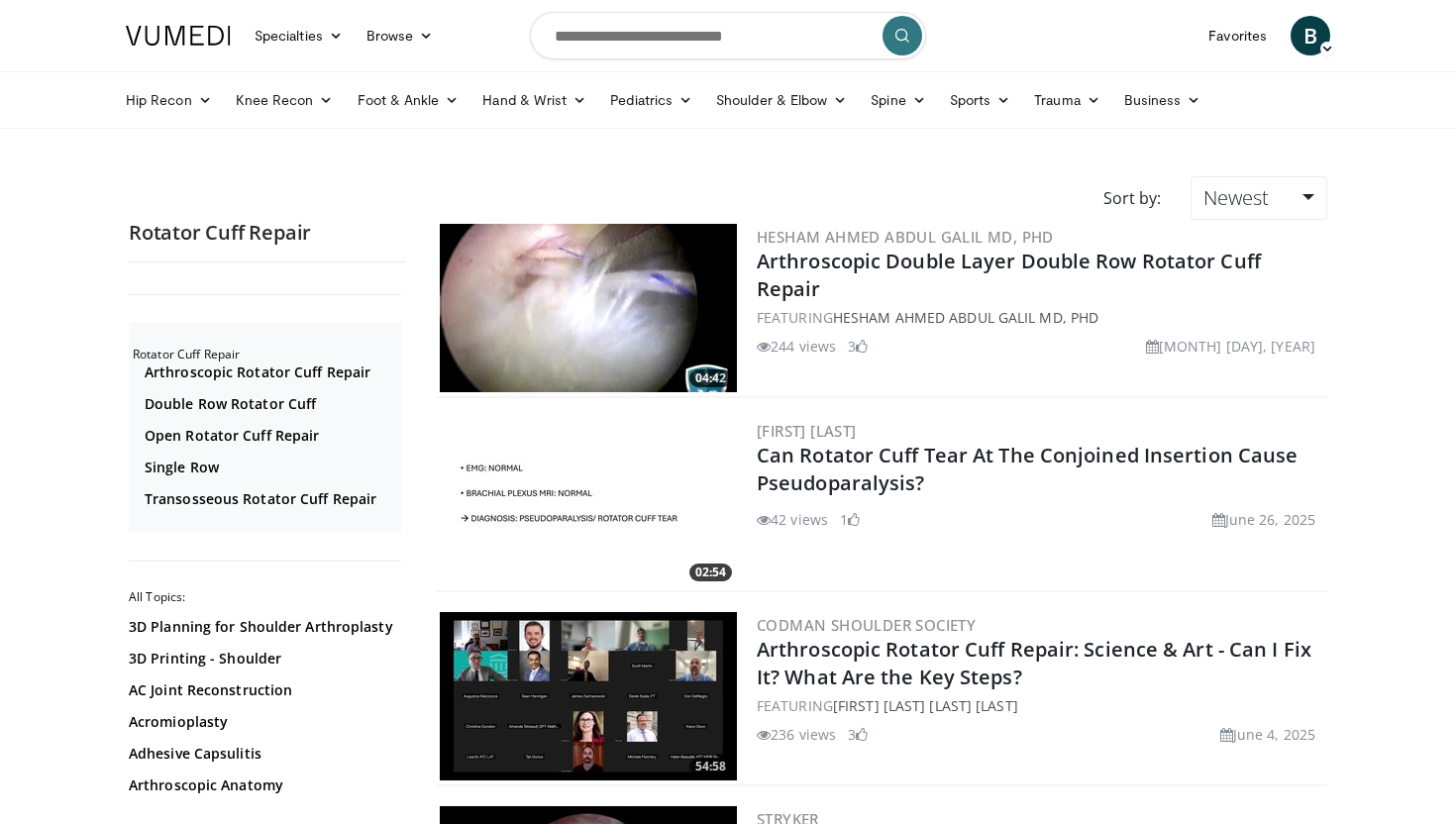 scroll, scrollTop: 0, scrollLeft: 0, axis: both 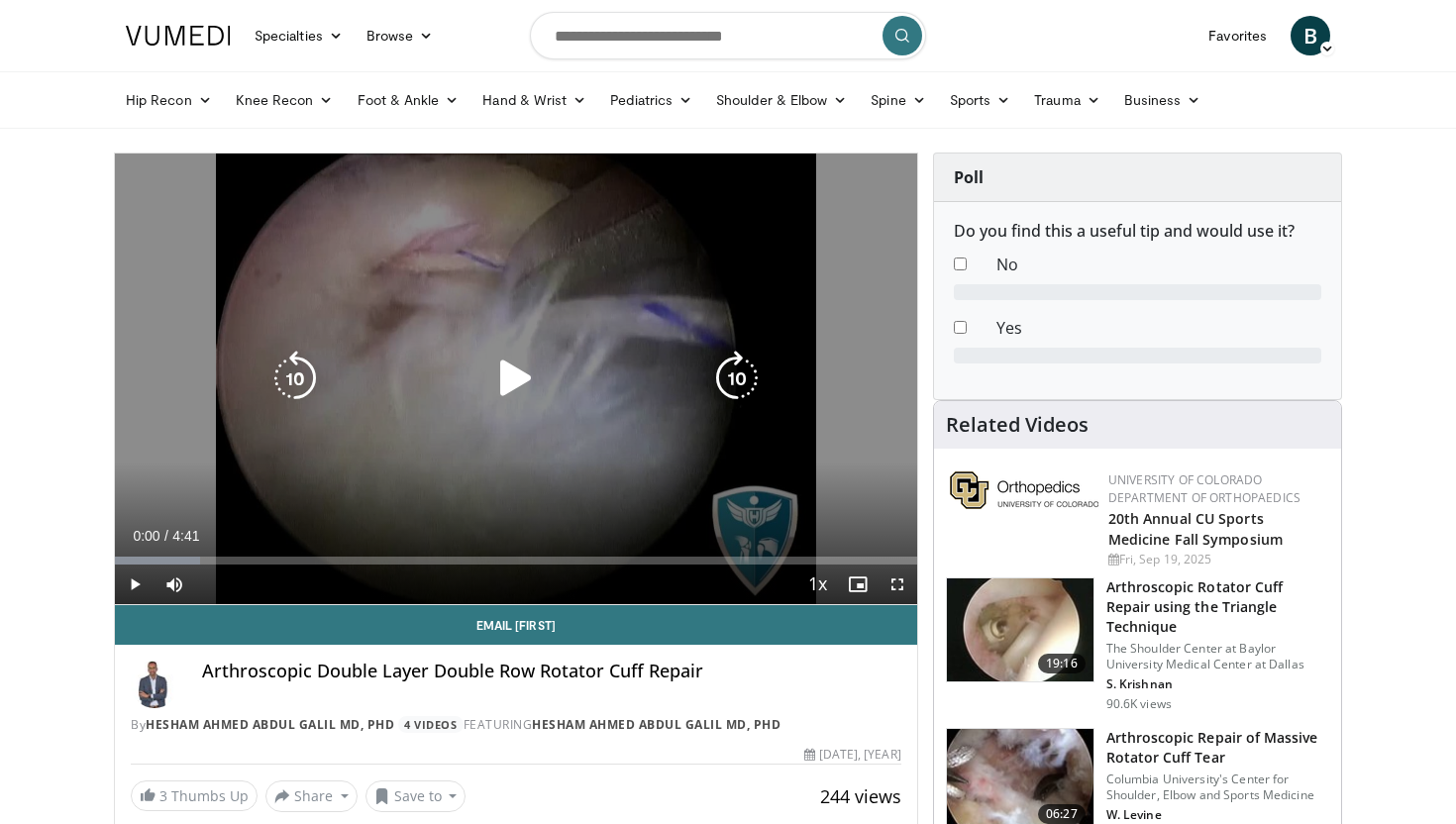 click on "10 seconds
Tap to unmute" at bounding box center (516, 378) 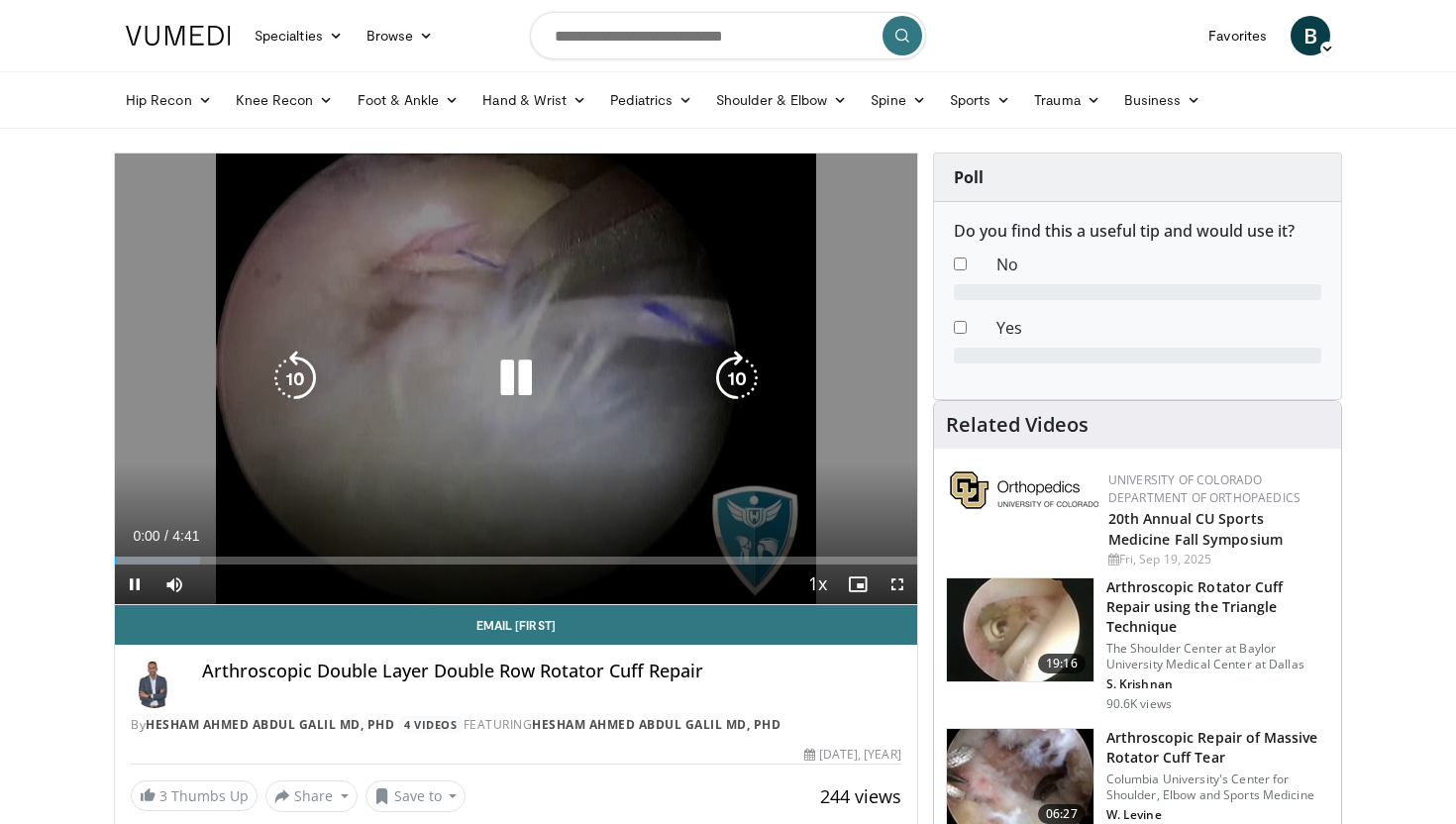click on "10 seconds
Tap to unmute" at bounding box center [516, 378] 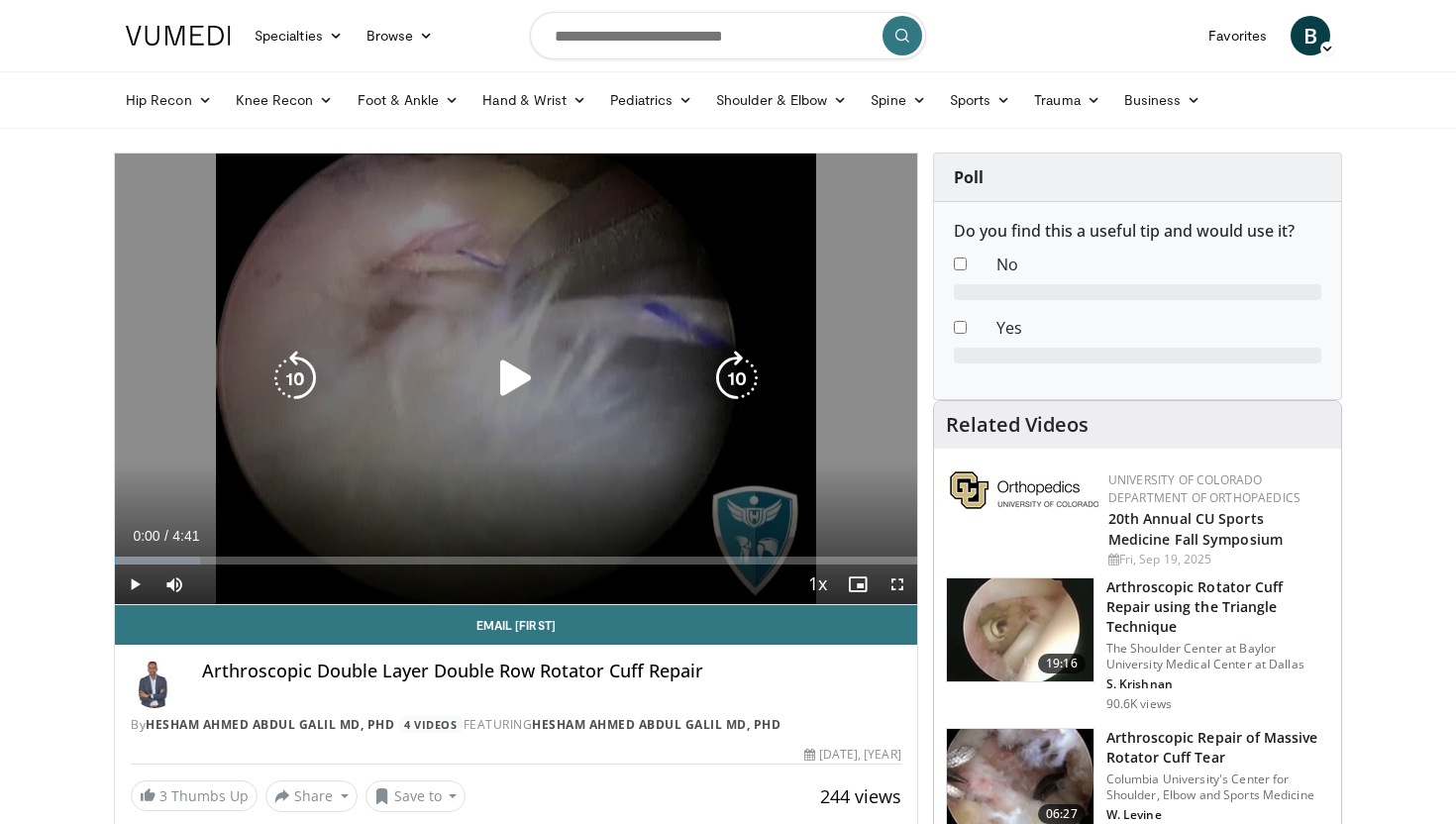 click on "10 seconds
Tap to unmute" at bounding box center (516, 378) 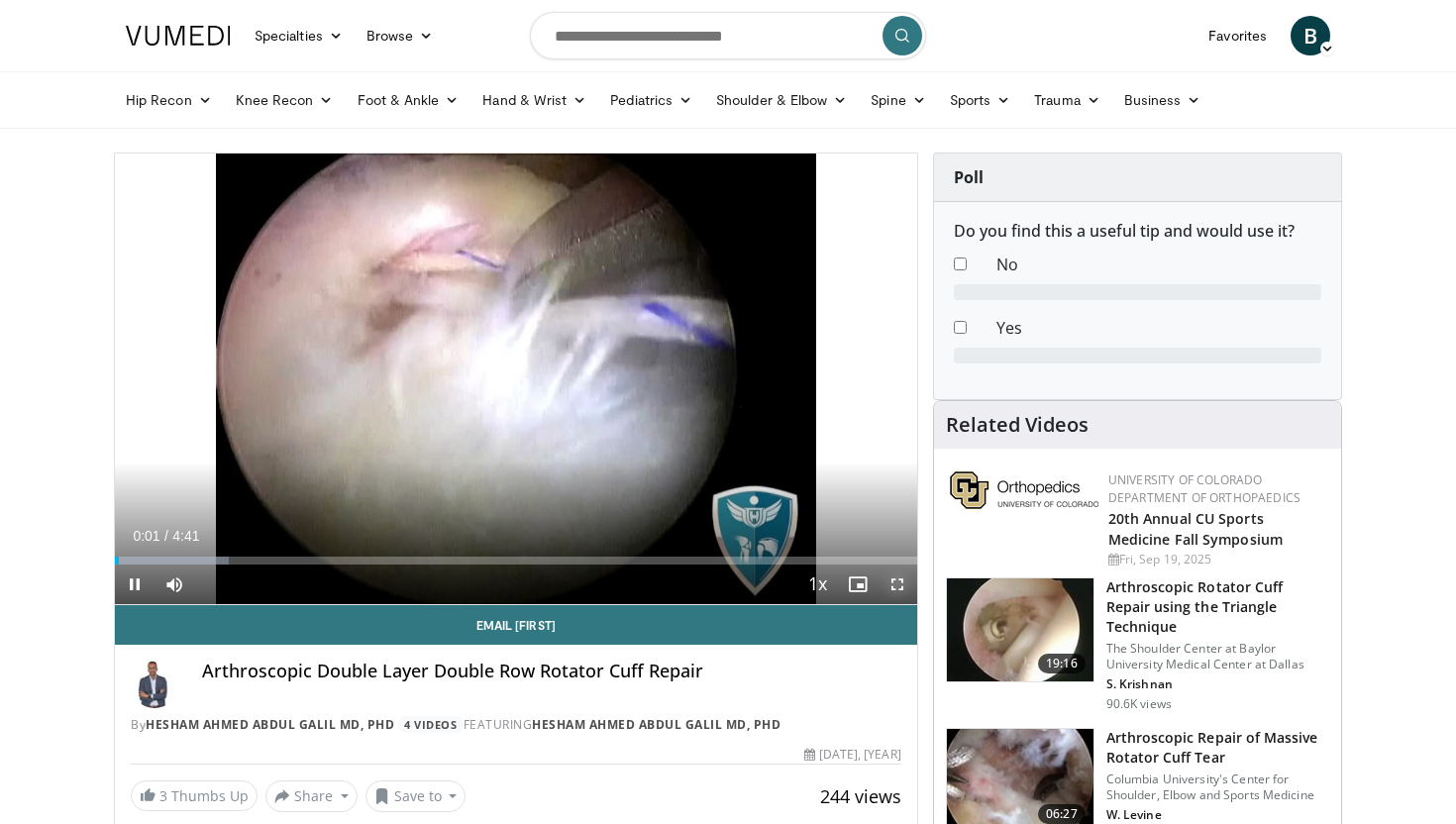 click at bounding box center (897, 584) 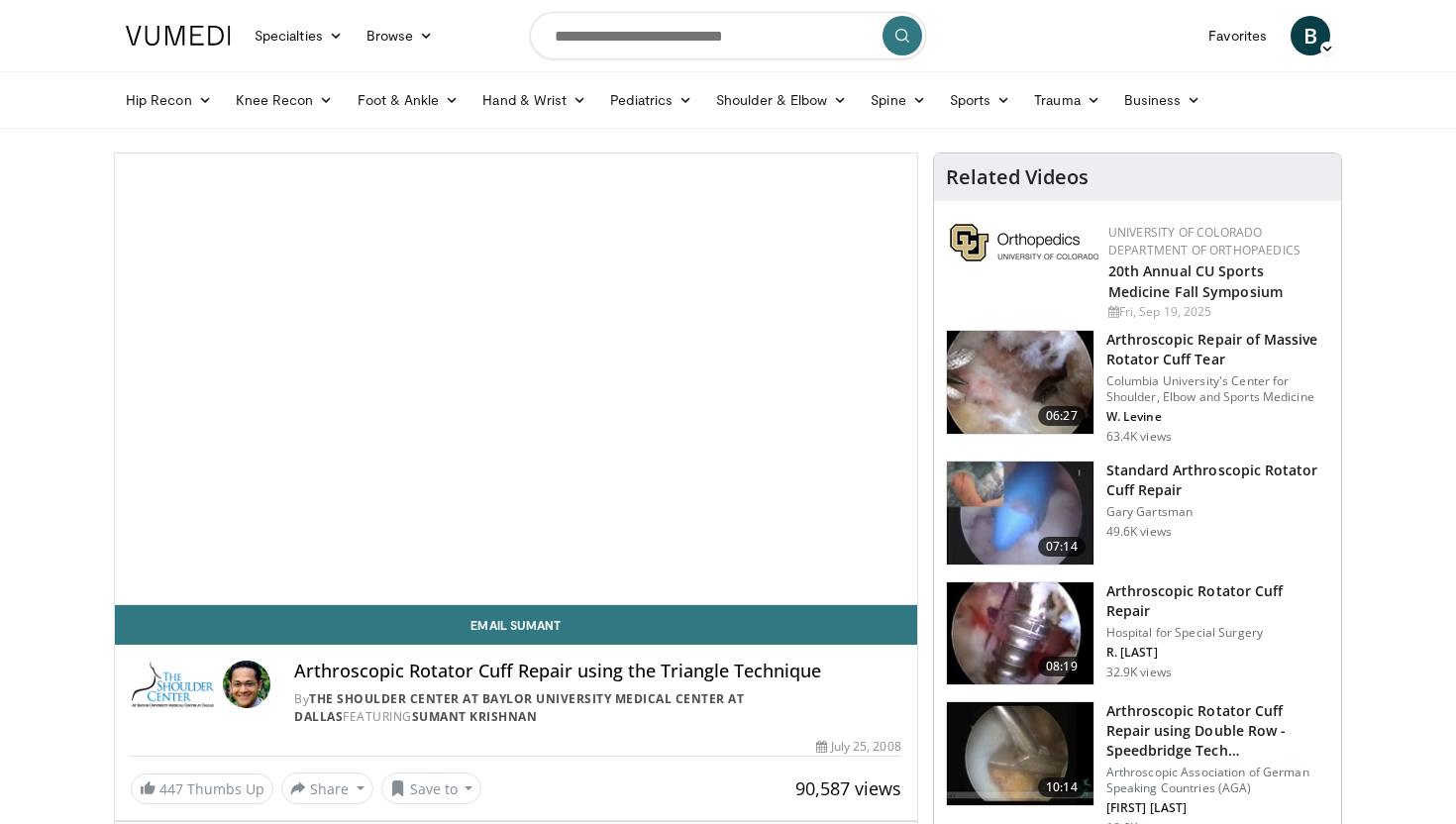 scroll, scrollTop: 0, scrollLeft: 0, axis: both 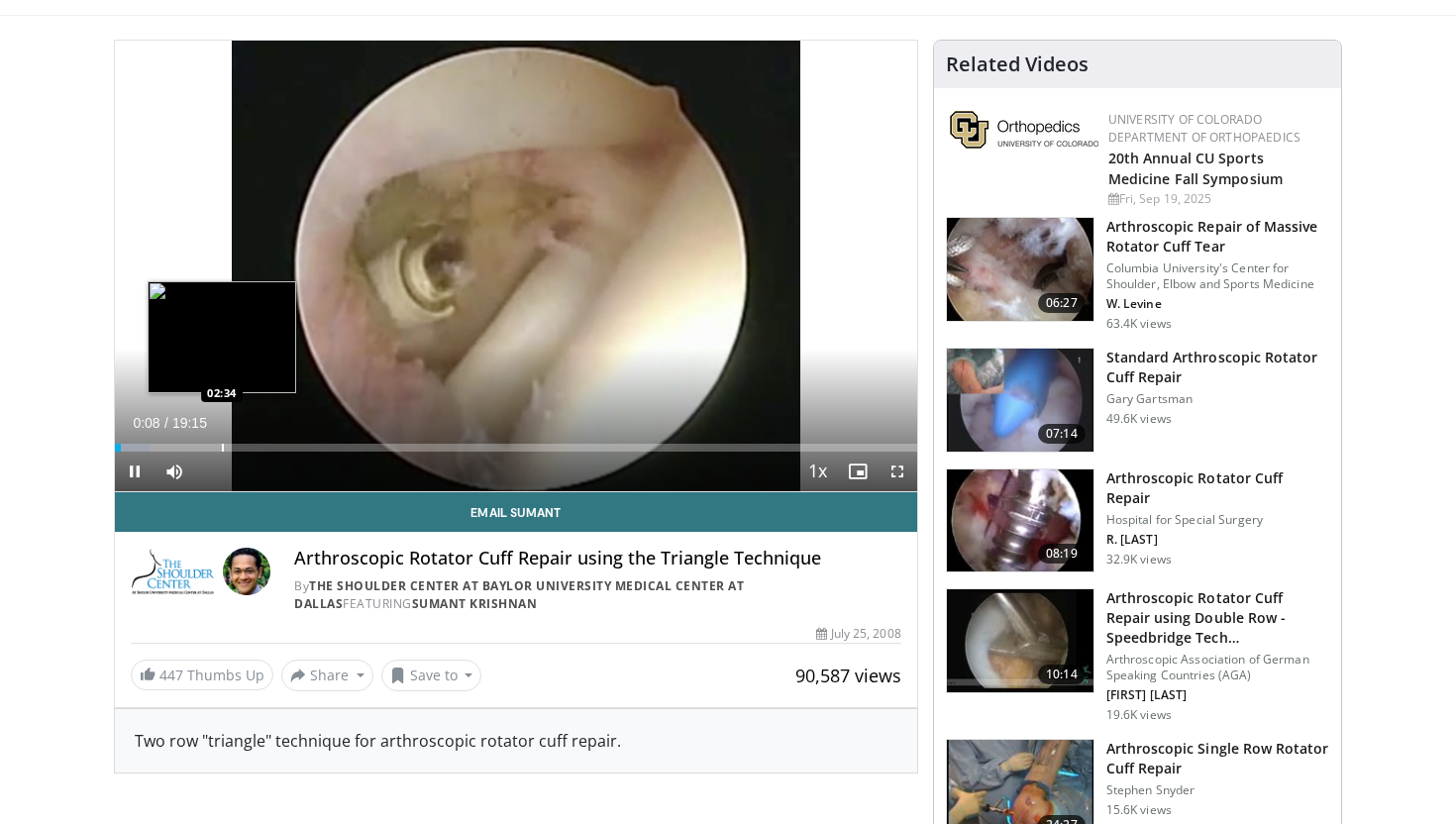 click at bounding box center (223, 448) 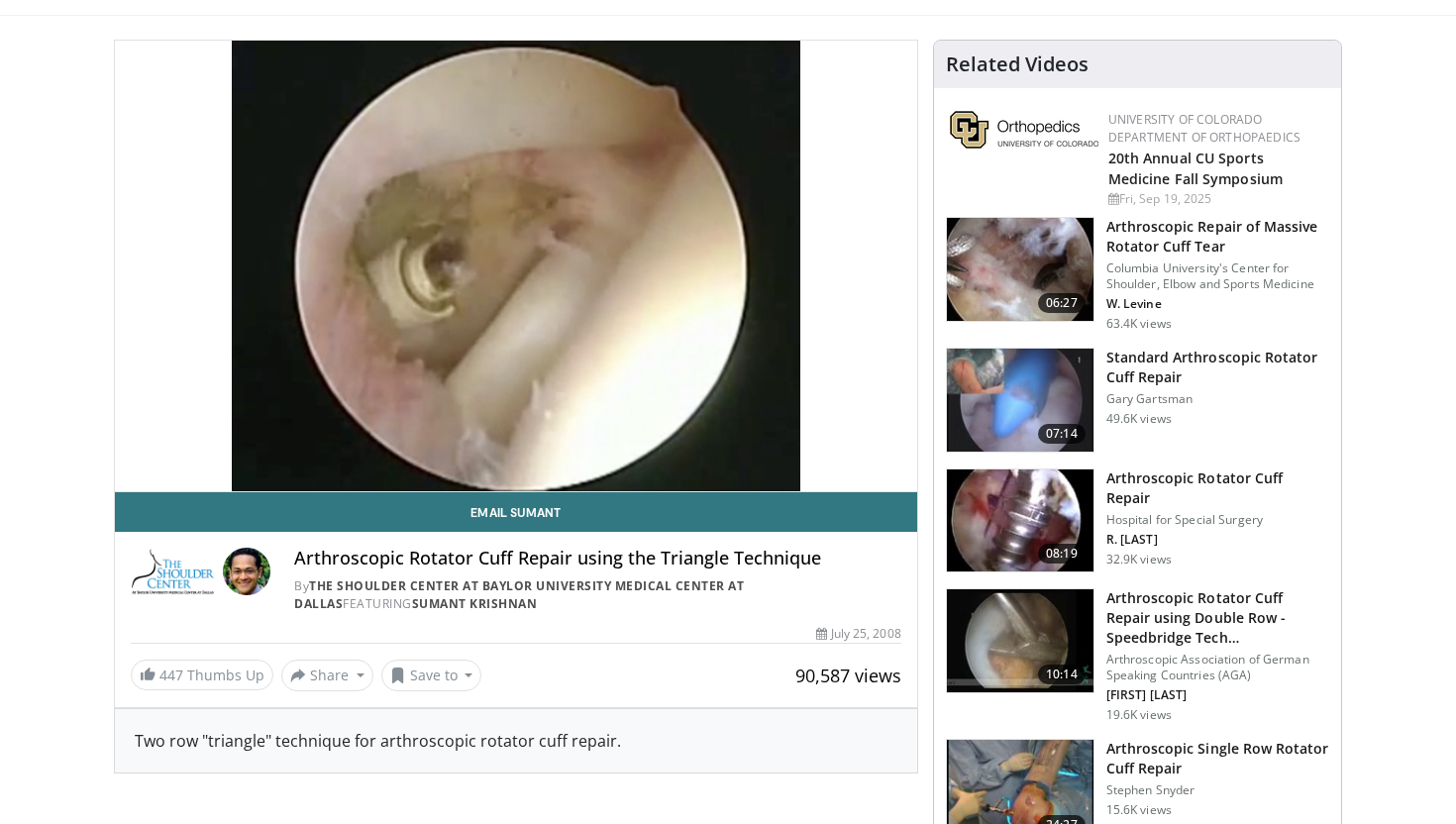 click on "10 seconds
Tap to unmute" at bounding box center [516, 265] 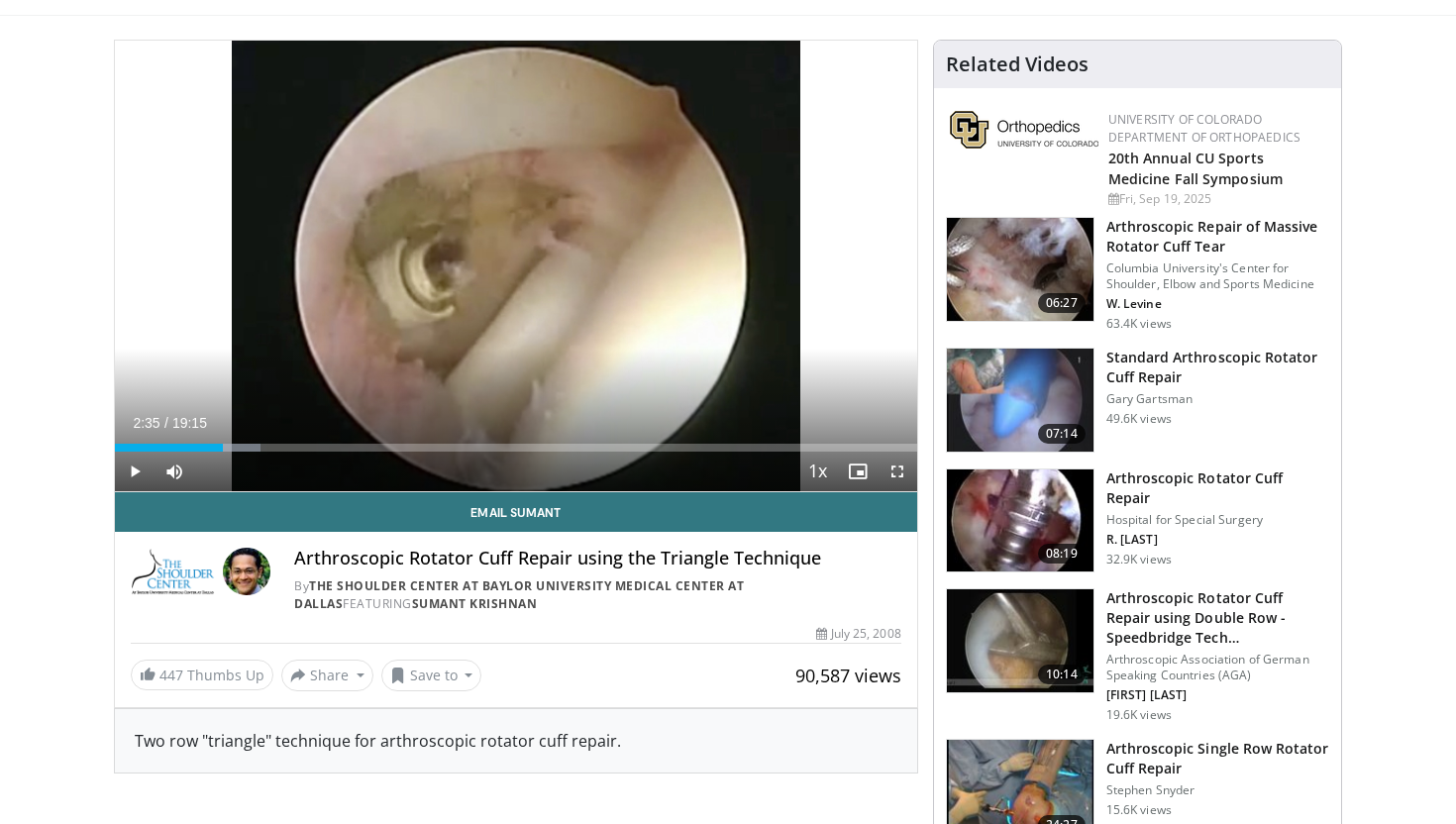 click on "Standard Arthroscopic Rotator Cuff Repair" at bounding box center [1217, 367] 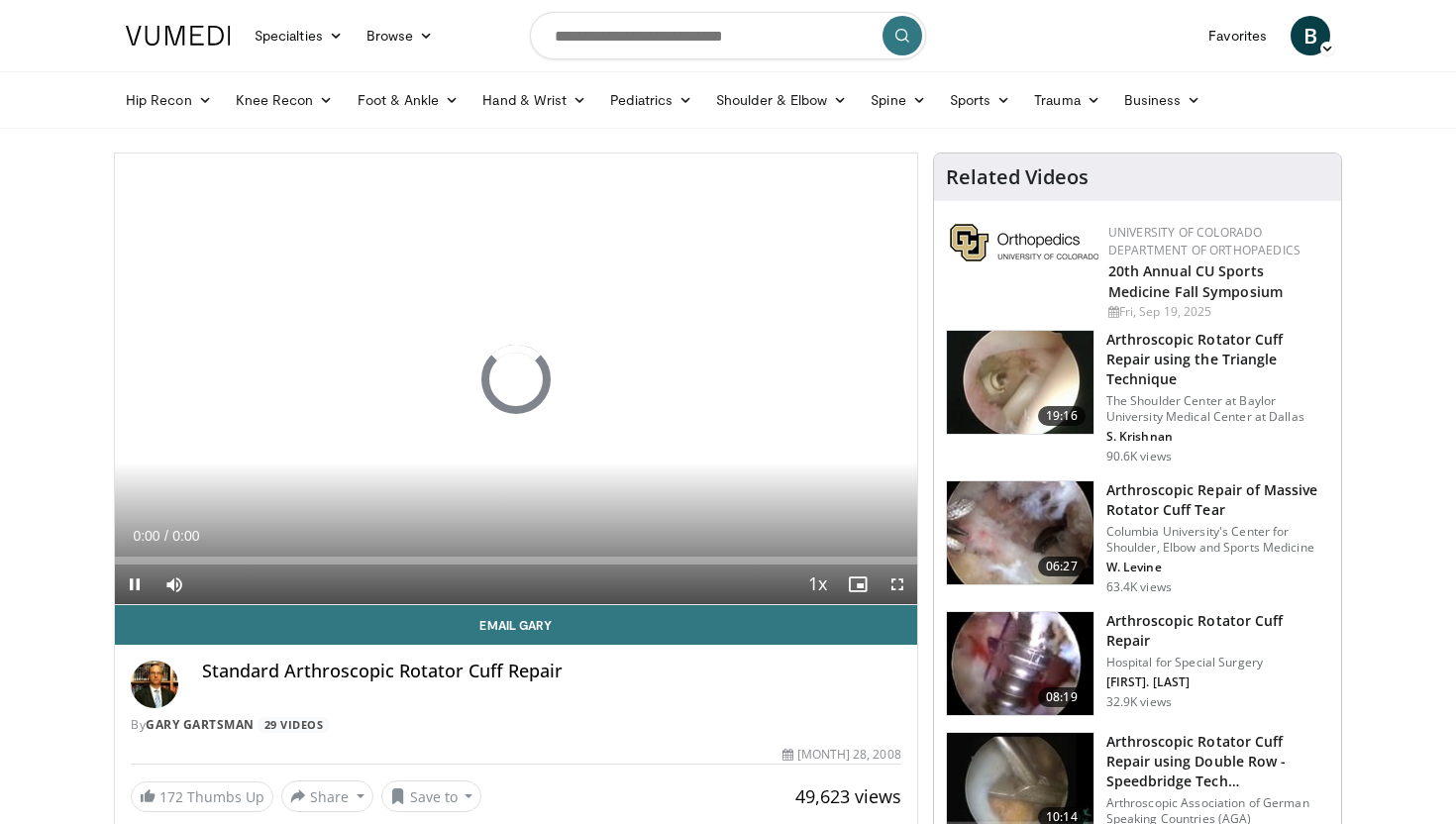 scroll, scrollTop: 0, scrollLeft: 0, axis: both 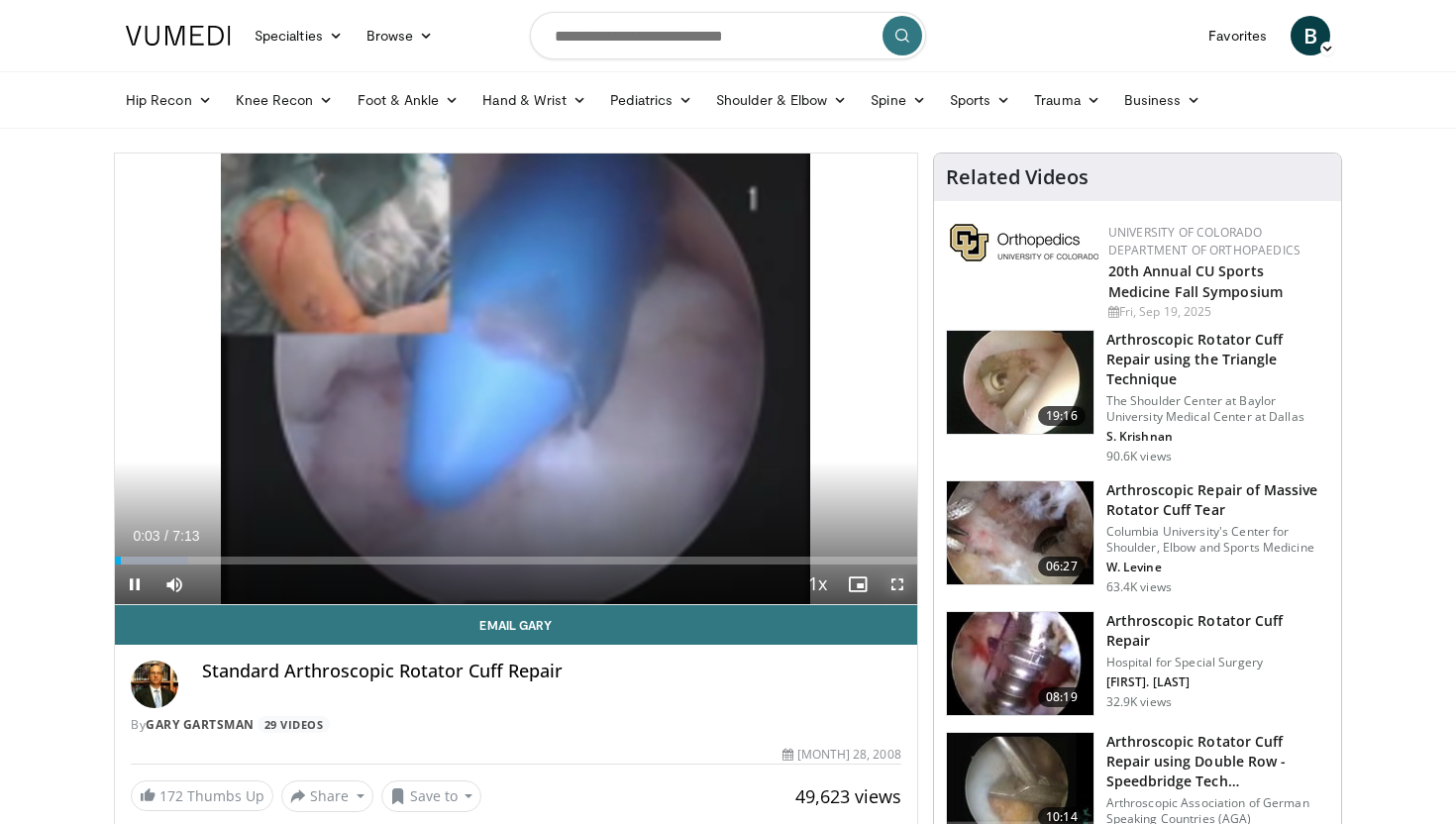 click at bounding box center (897, 584) 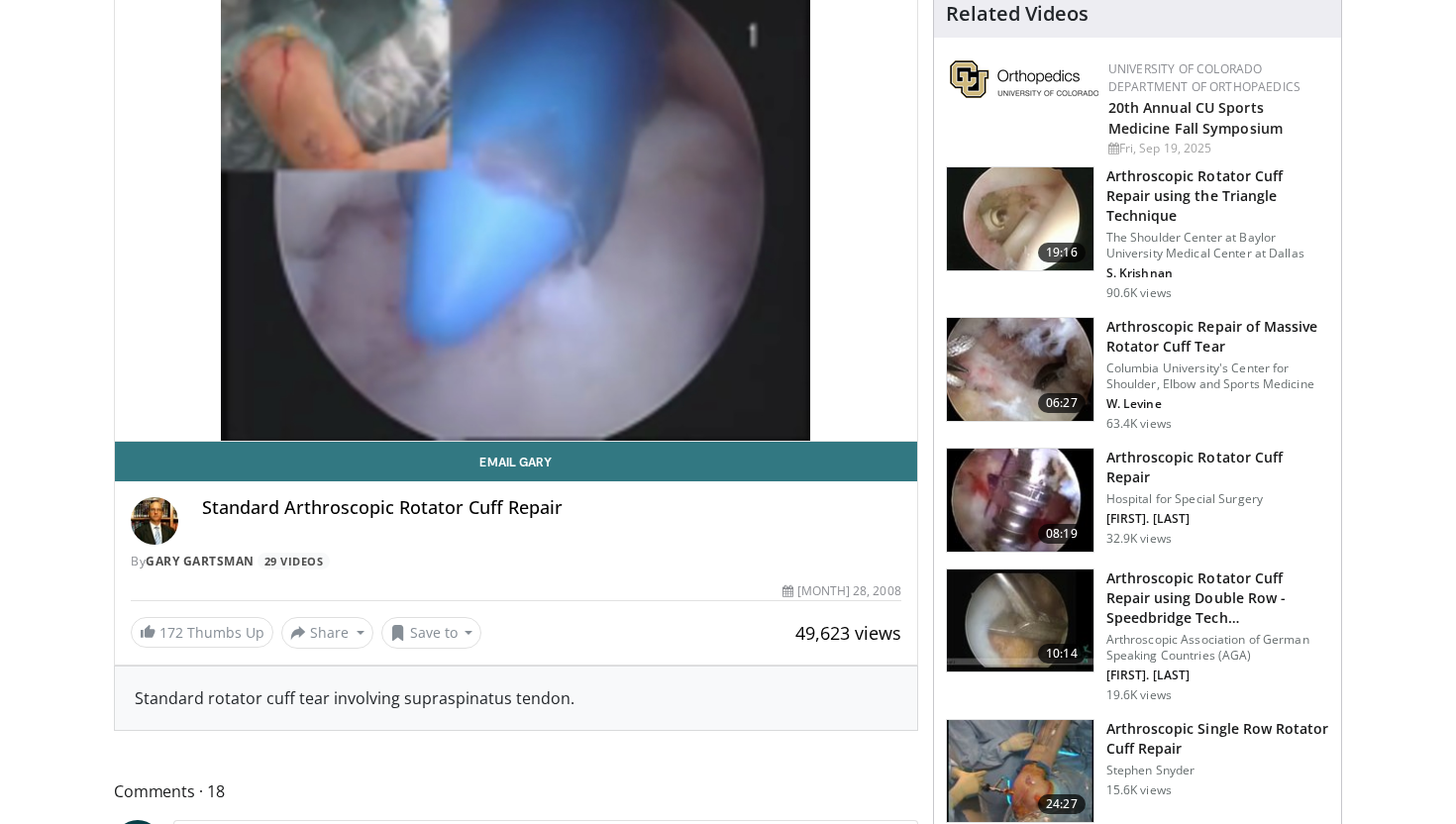 scroll, scrollTop: 175, scrollLeft: 0, axis: vertical 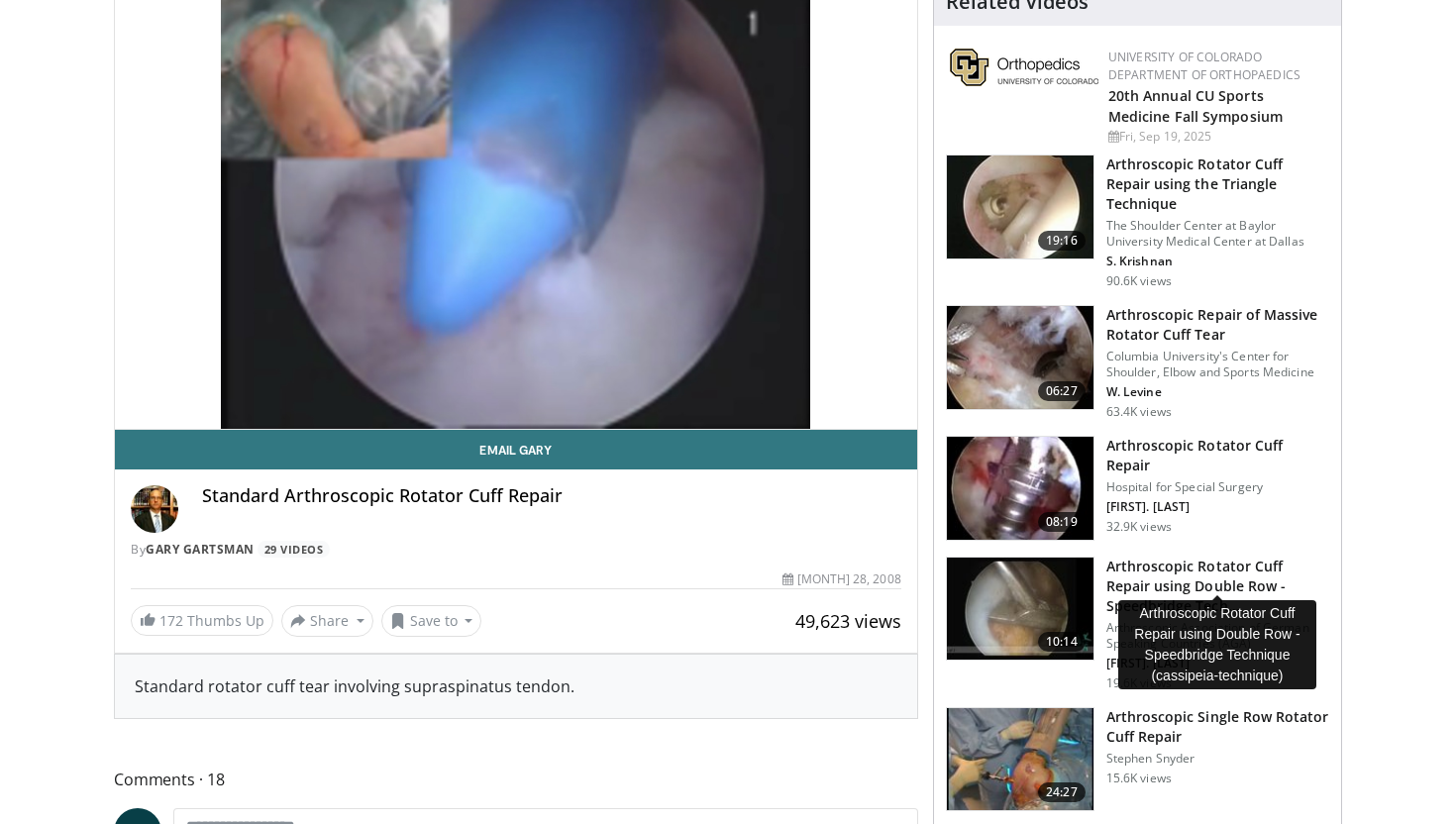 click on "Arthroscopic Rotator Cuff Repair using Double Row - Speedbridge Tech…" at bounding box center [1217, 586] 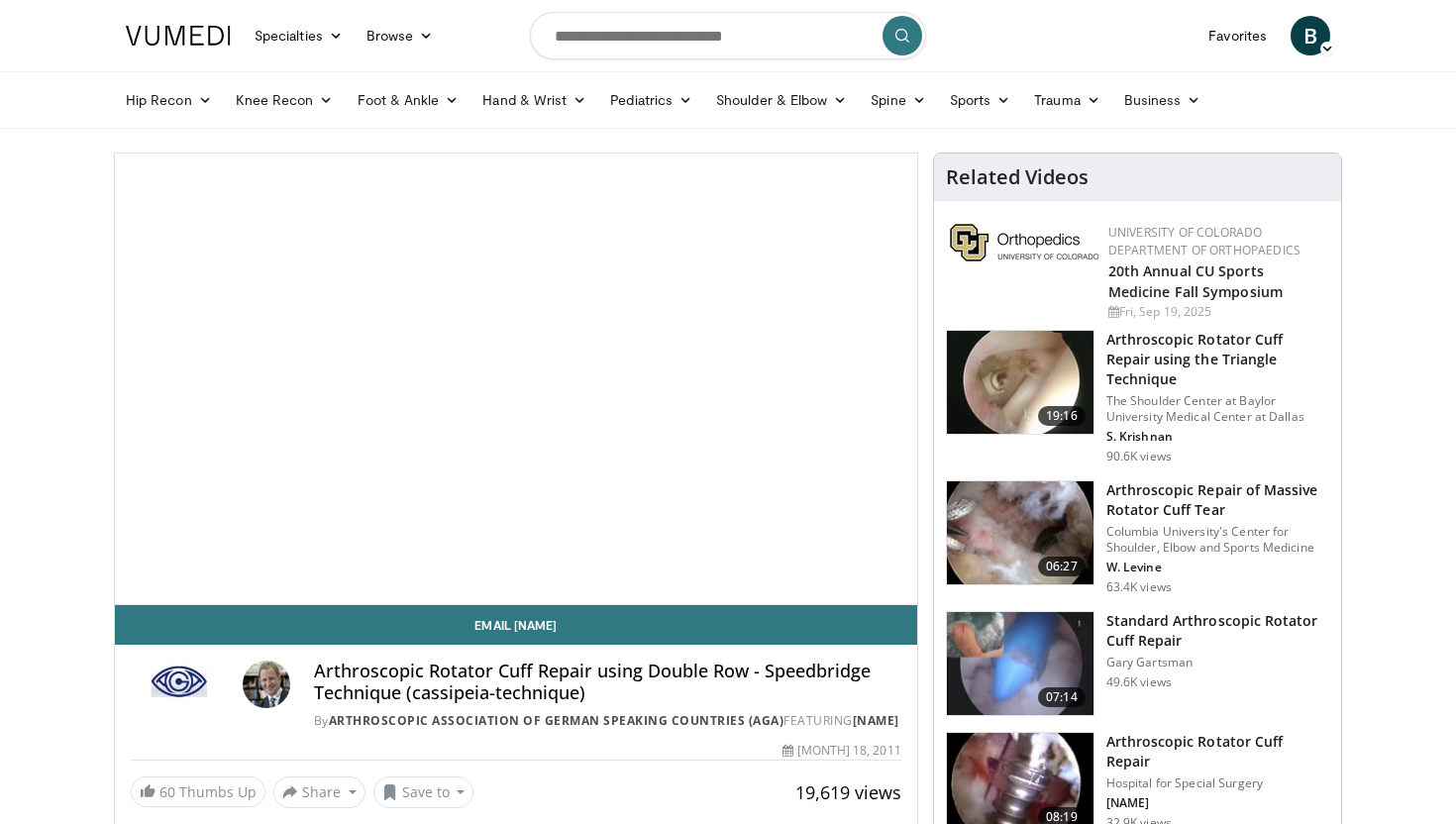 scroll, scrollTop: 0, scrollLeft: 0, axis: both 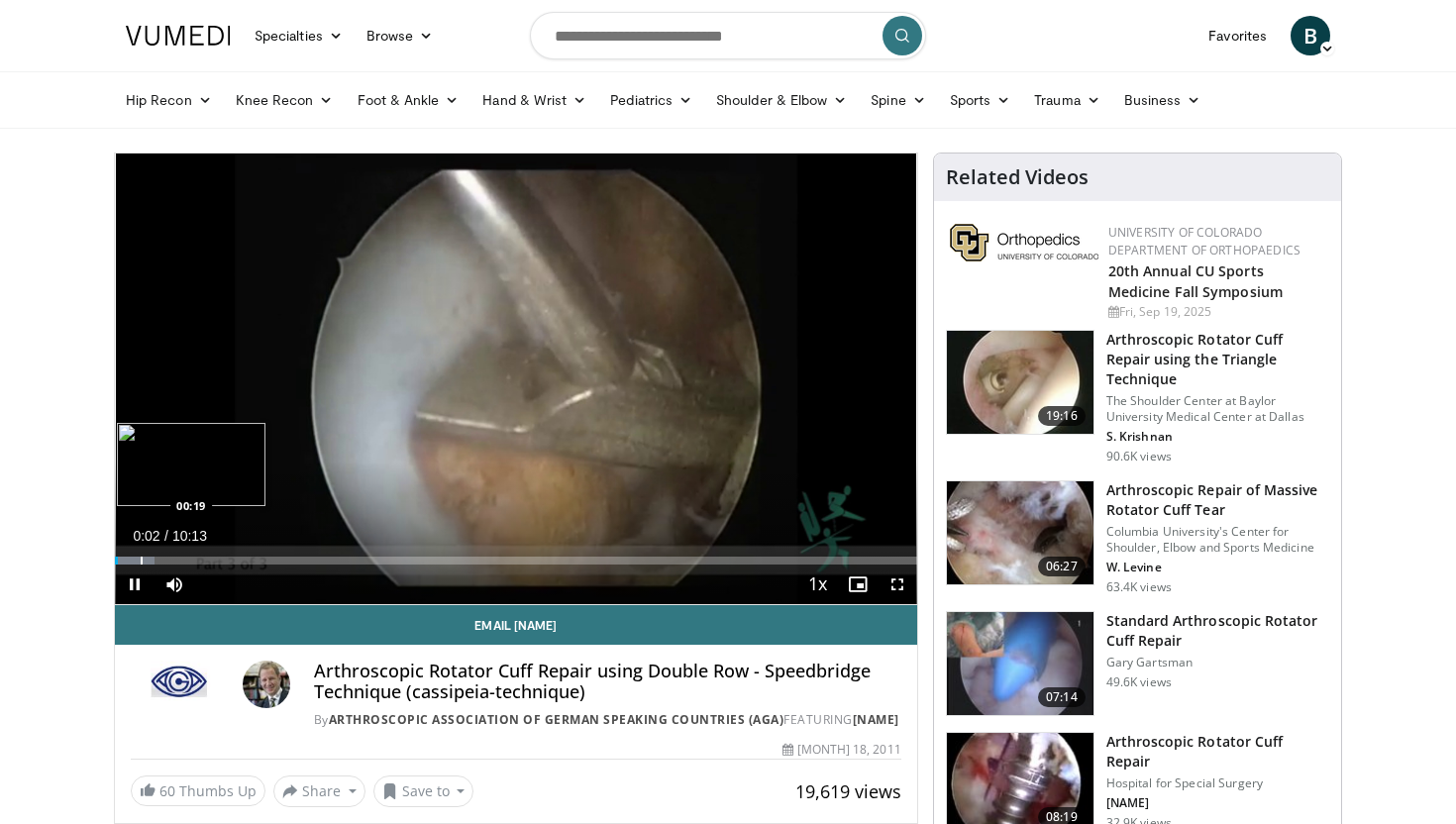 click at bounding box center [142, 561] 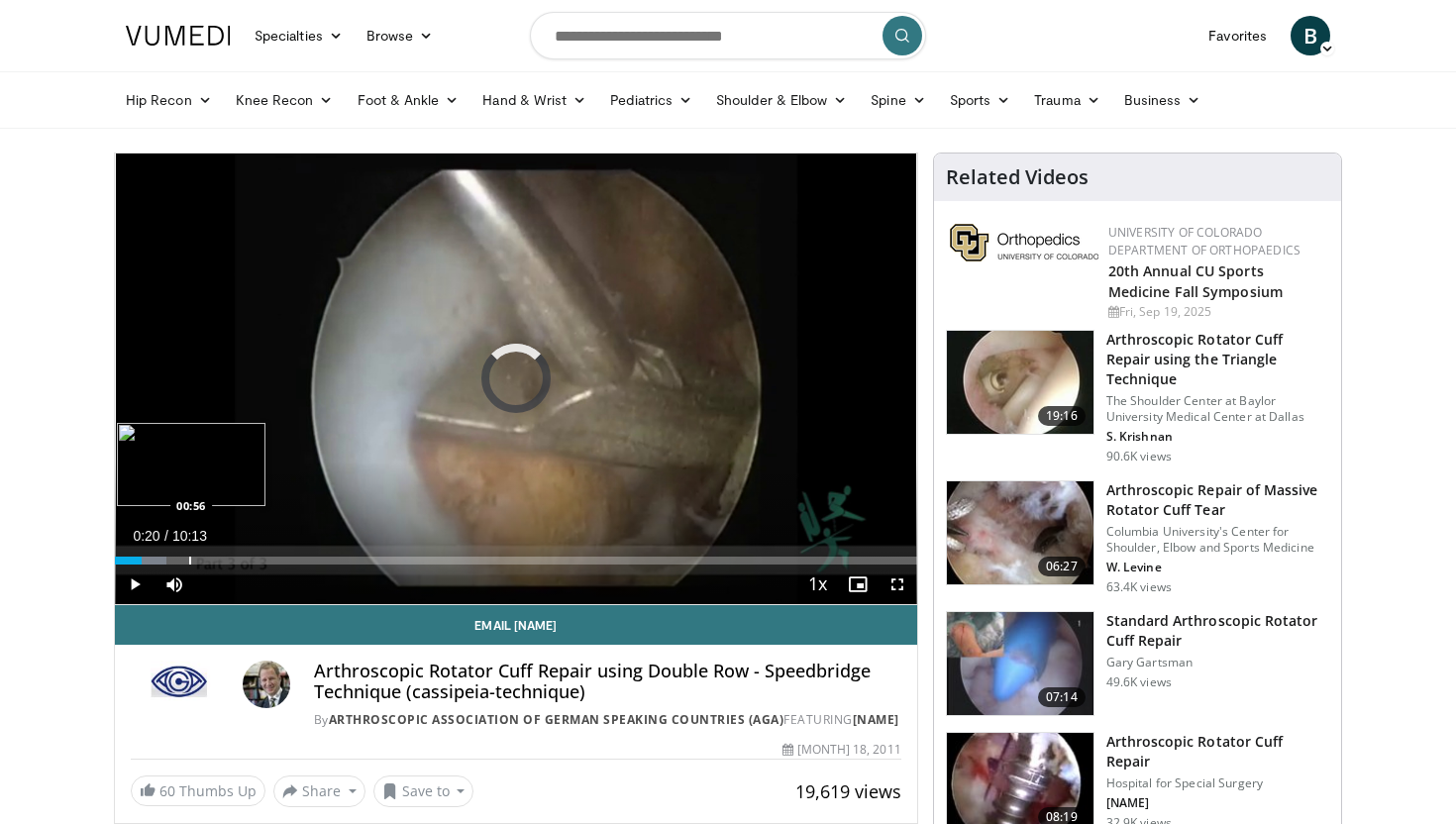 click on "Loaded :  6.45% 00:20 00:56" at bounding box center [516, 555] 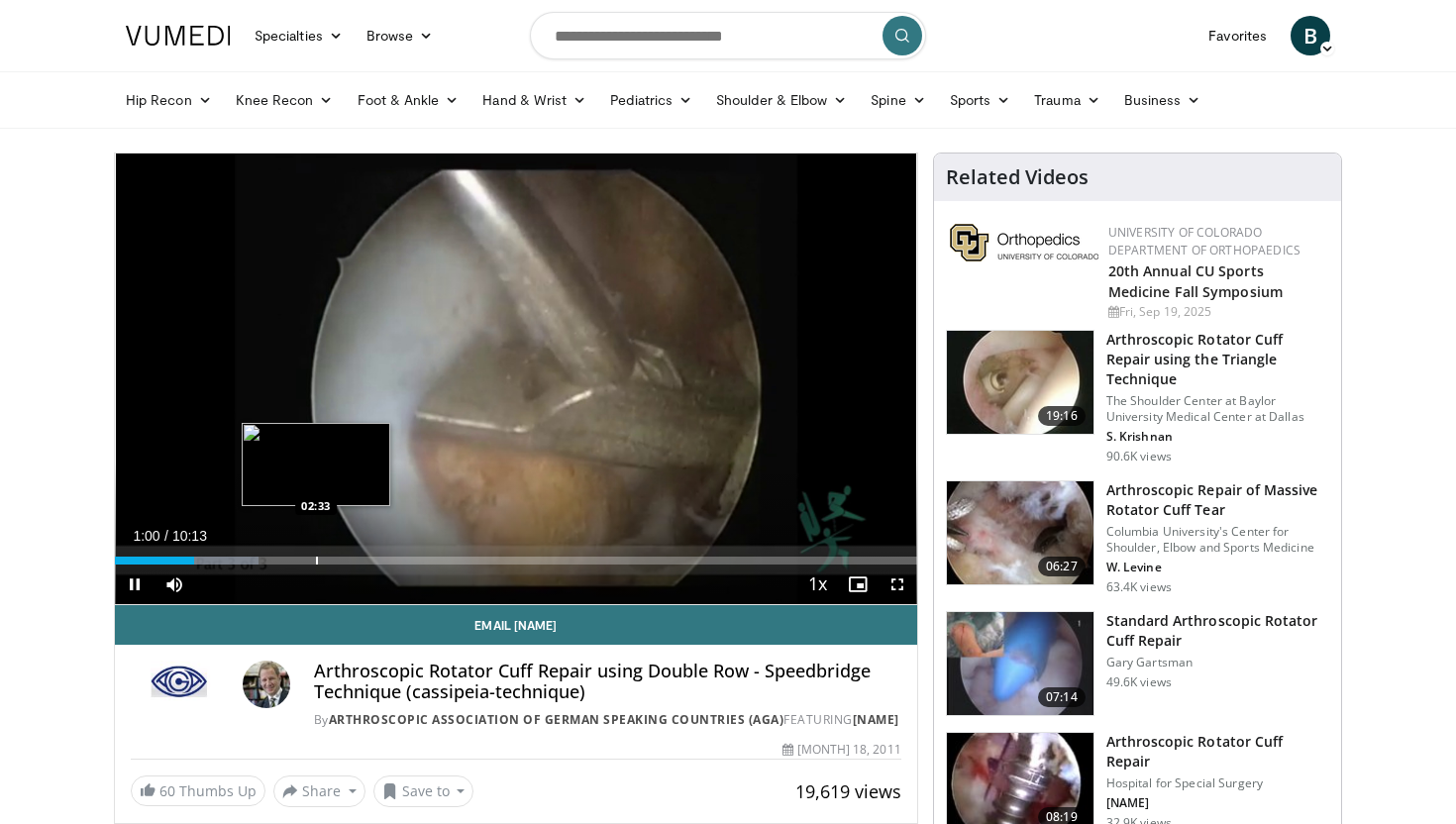 click at bounding box center [317, 561] 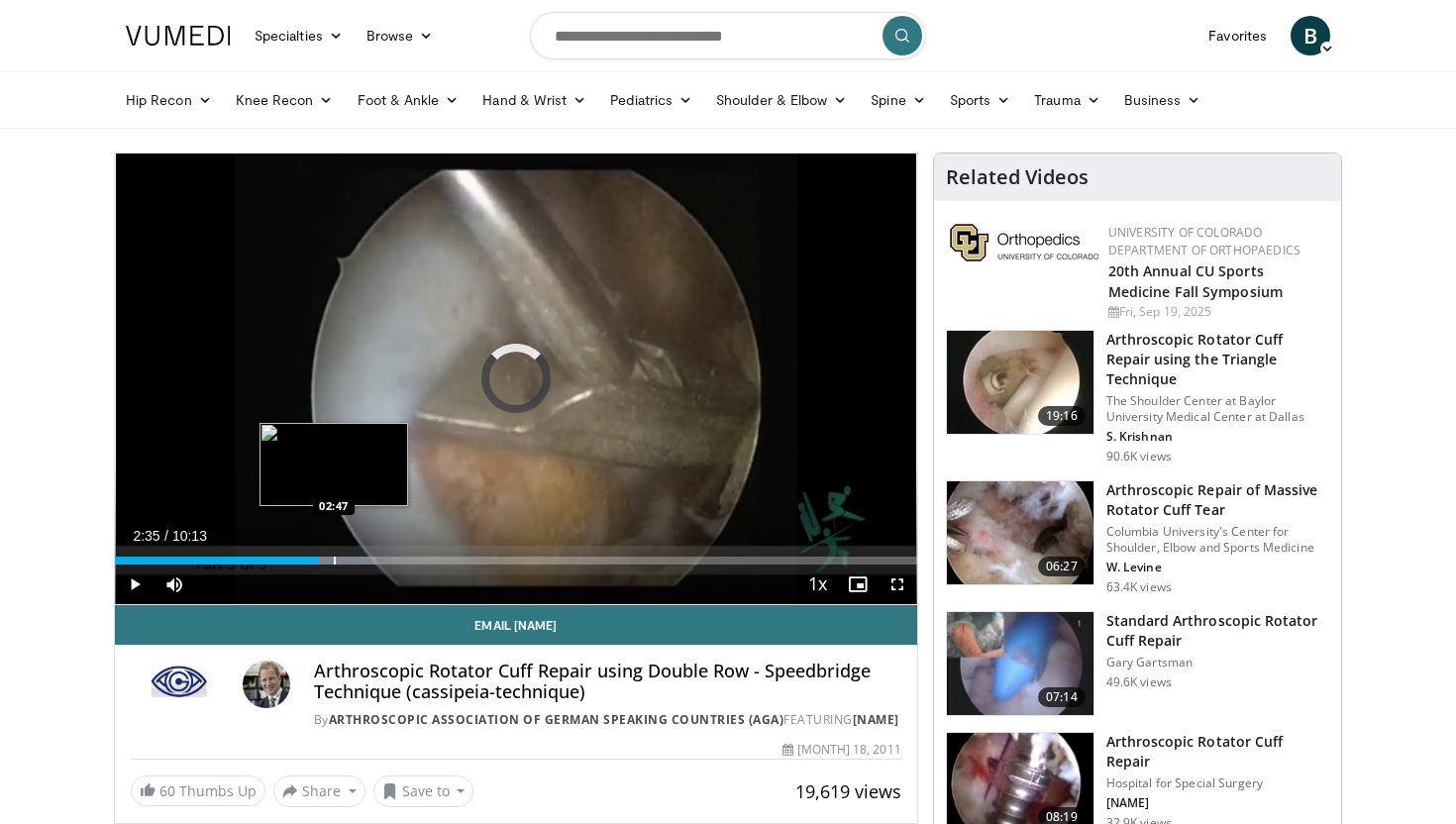 click at bounding box center (335, 561) 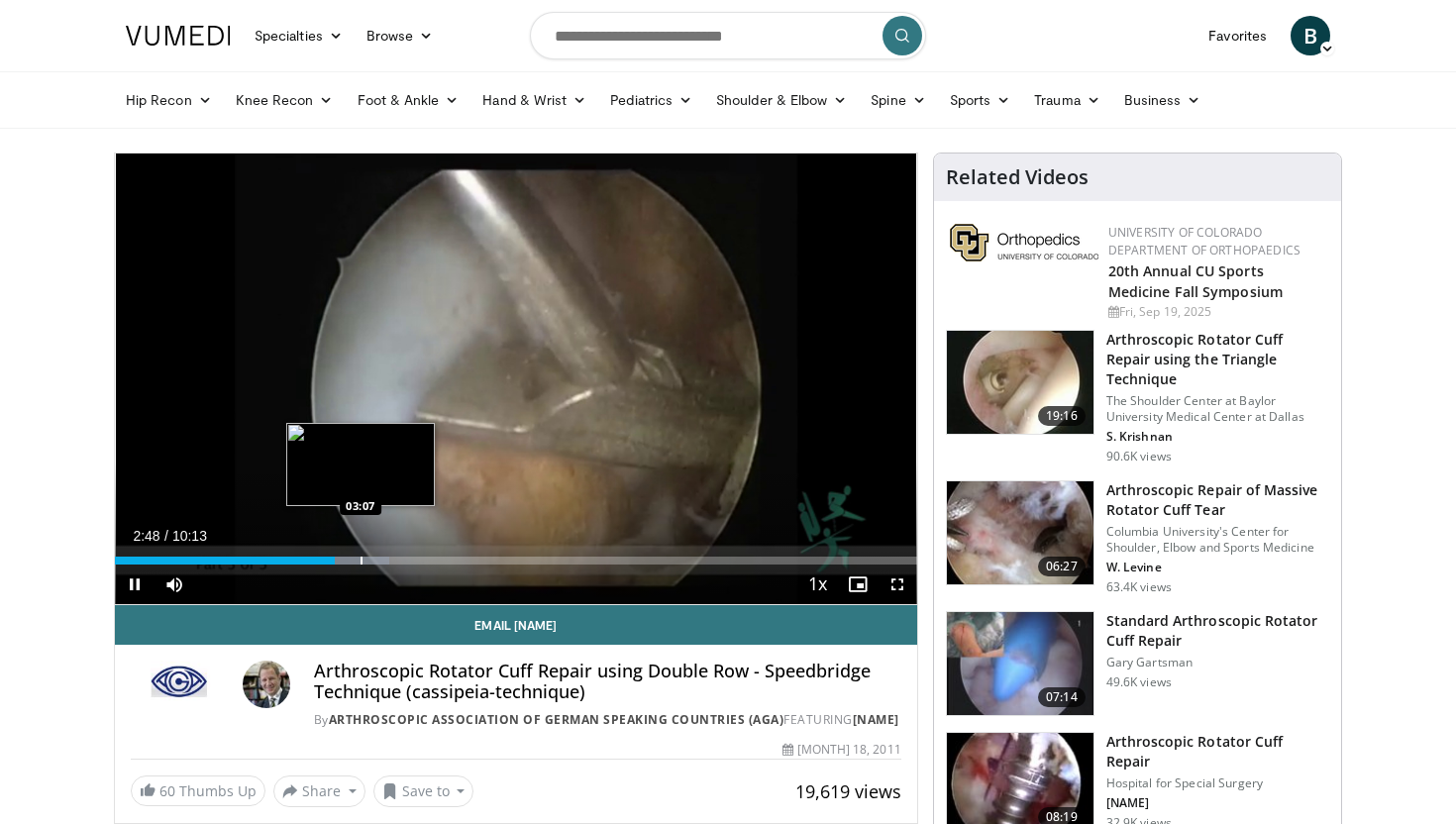click at bounding box center (362, 561) 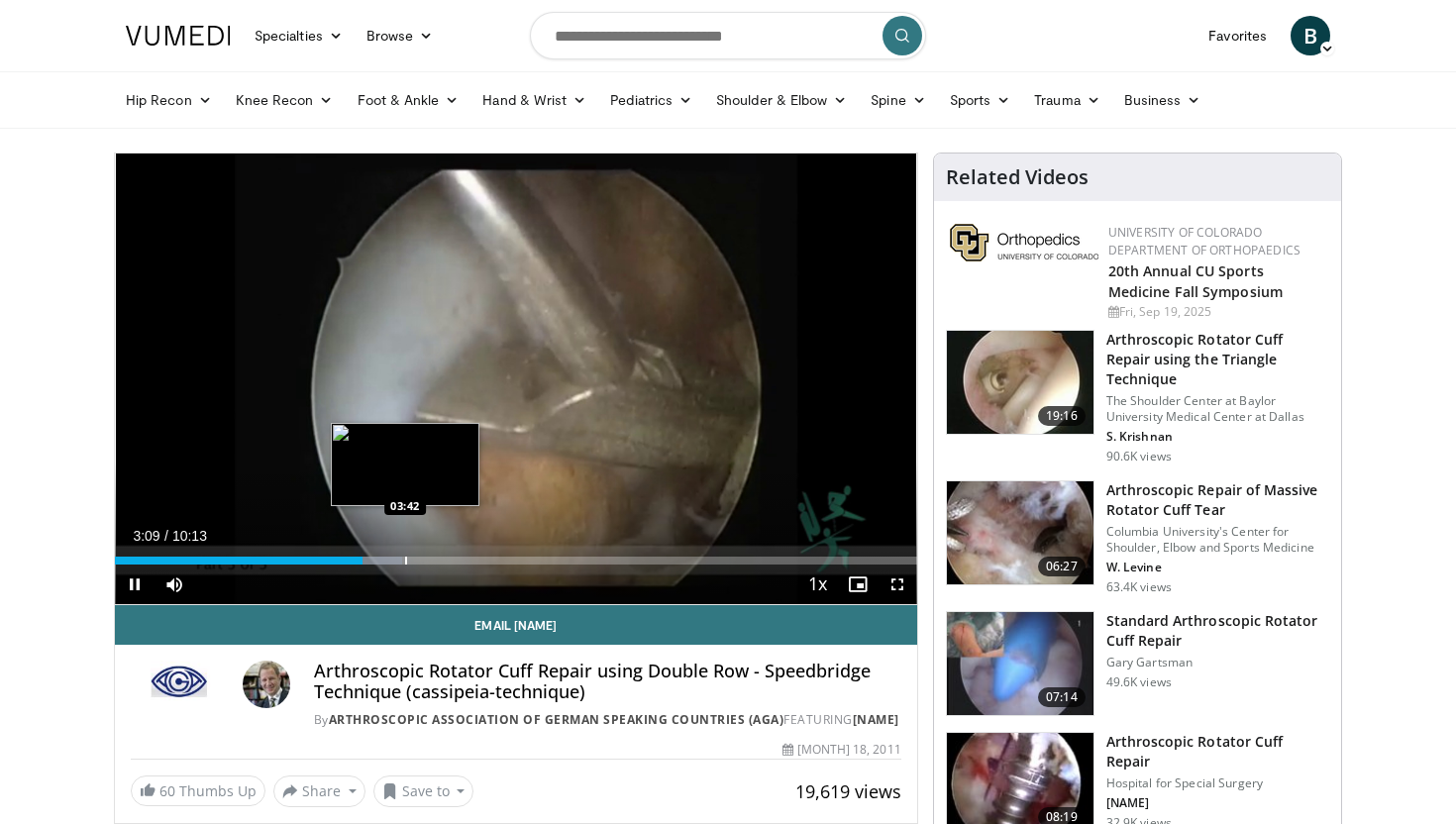 click on "10 seconds
Tap to unmute" at bounding box center (516, 378) 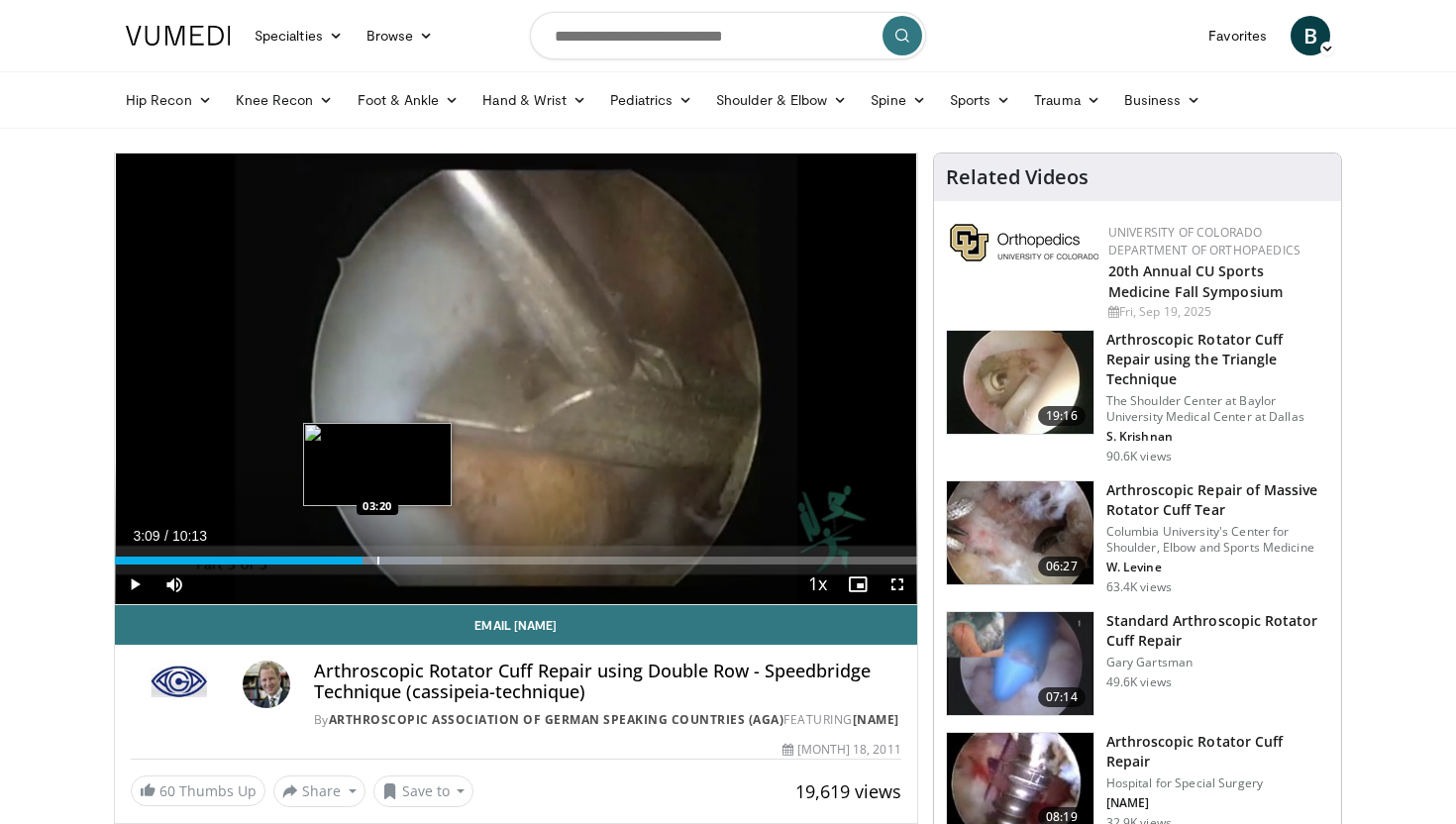click at bounding box center (378, 561) 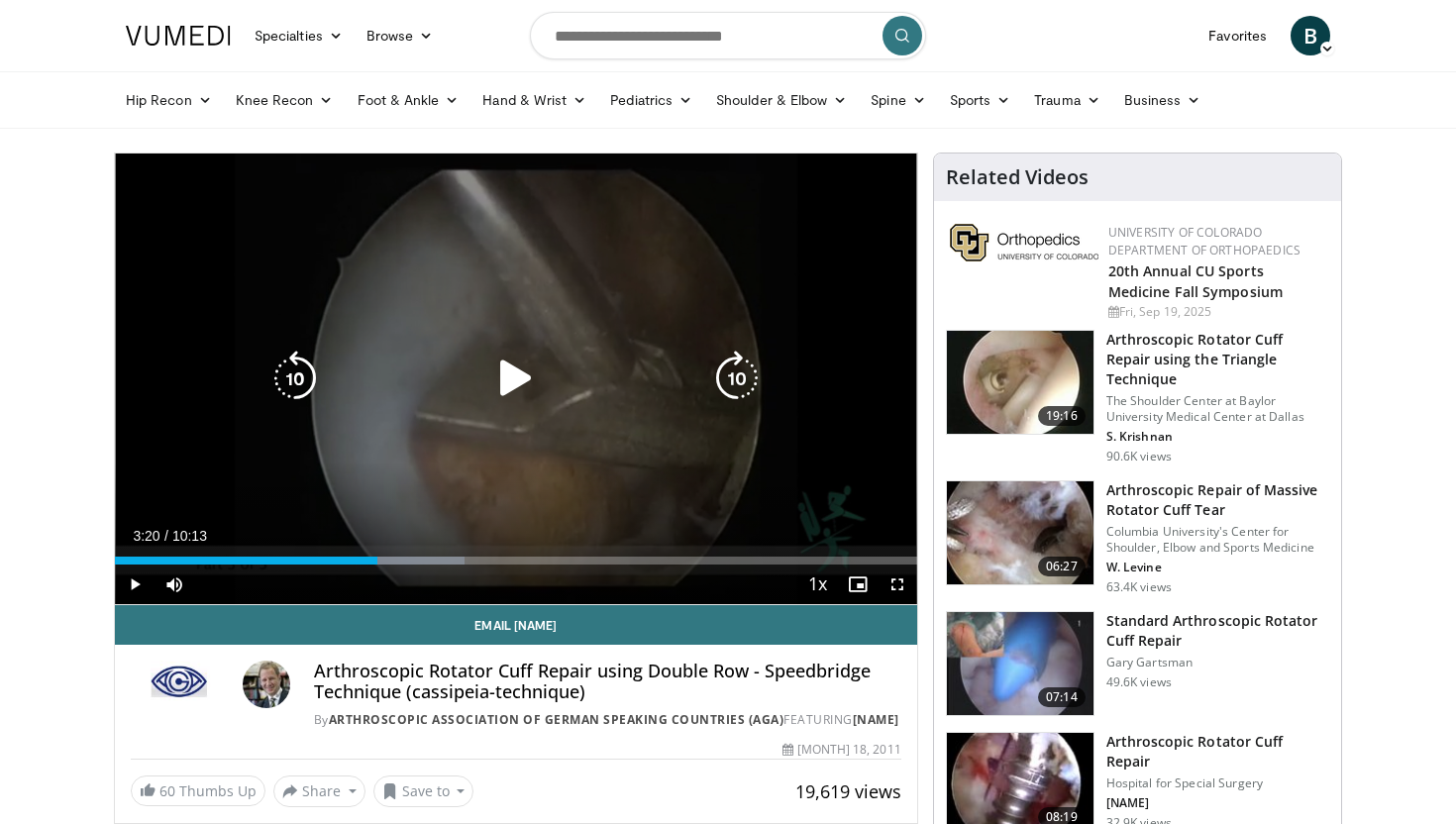 click at bounding box center (516, 378) 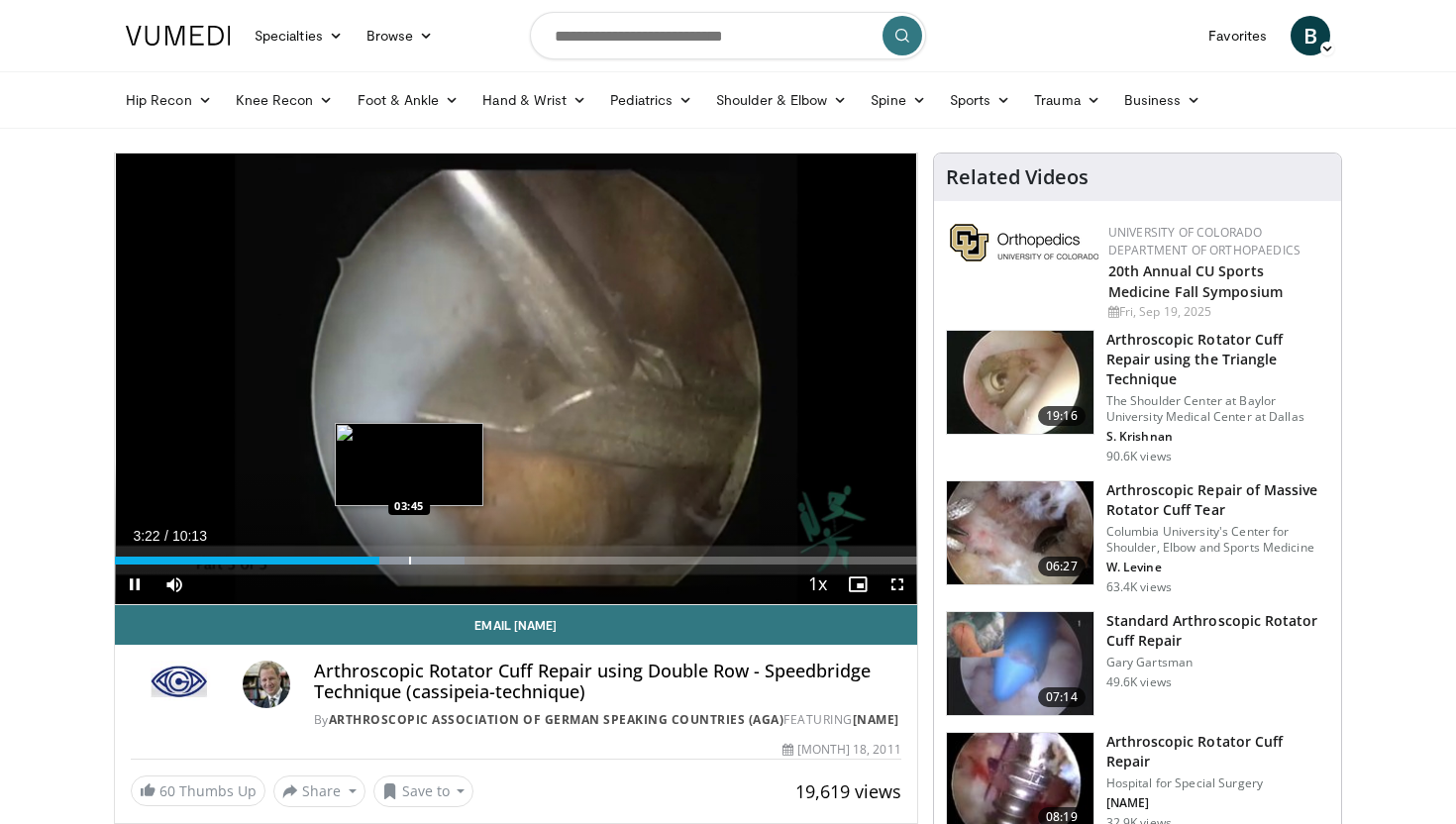click at bounding box center (410, 561) 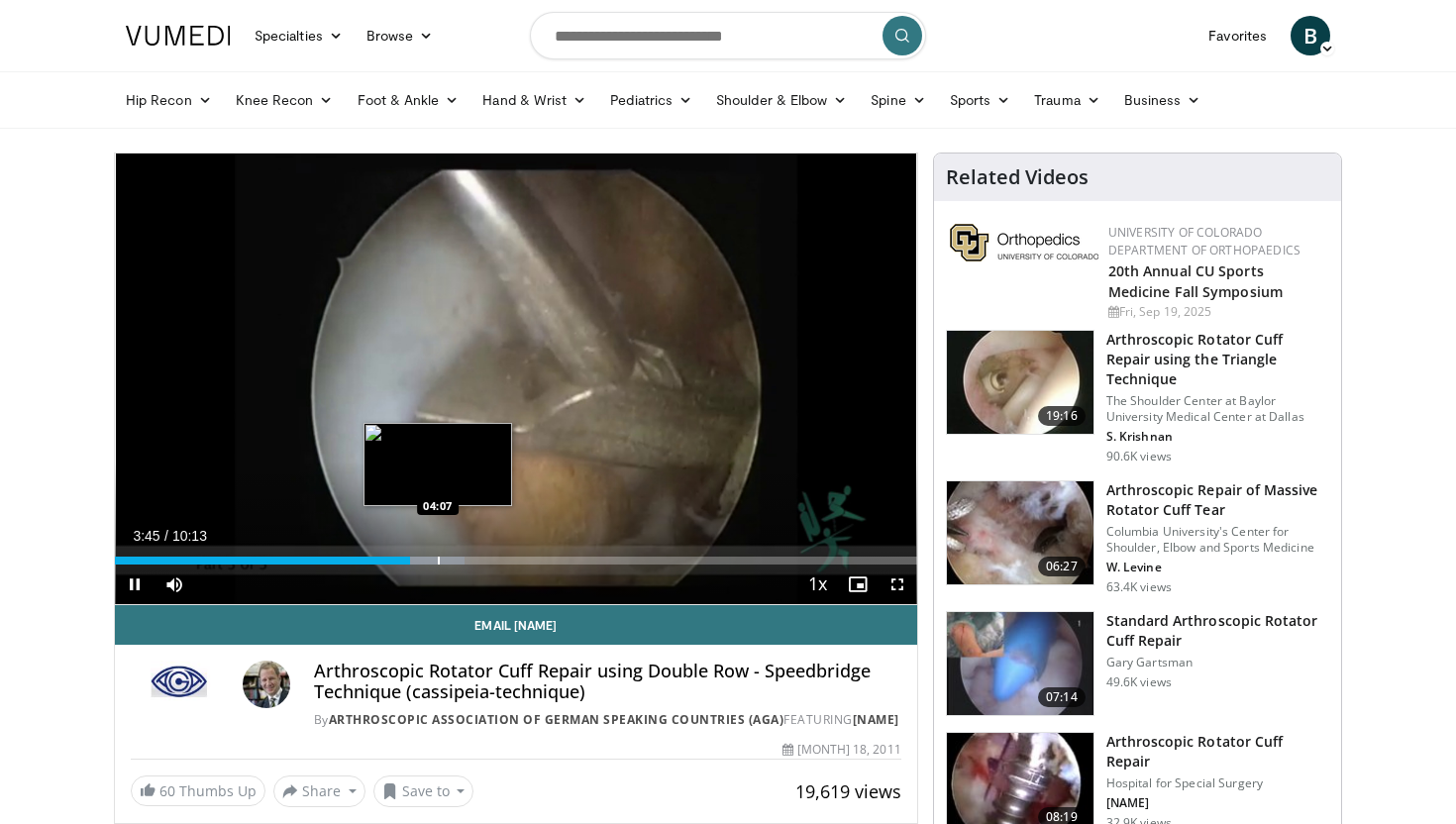 click at bounding box center (439, 561) 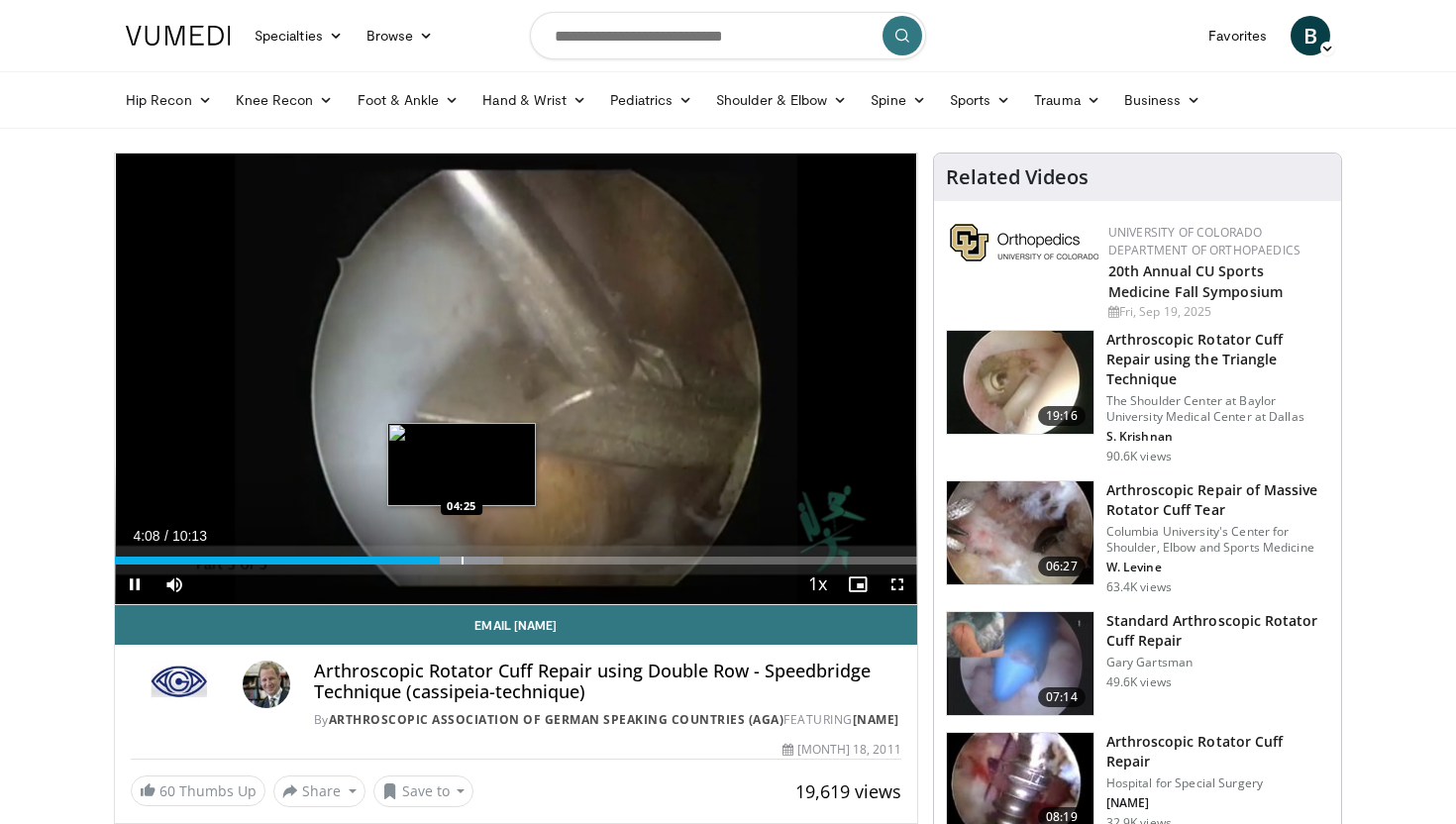 click at bounding box center (463, 561) 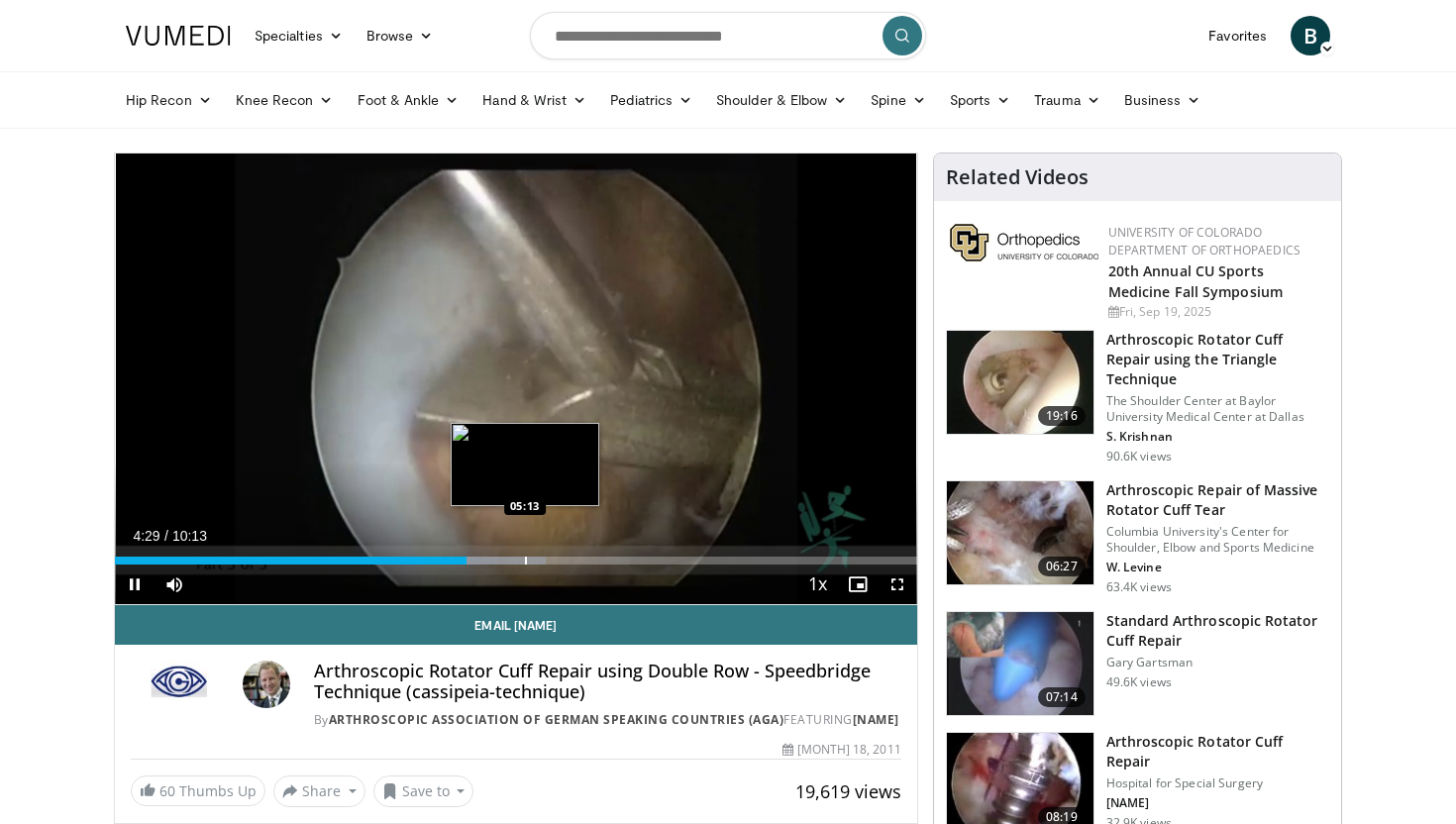click on "Loaded :  53.77% 04:29 05:13" at bounding box center [516, 555] 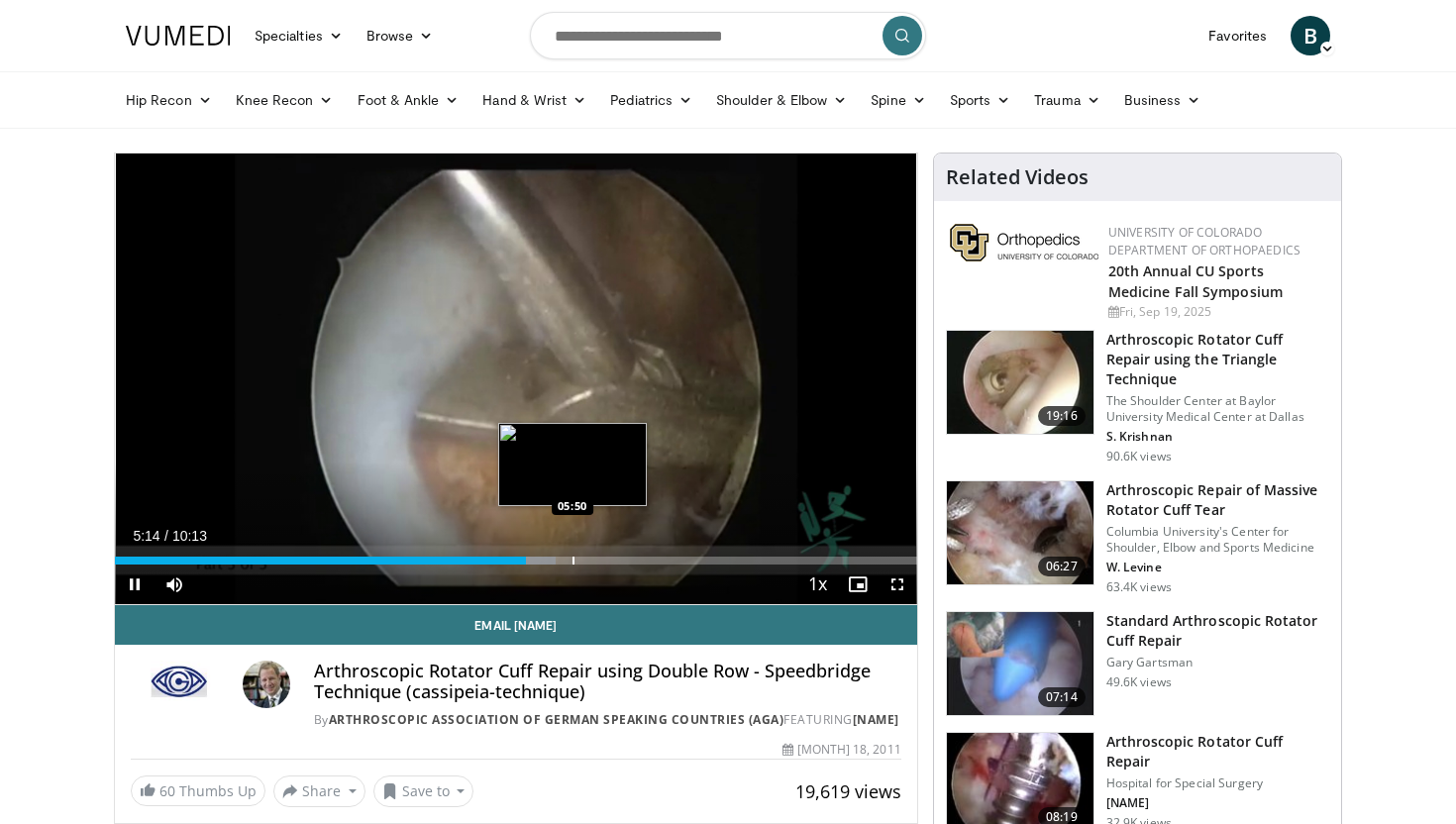 click on "Loaded :  54.94% 05:14 05:50" at bounding box center (516, 555) 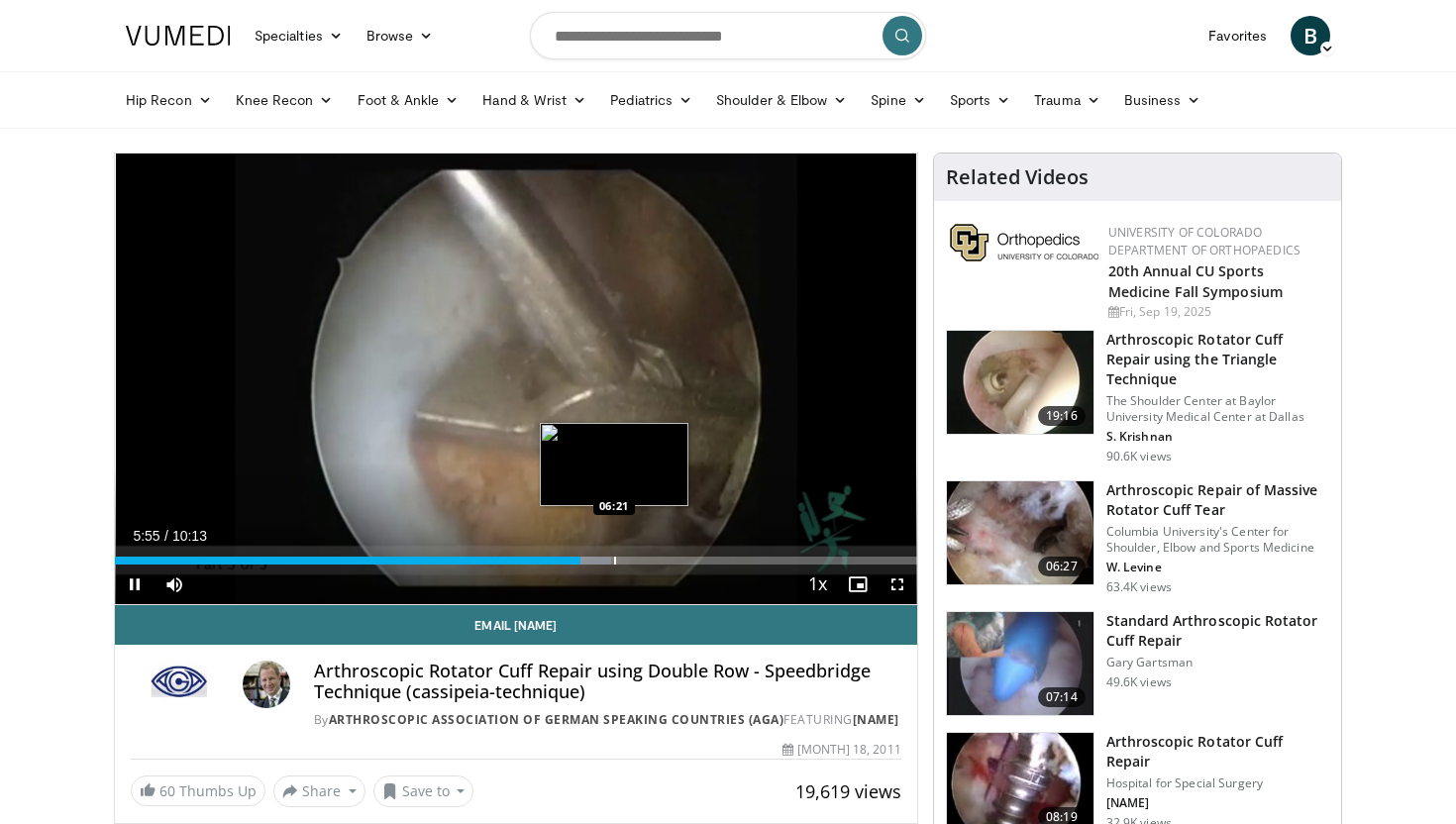 click on "Loaded :  61.91% 05:55 06:21" at bounding box center [516, 555] 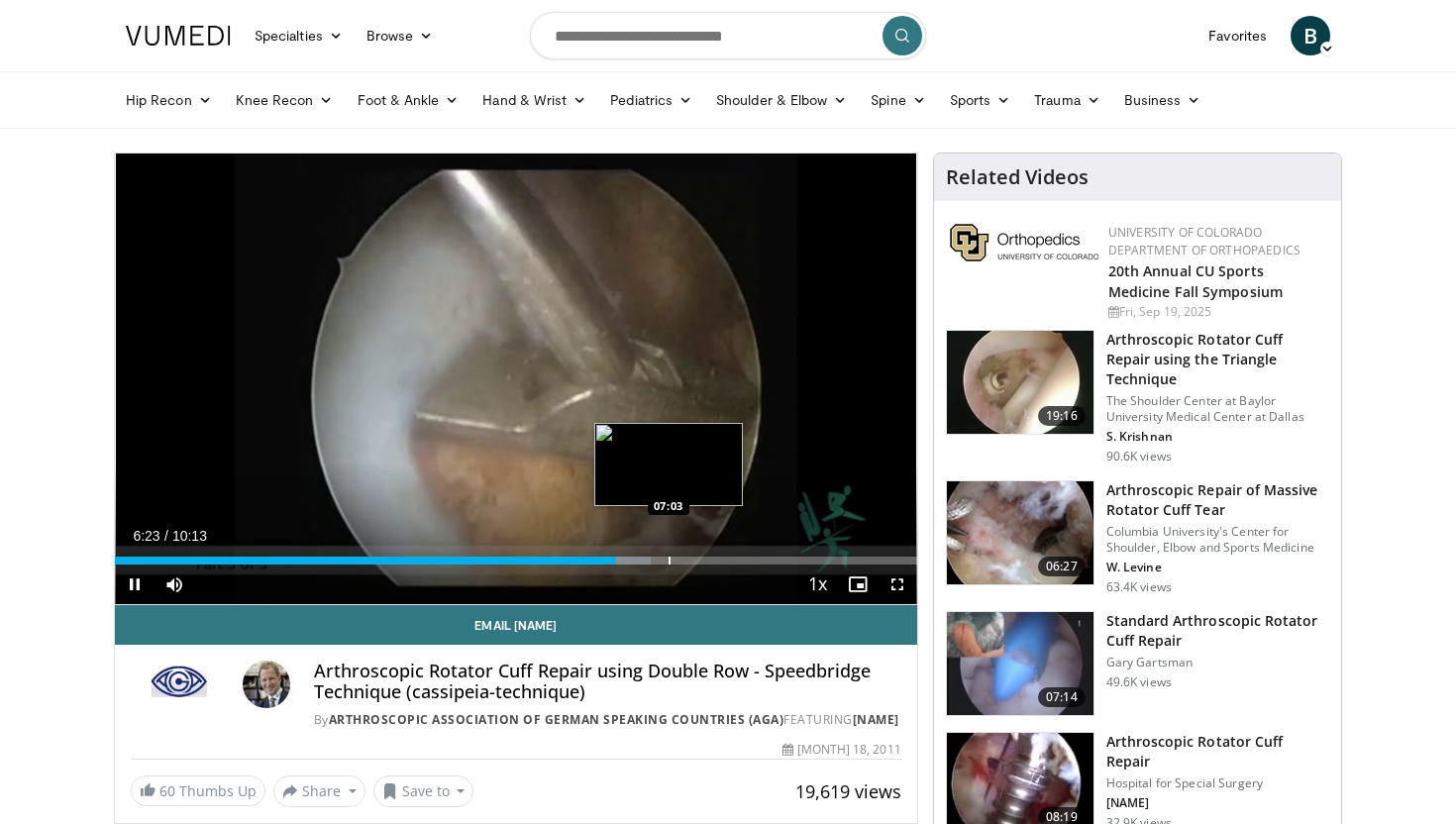 click at bounding box center [670, 561] 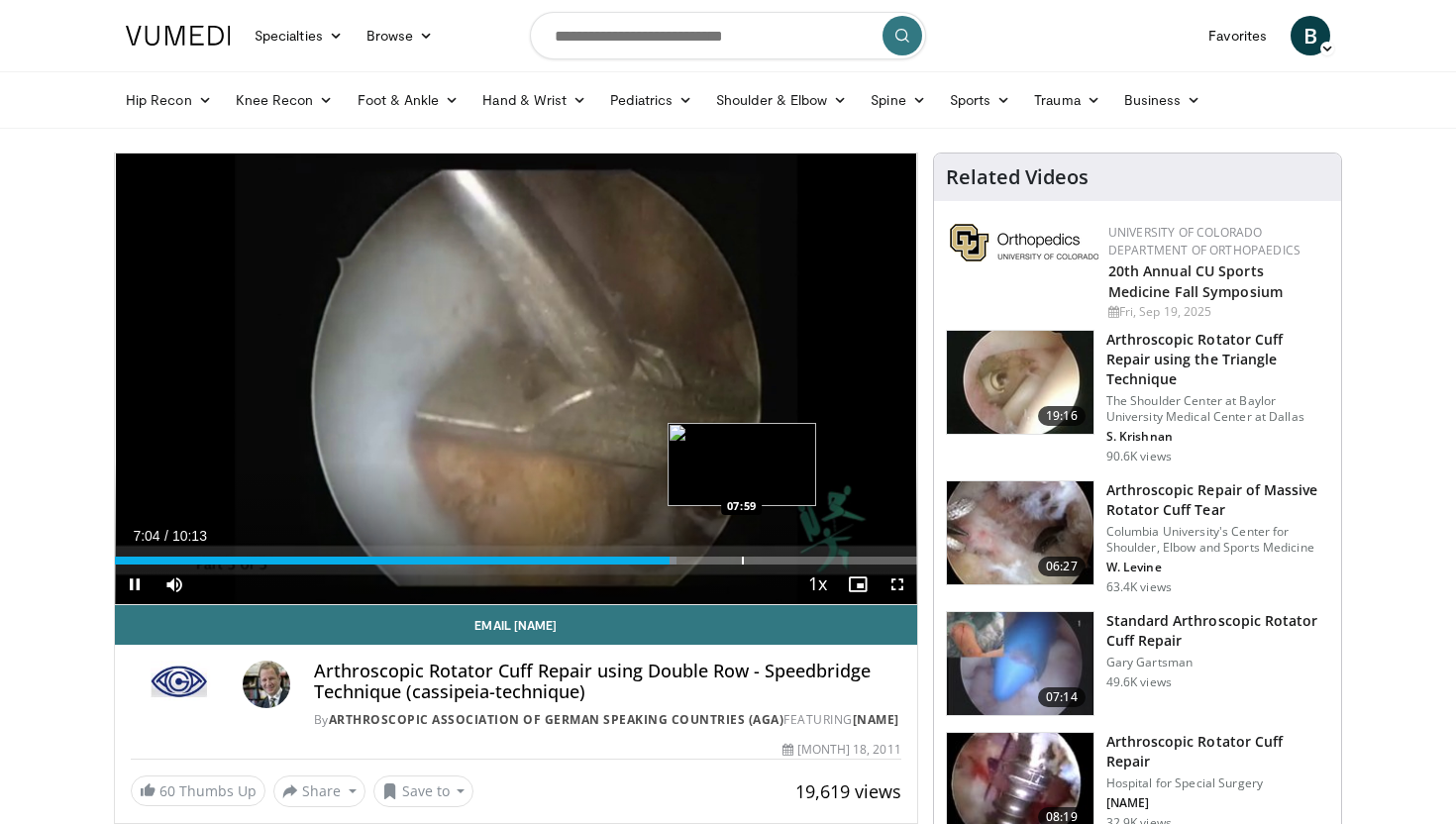 click at bounding box center [743, 561] 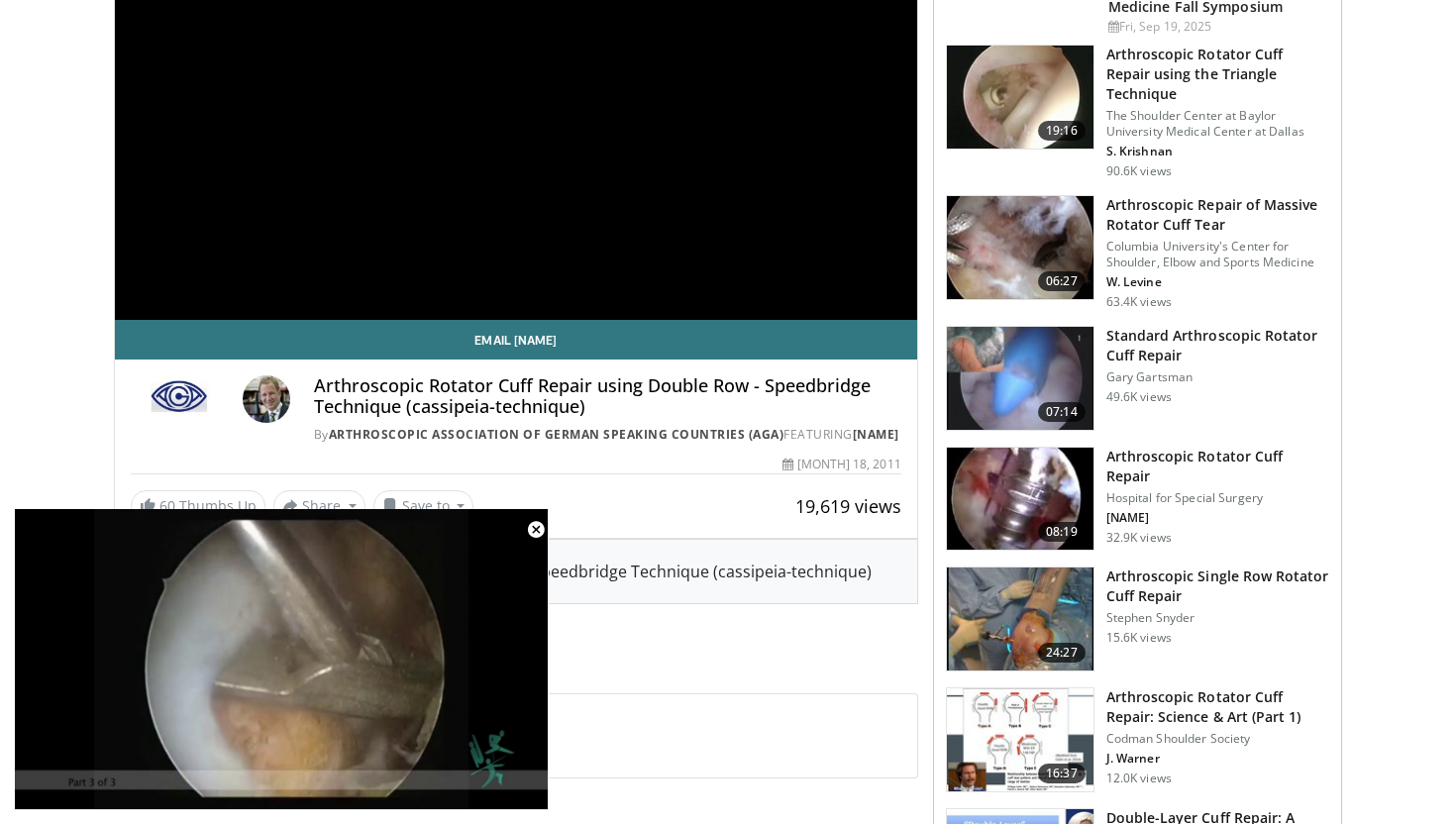 scroll, scrollTop: 287, scrollLeft: 0, axis: vertical 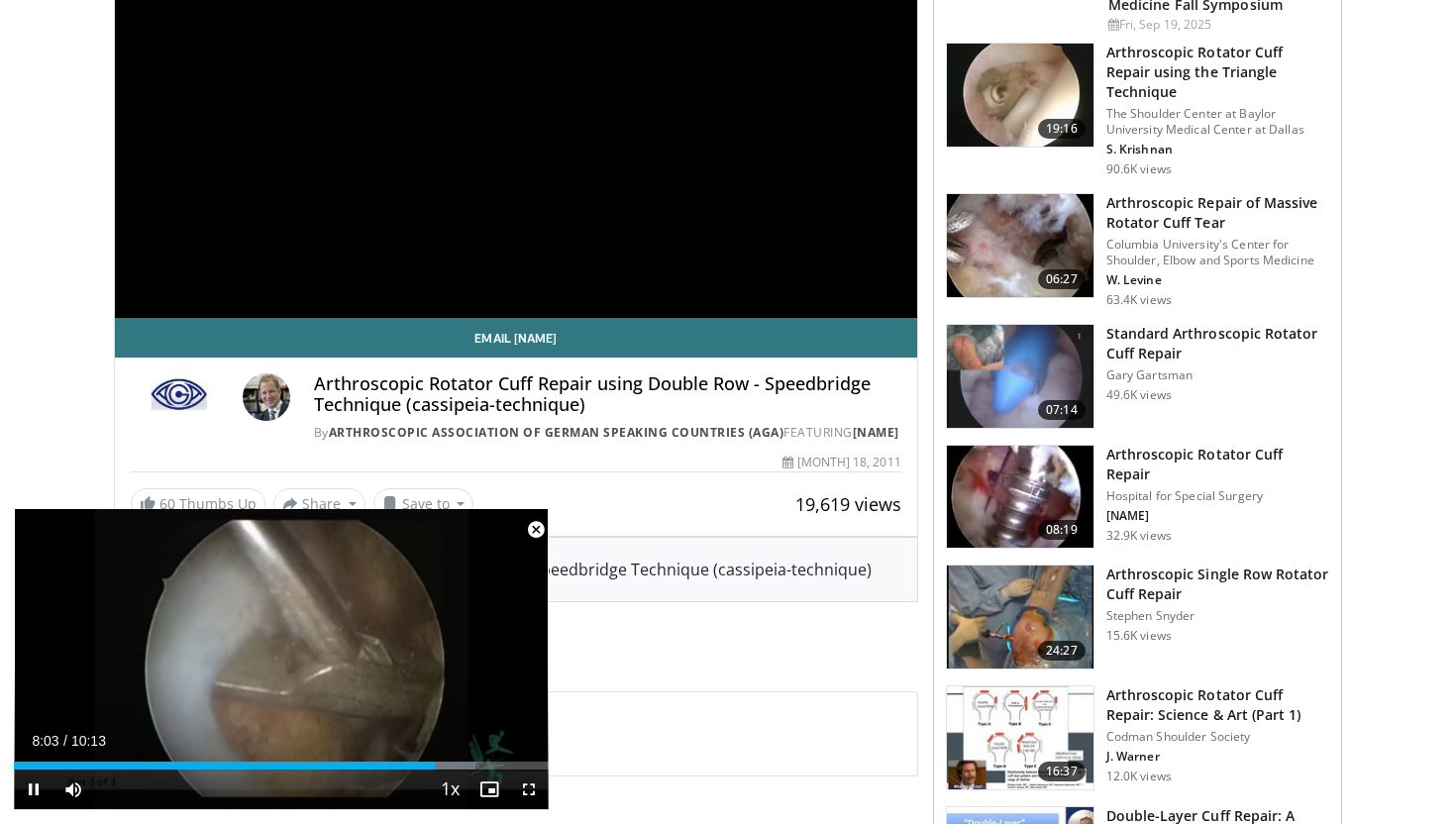 click at bounding box center [536, 530] 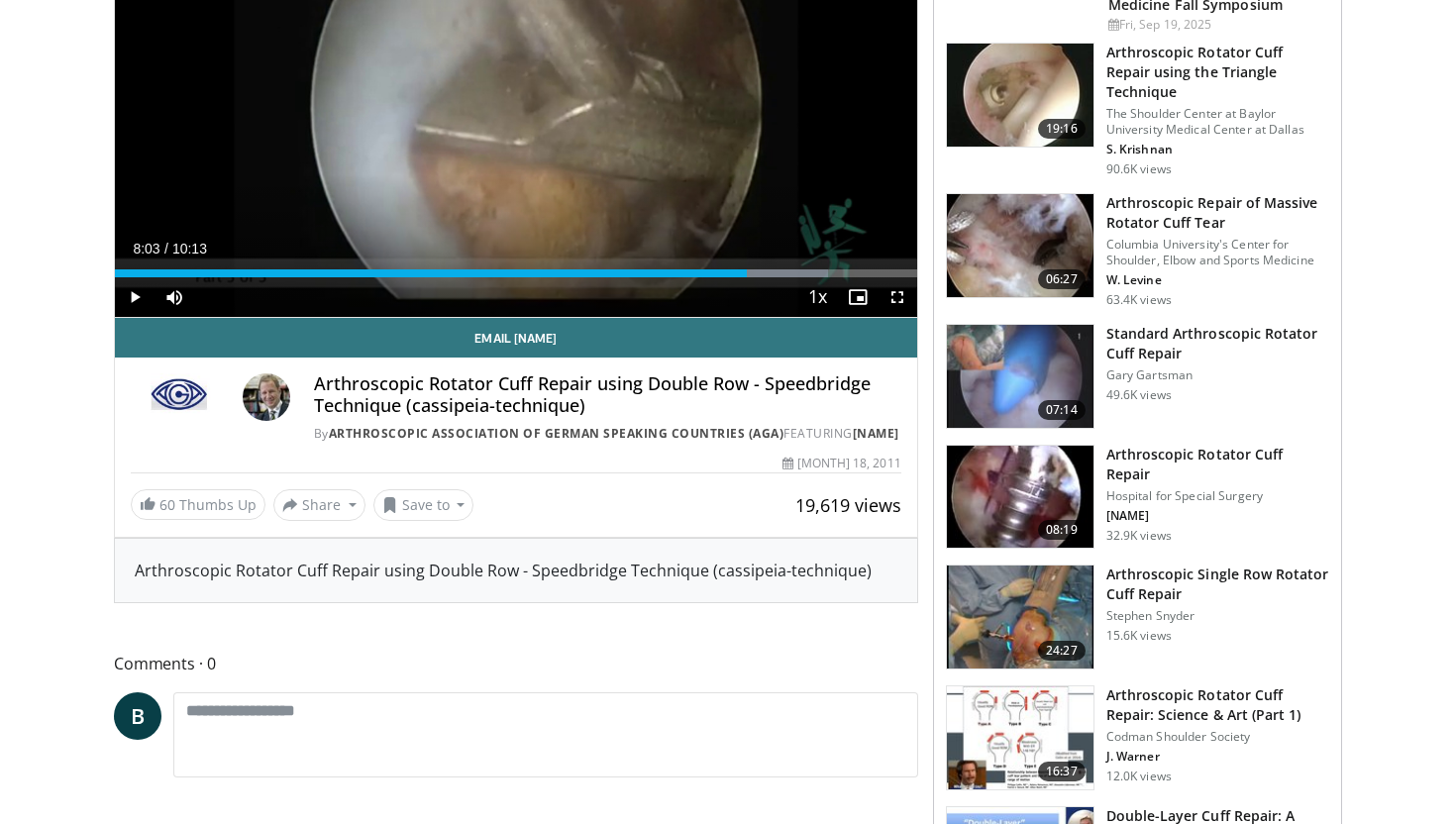 click at bounding box center (1020, 617) 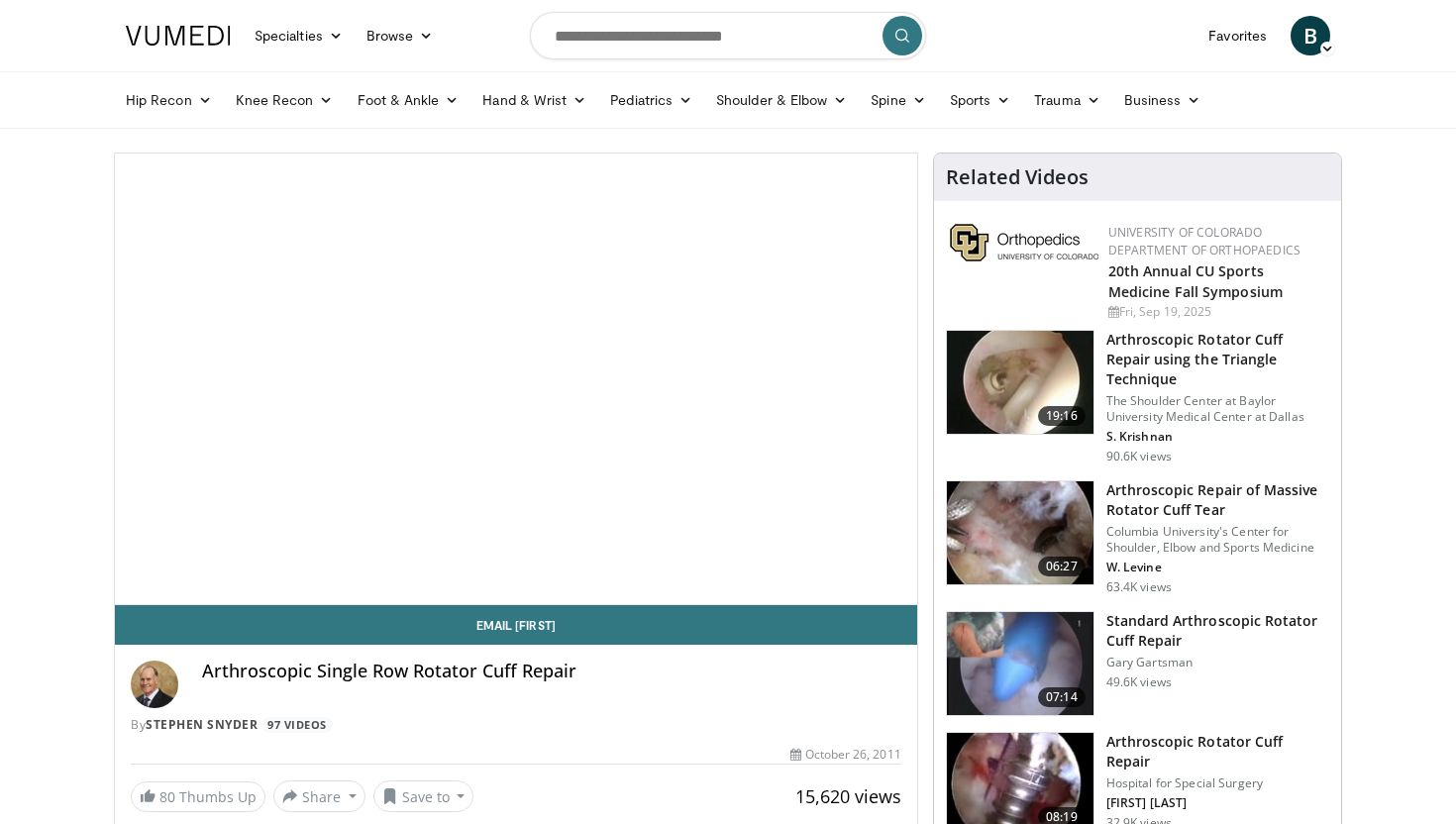 scroll, scrollTop: 0, scrollLeft: 0, axis: both 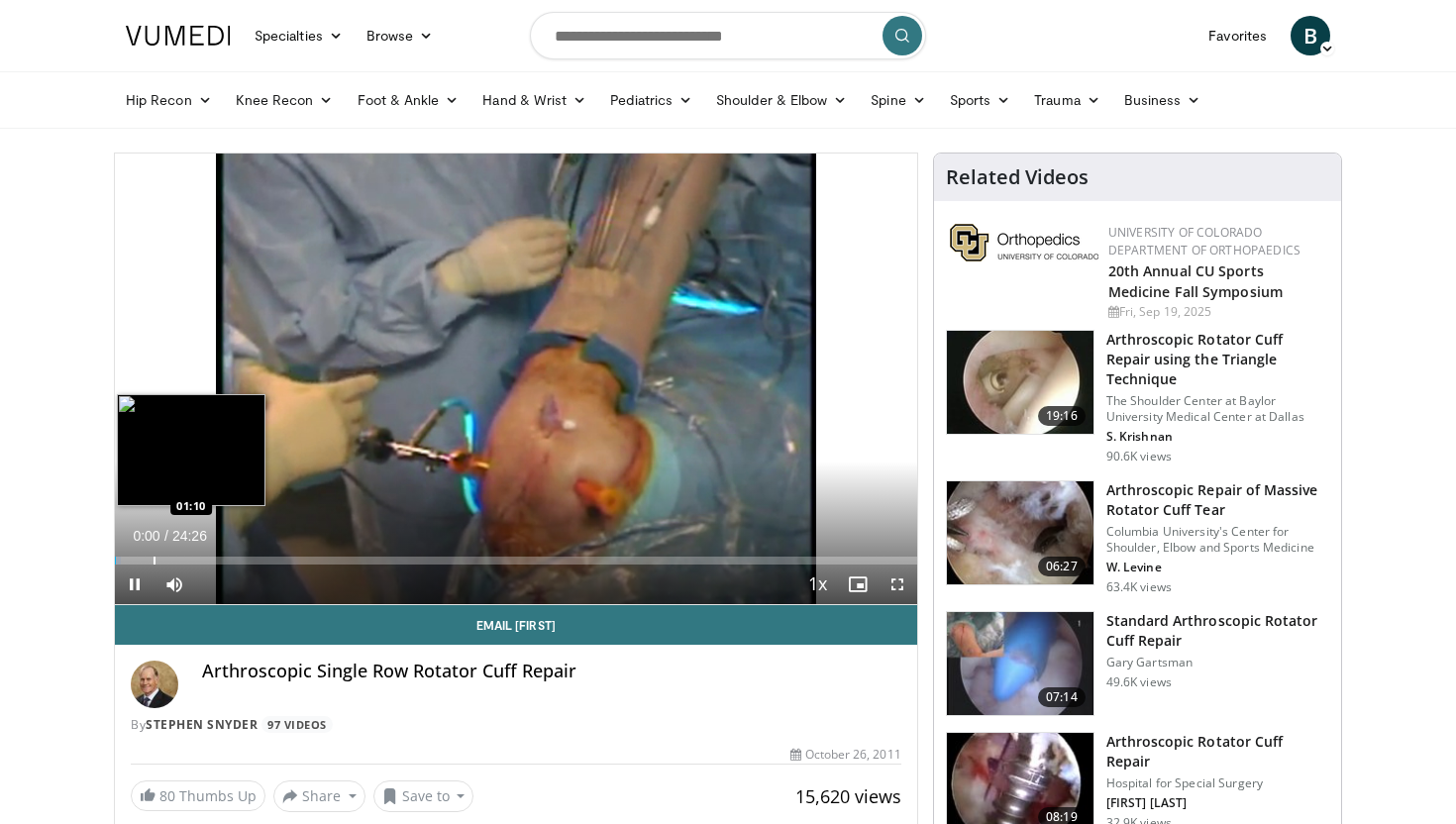 click at bounding box center [155, 561] 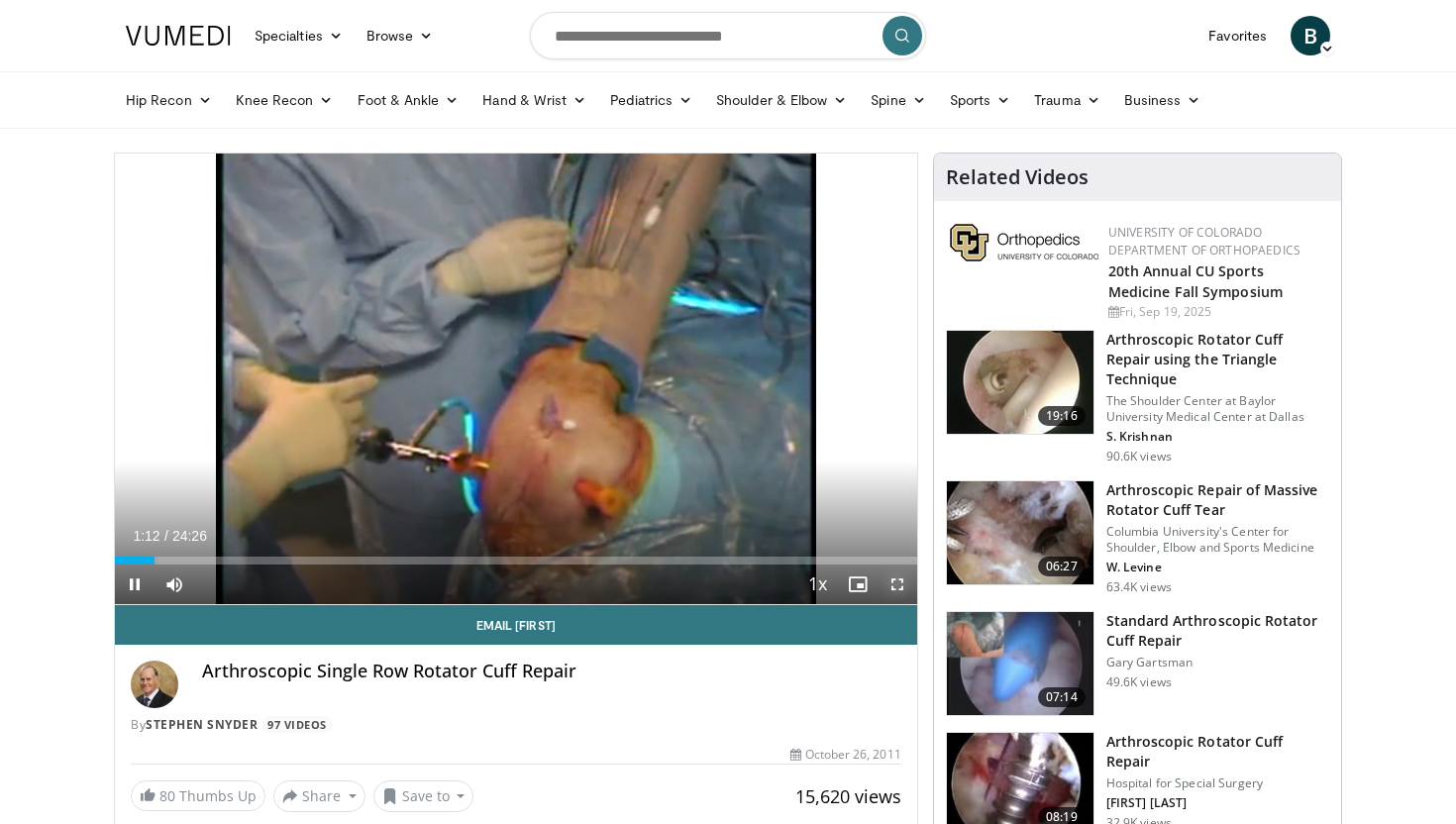 click at bounding box center (897, 584) 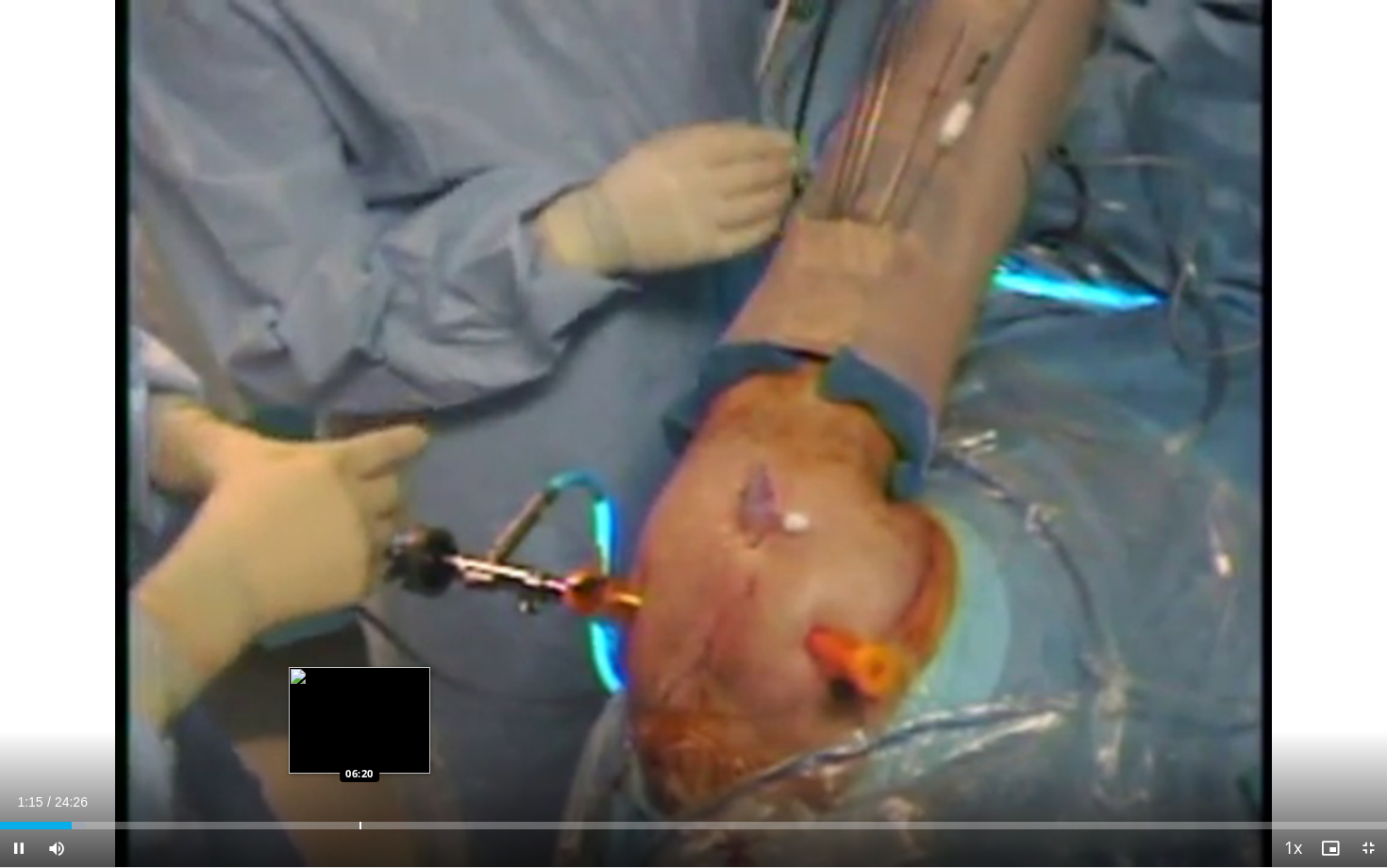 click at bounding box center (360, 826) 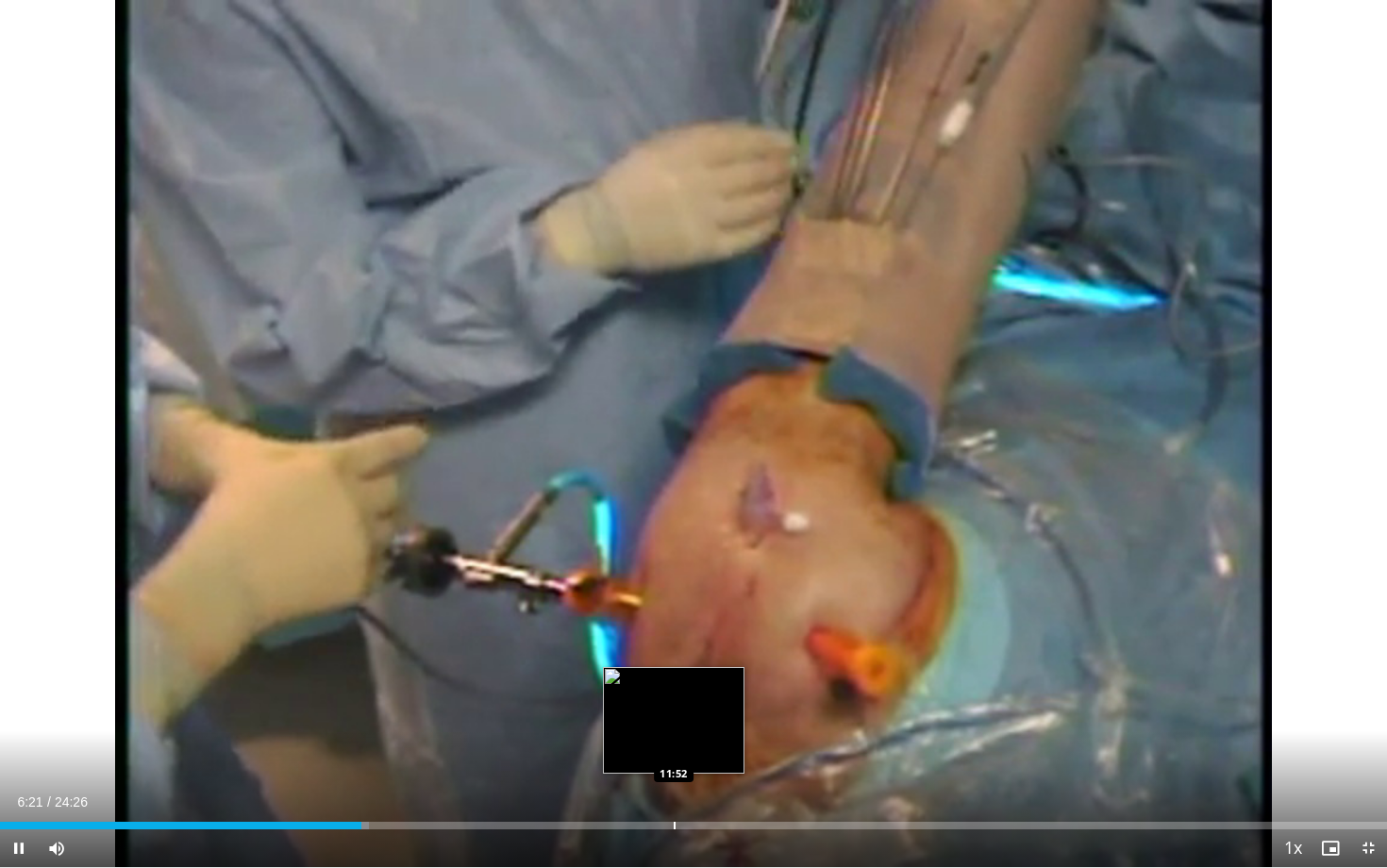 click at bounding box center [675, 826] 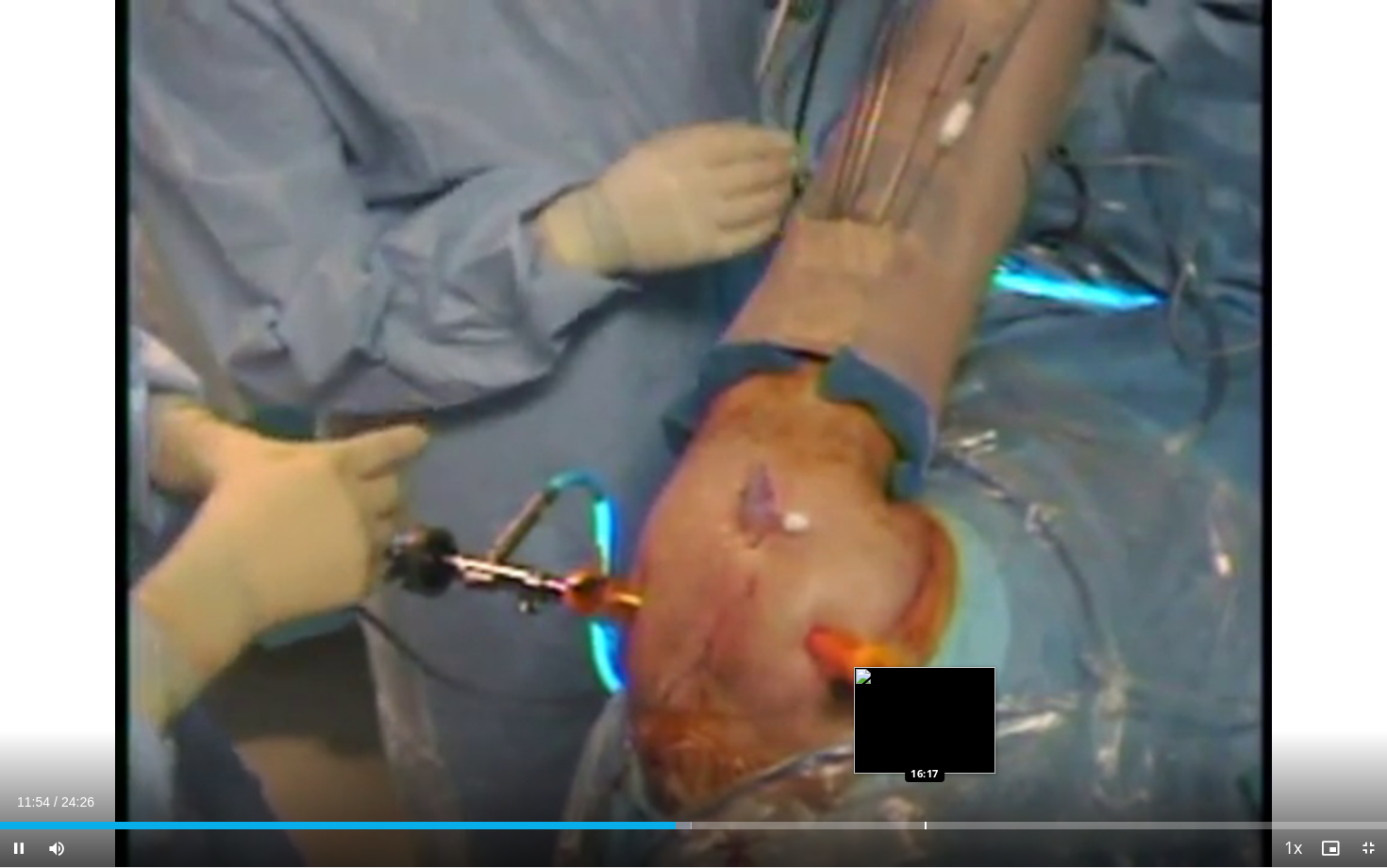 click at bounding box center [926, 826] 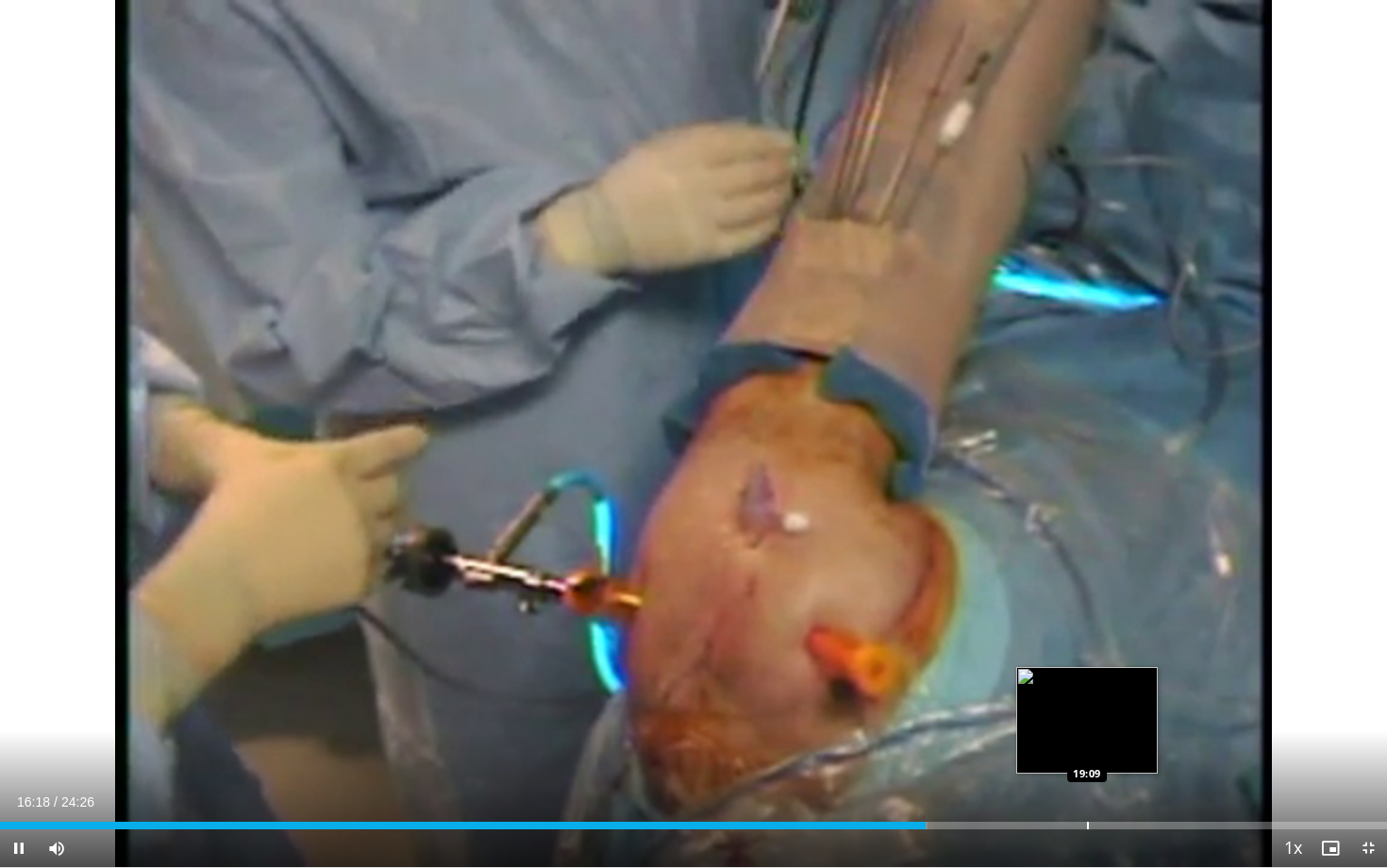 click at bounding box center (1088, 826) 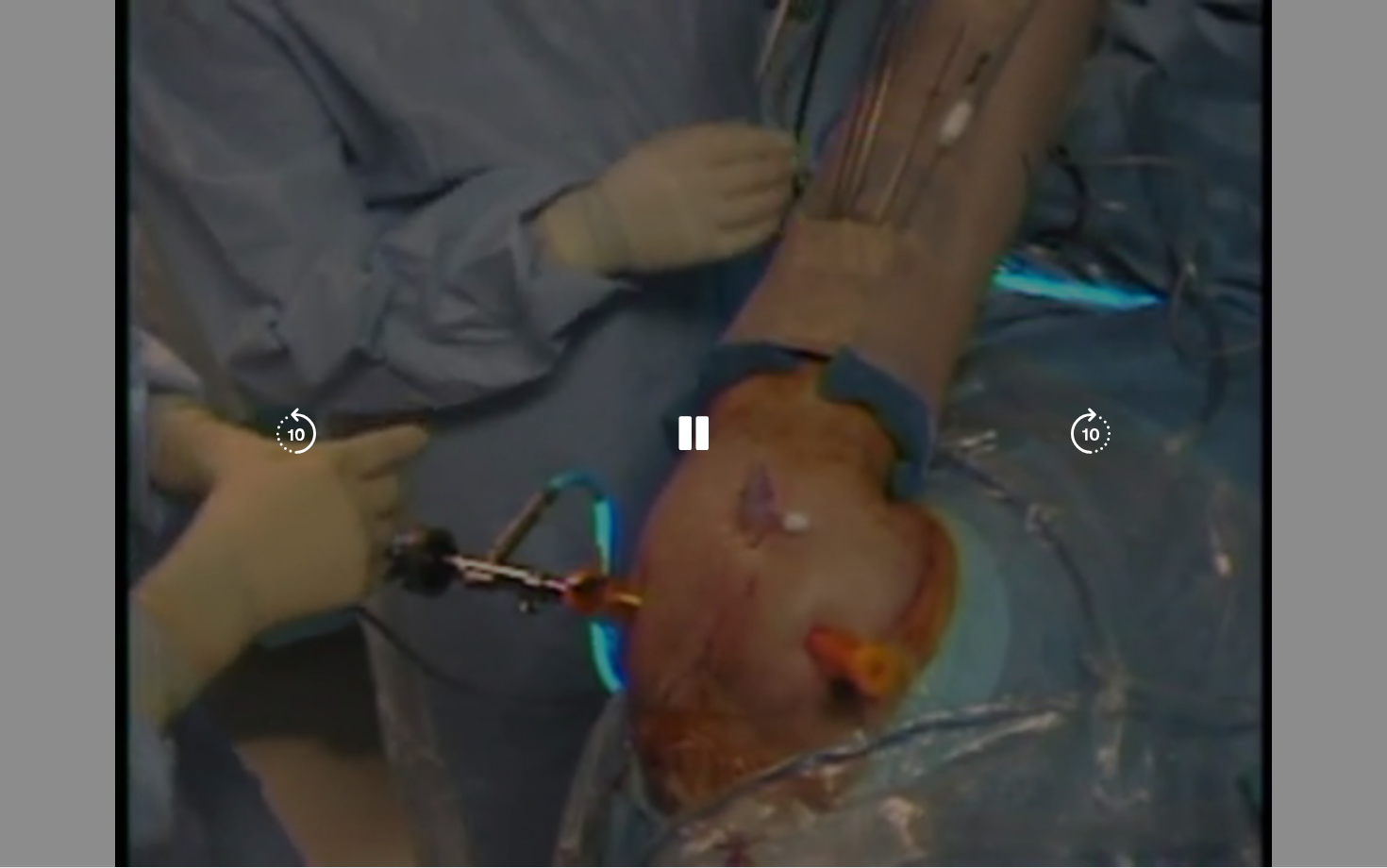 click on "Loaded :  79.19% 19:11 21:35" at bounding box center [694, 858] 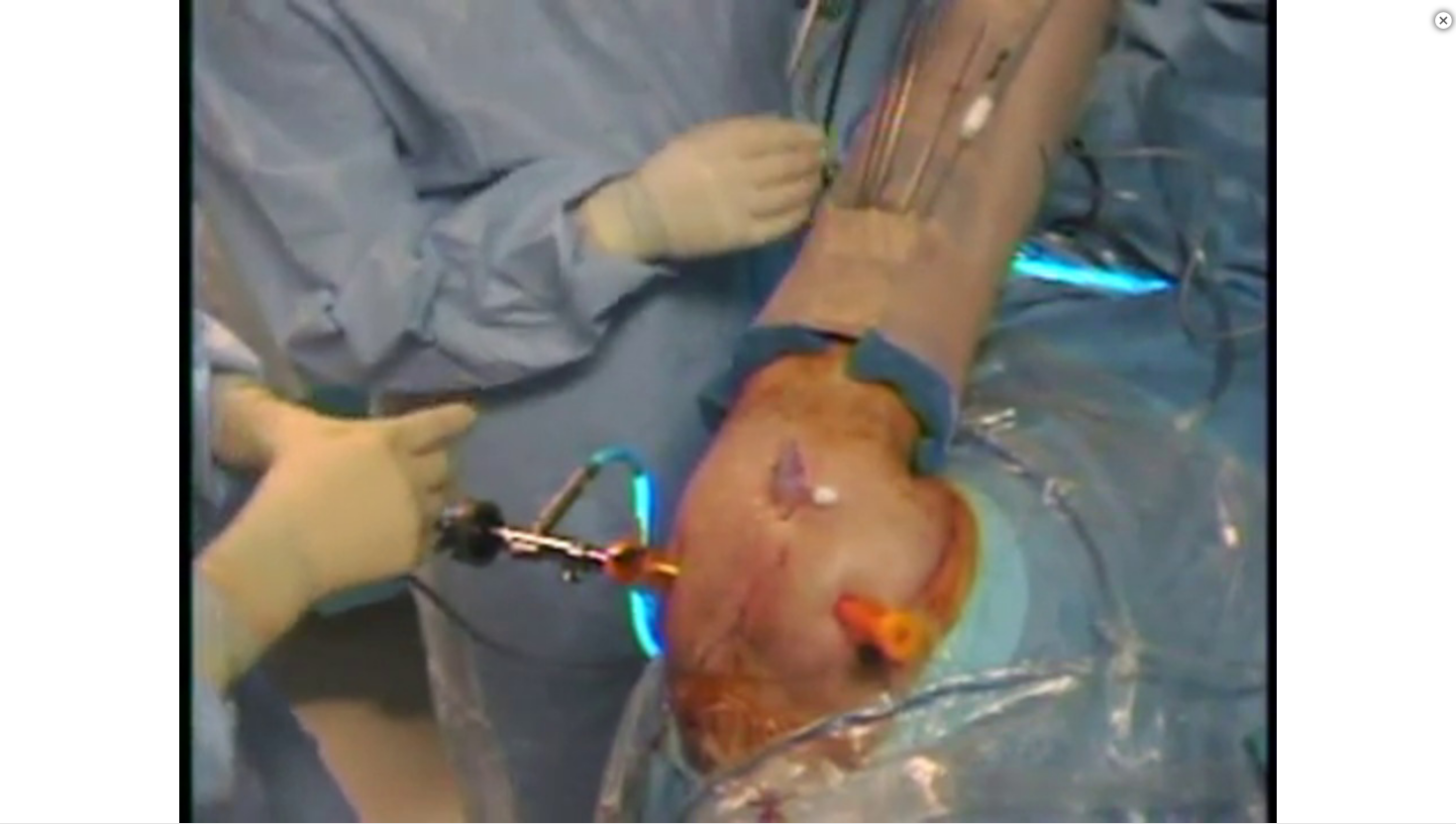 scroll, scrollTop: 585, scrollLeft: 0, axis: vertical 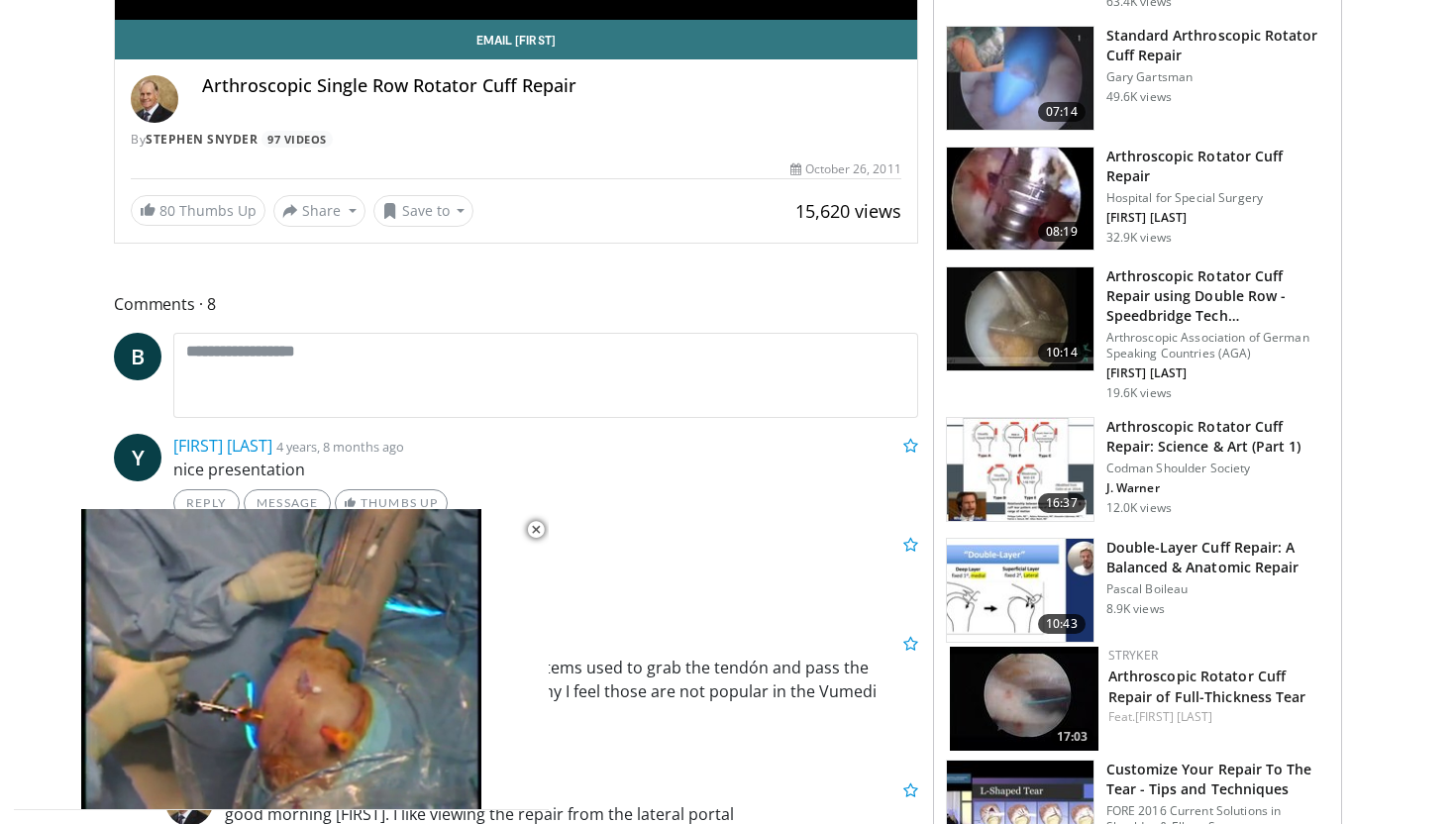 click on "Double-Layer Cuff Repair: A Balanced & Anatomic Repair" at bounding box center [1217, 558] 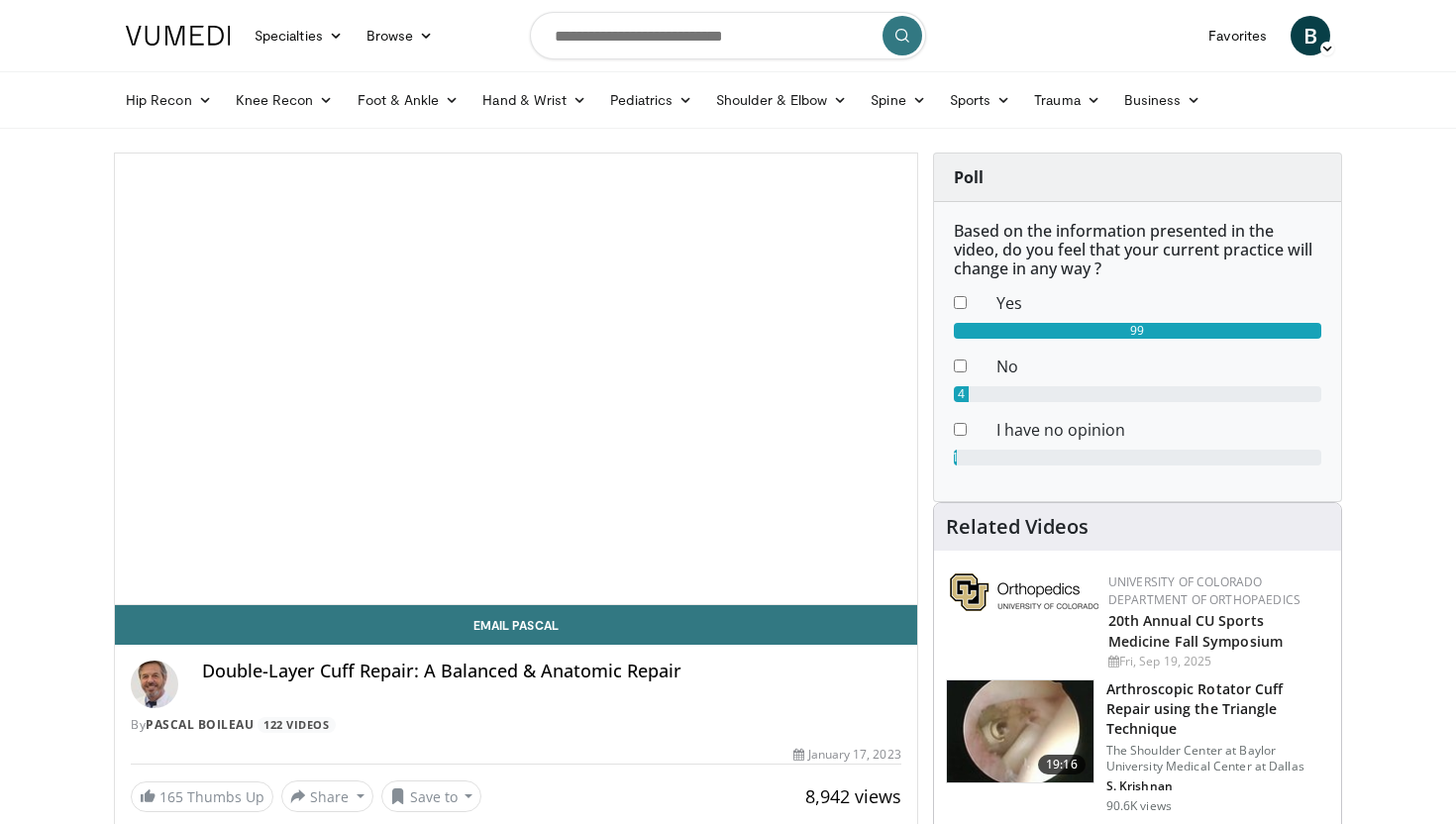 scroll, scrollTop: 0, scrollLeft: 0, axis: both 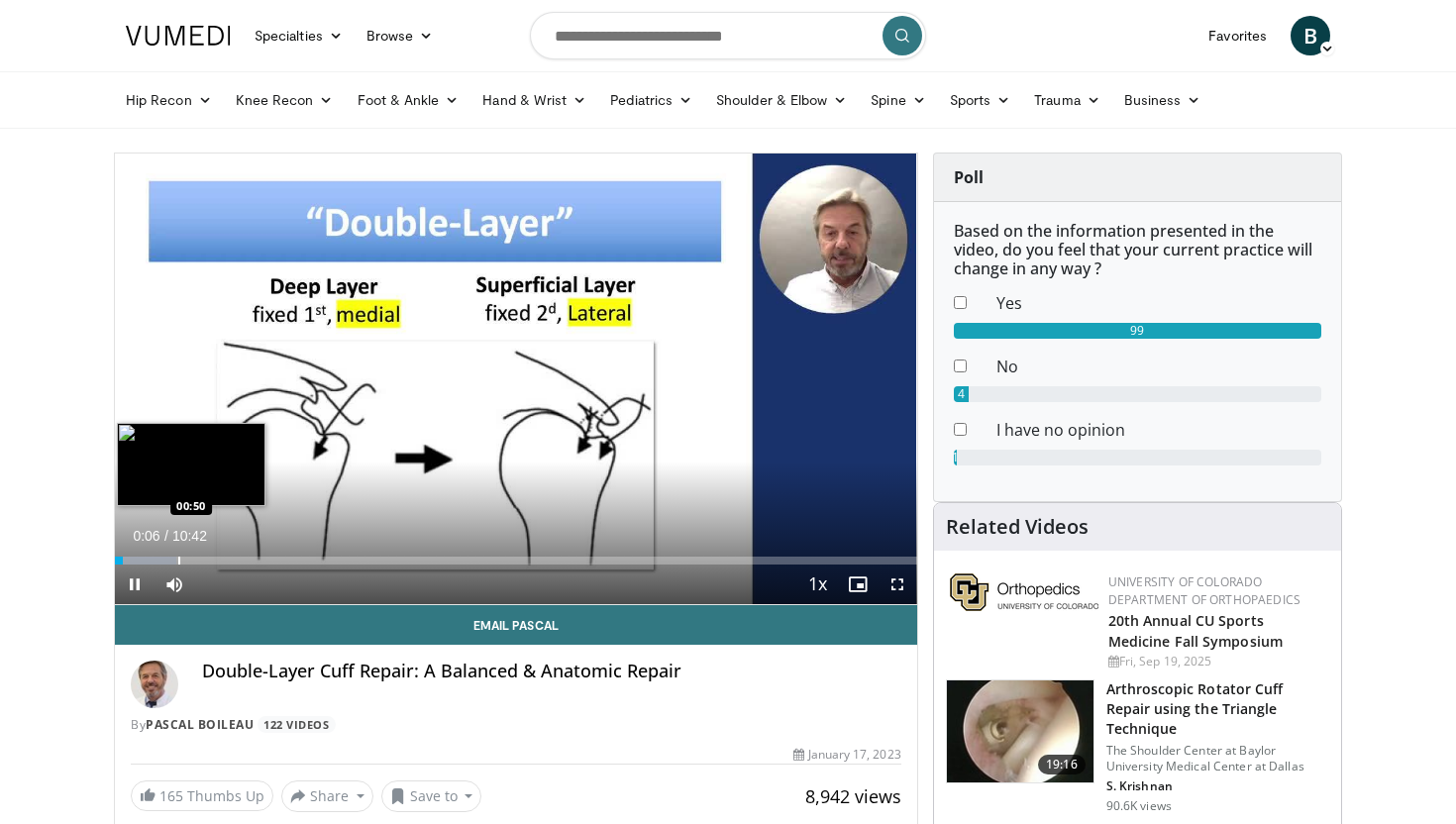 click on "Loaded :  7.71% 00:06 00:50" at bounding box center [516, 555] 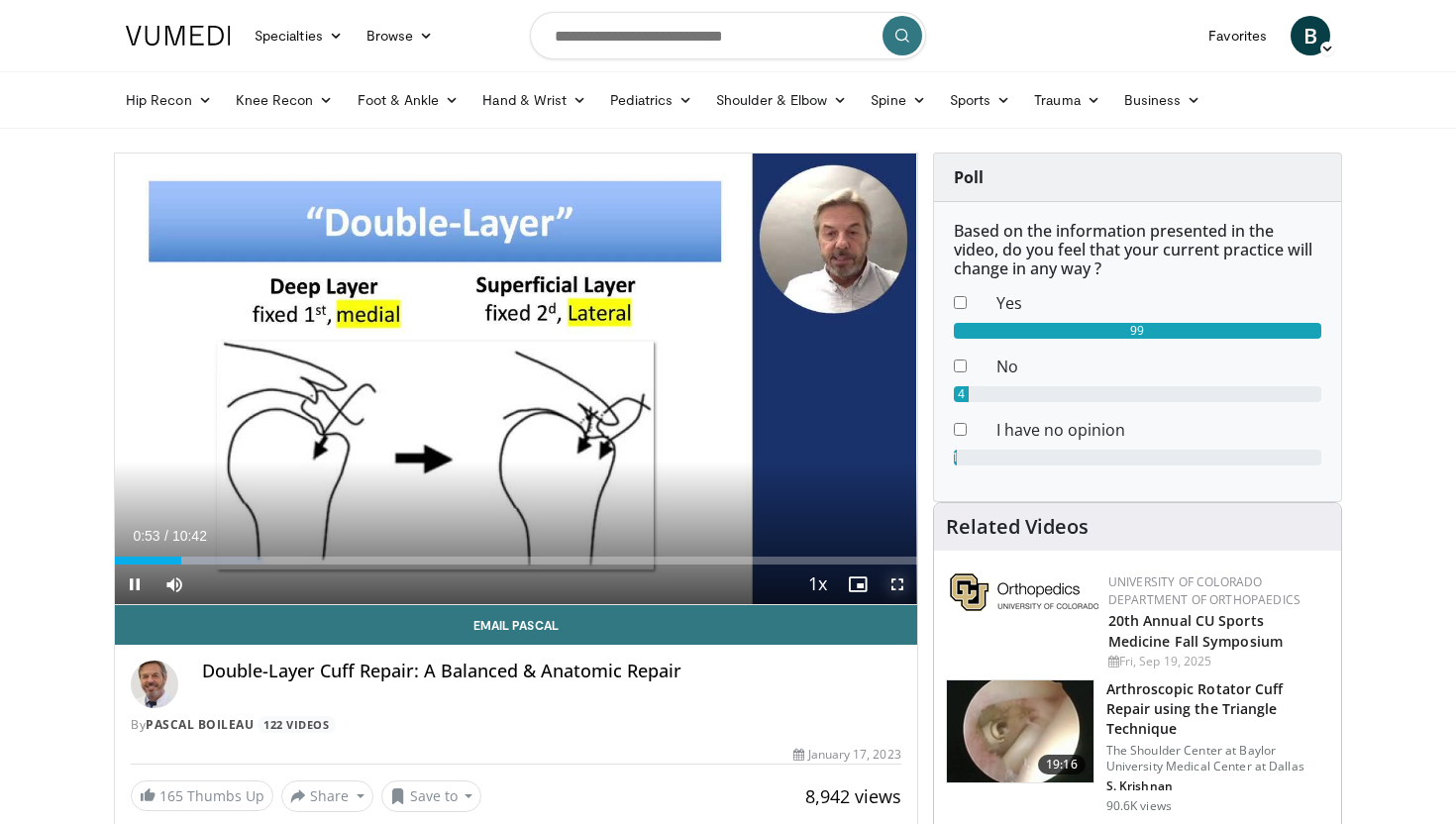 click at bounding box center (897, 584) 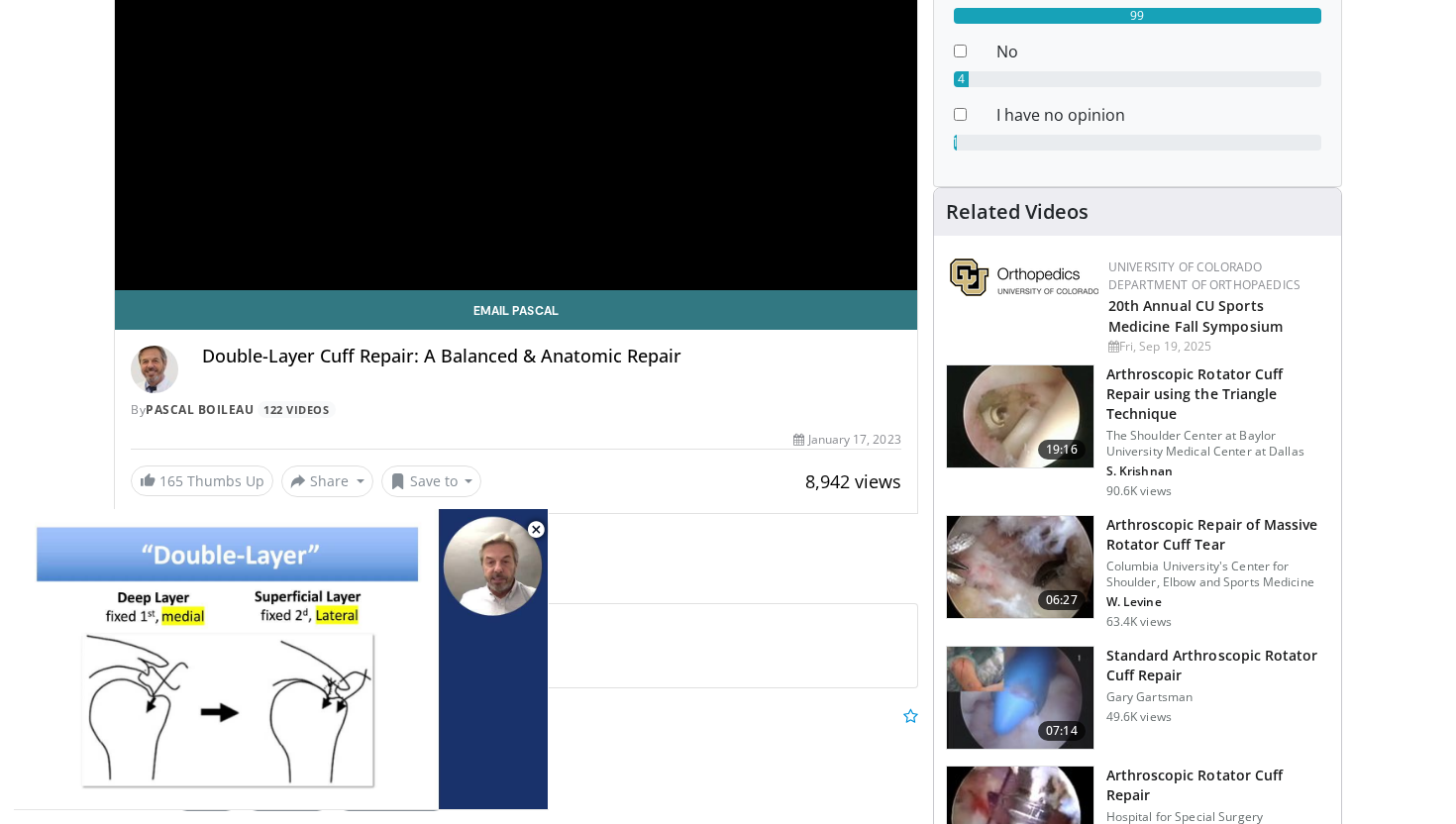 scroll, scrollTop: 316, scrollLeft: 0, axis: vertical 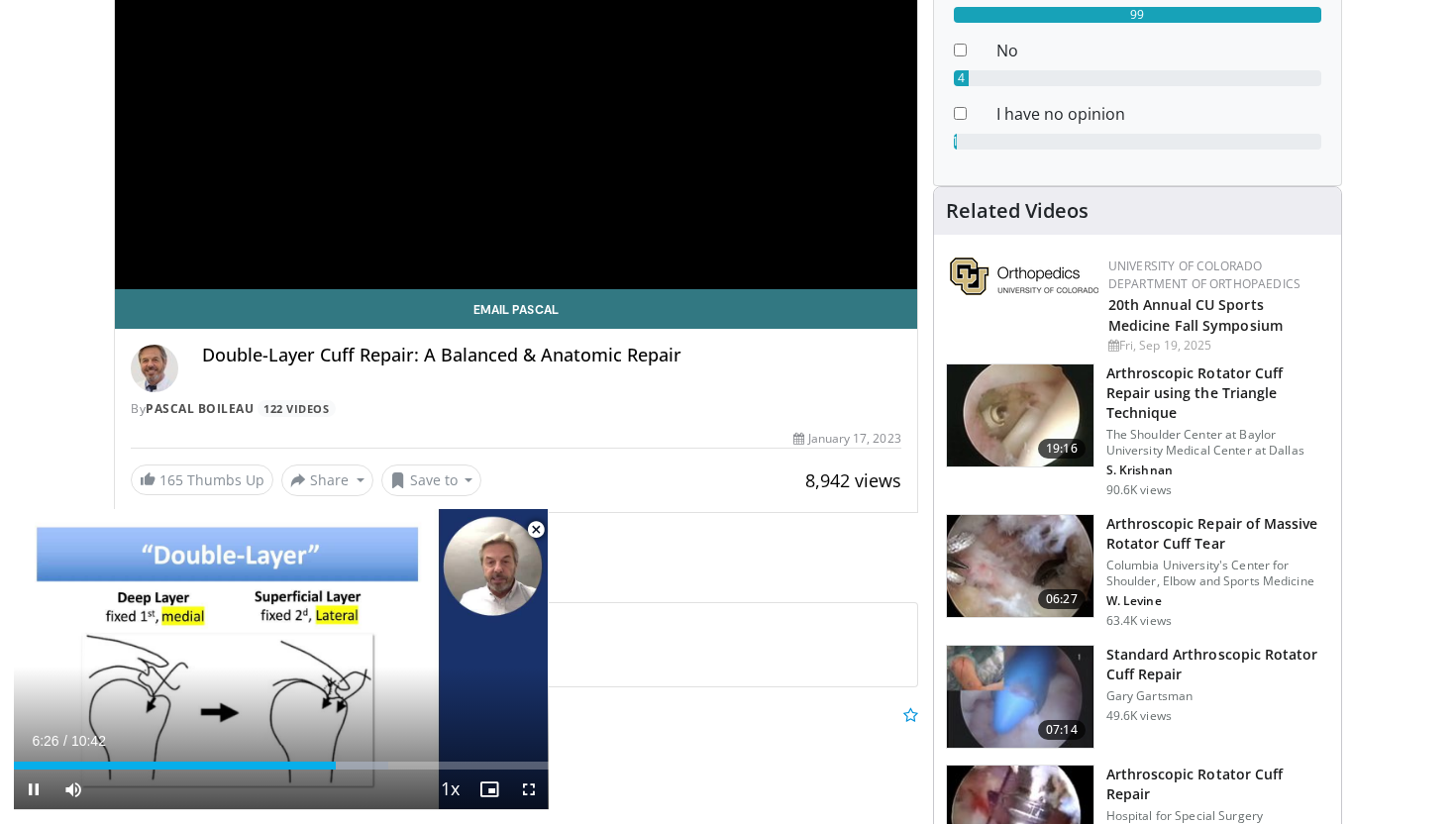 click at bounding box center [536, 530] 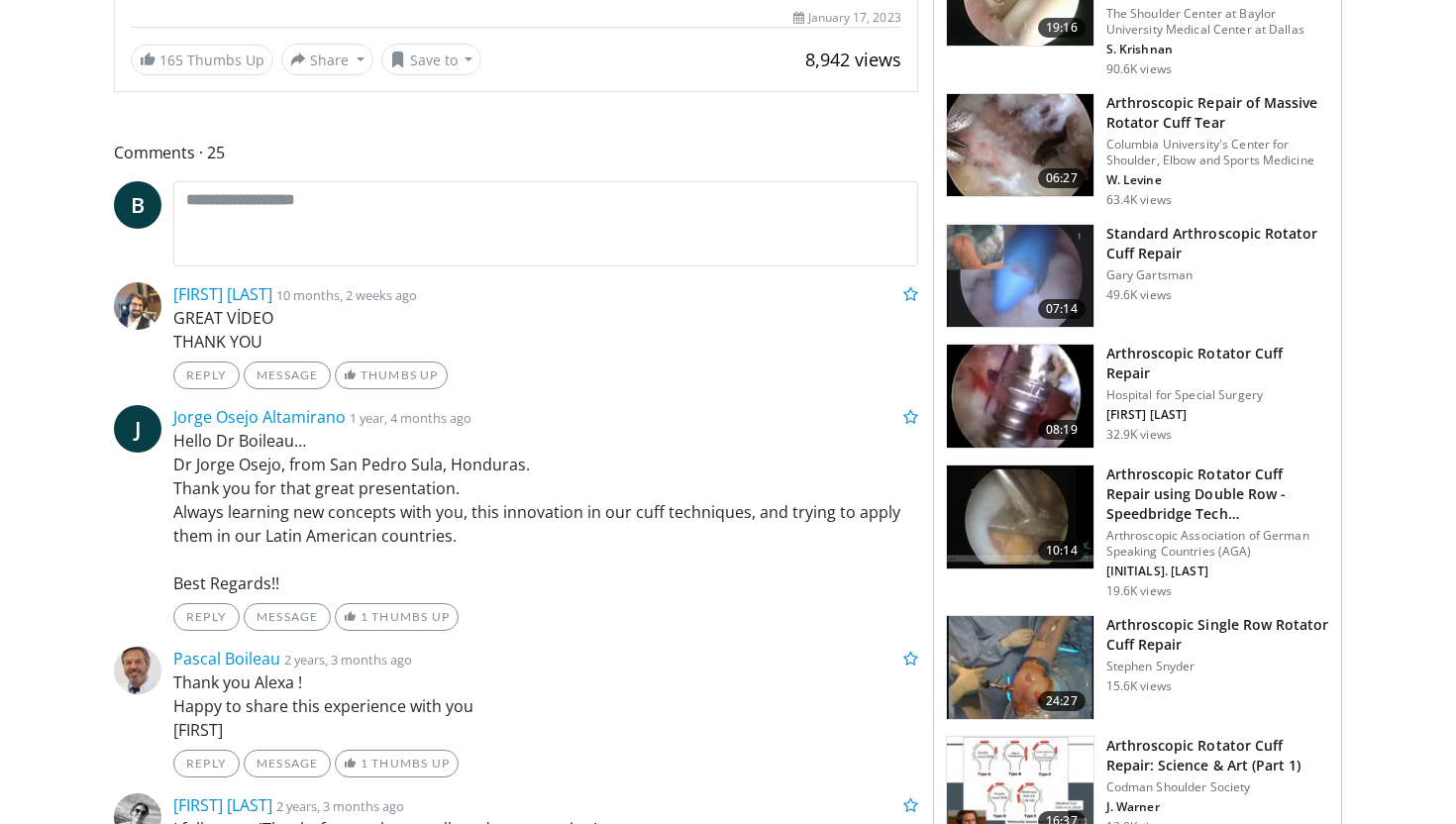 scroll, scrollTop: 779, scrollLeft: 0, axis: vertical 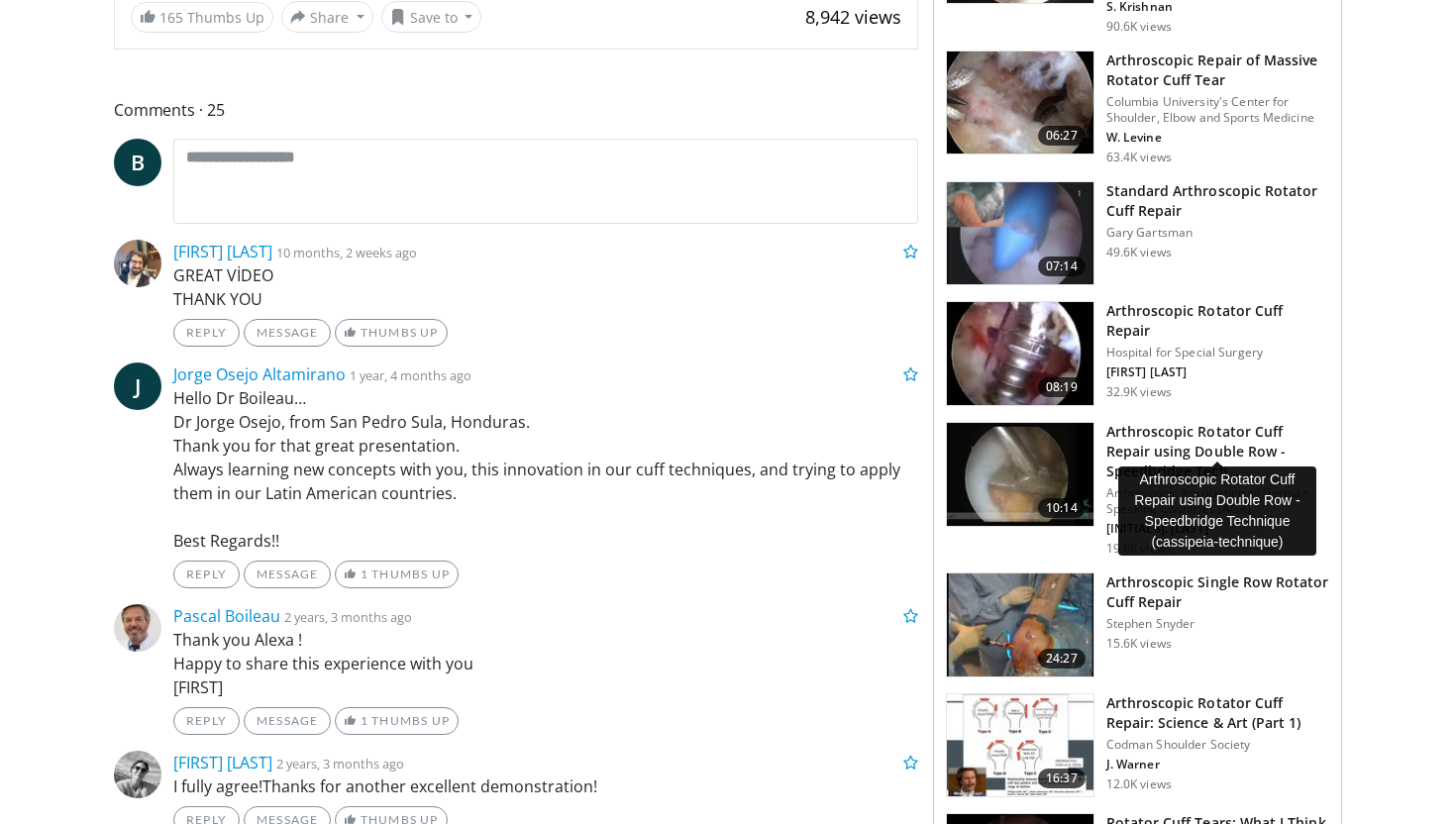 click on "Arthroscopic Rotator Cuff Repair using Double Row - Speedbridge Tech…" at bounding box center [1217, 452] 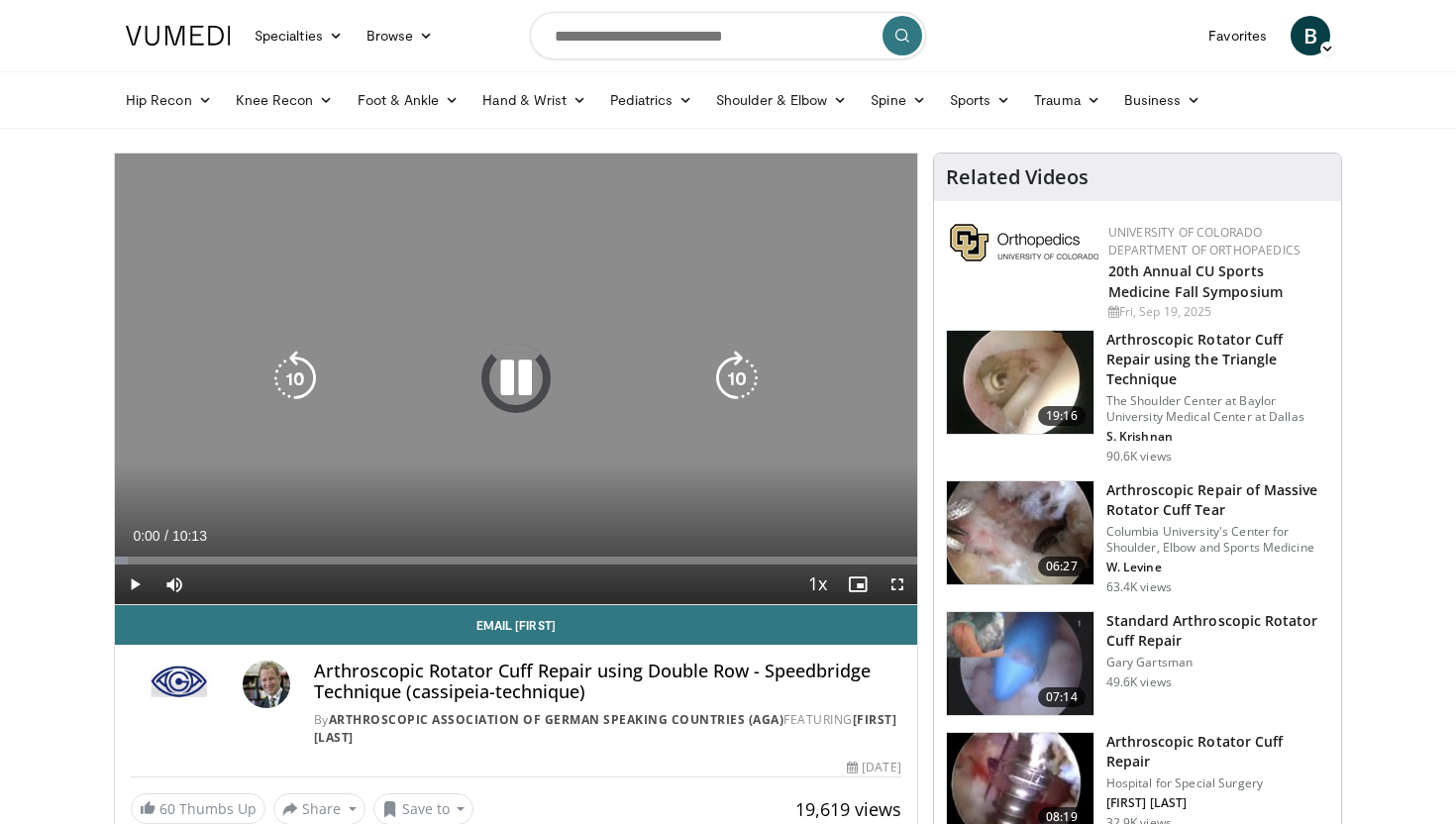 scroll, scrollTop: 0, scrollLeft: 0, axis: both 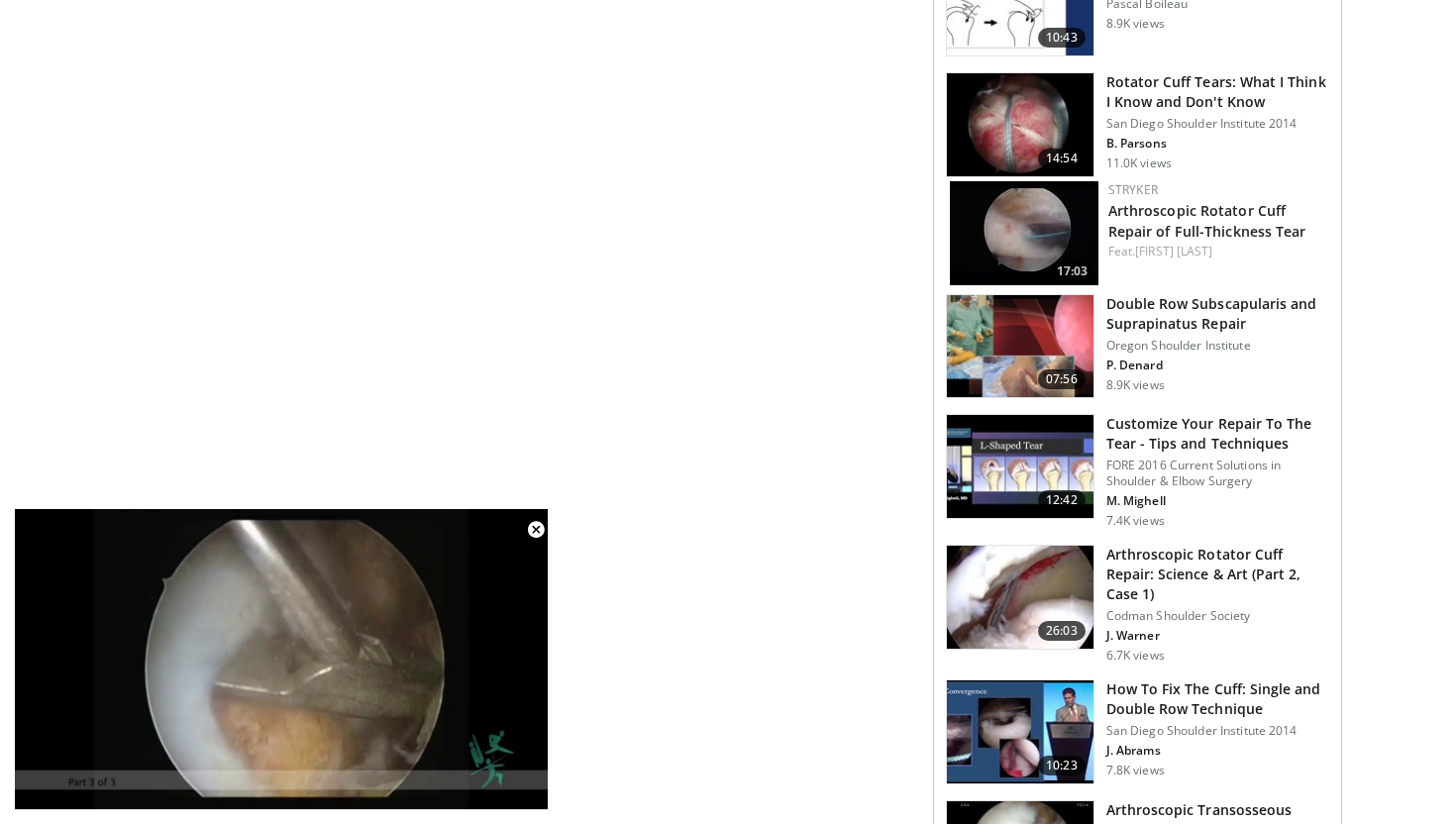 click on "Arthroscopic Rotator Cuff Repair: Science & Art (Part 2, Case 1)" at bounding box center (1217, 574) 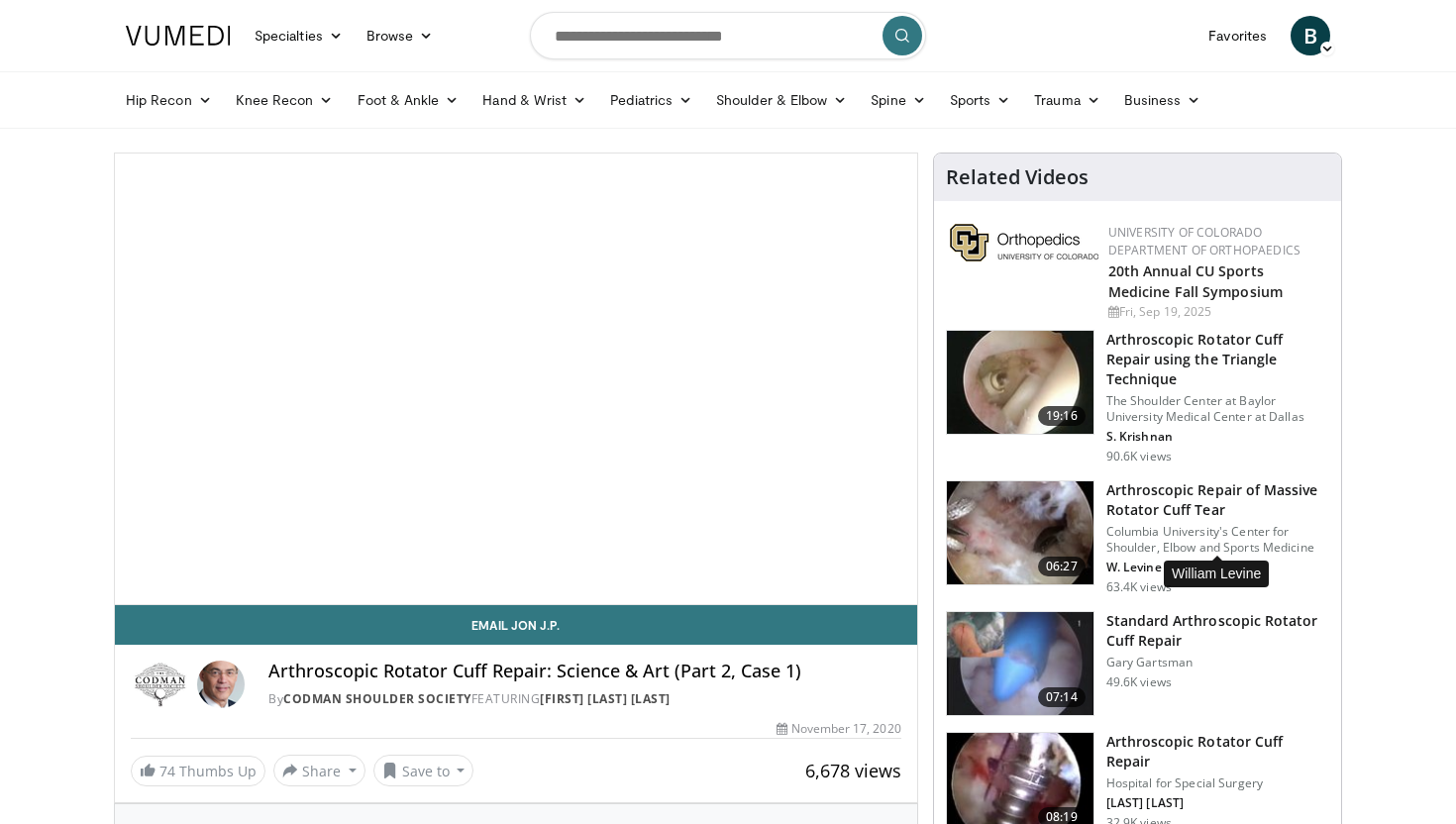 scroll, scrollTop: 0, scrollLeft: 0, axis: both 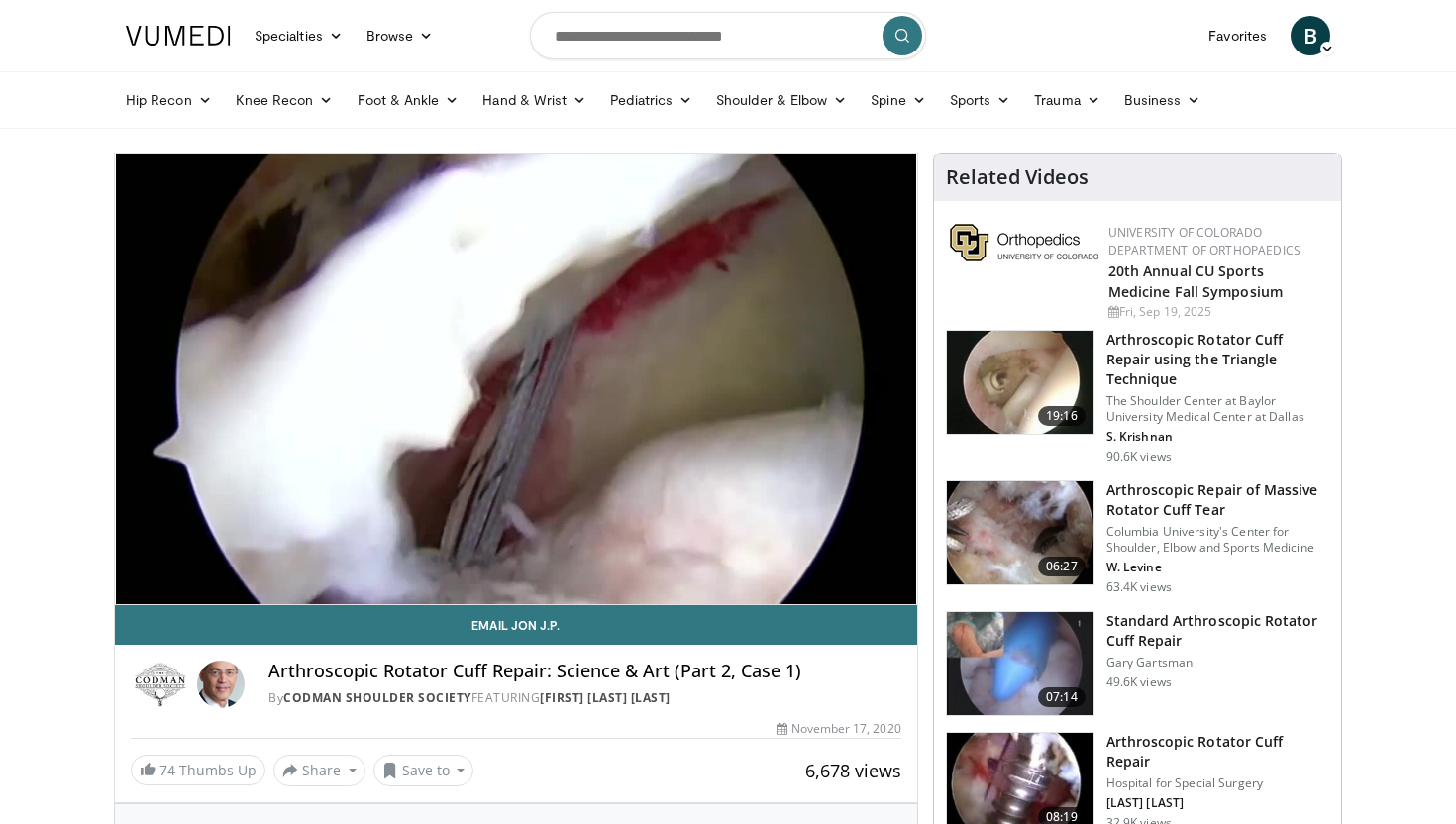 click on "10 seconds
Tap to unmute" at bounding box center [516, 378] 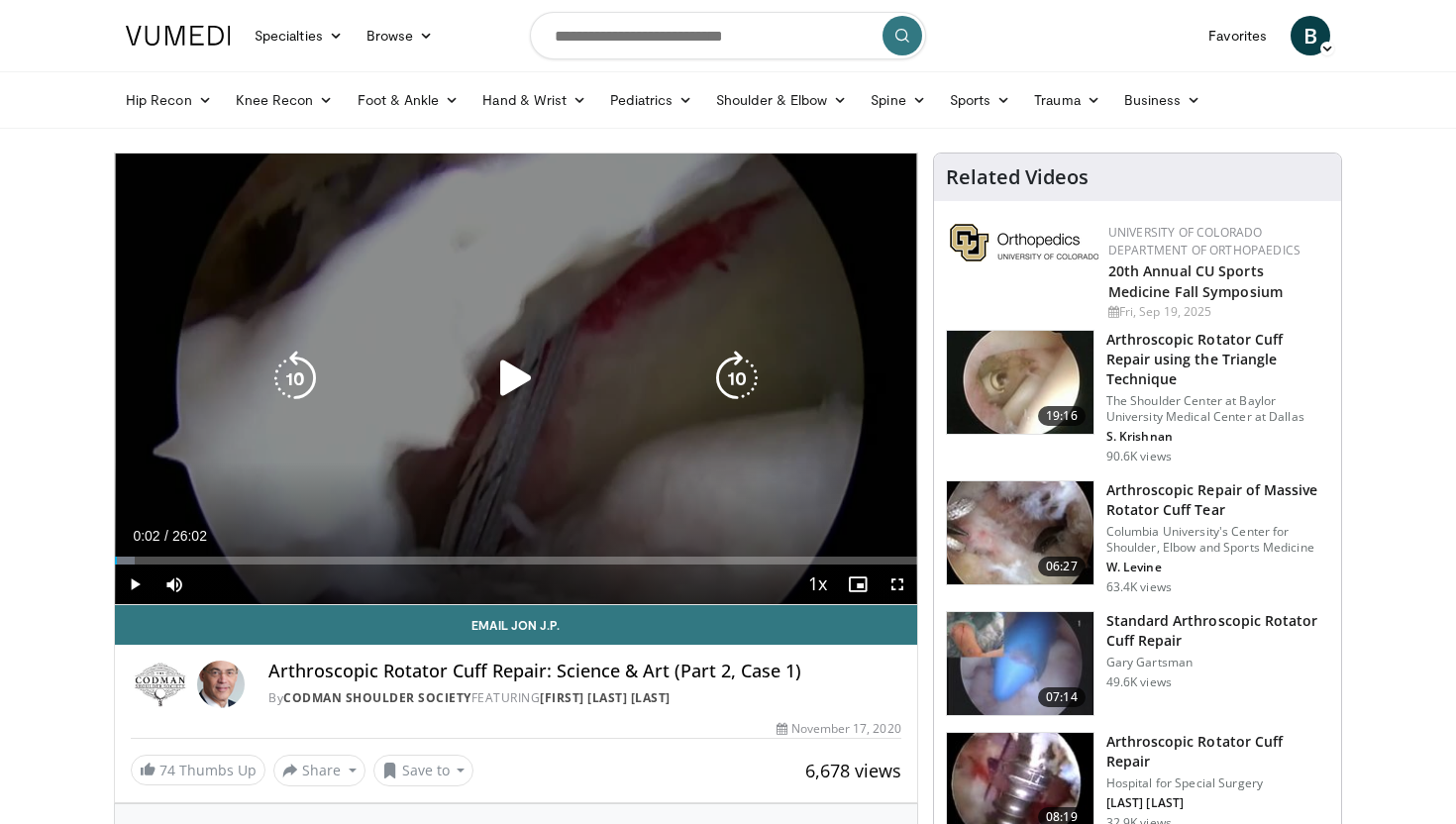click on "10 seconds
Tap to unmute" at bounding box center [516, 378] 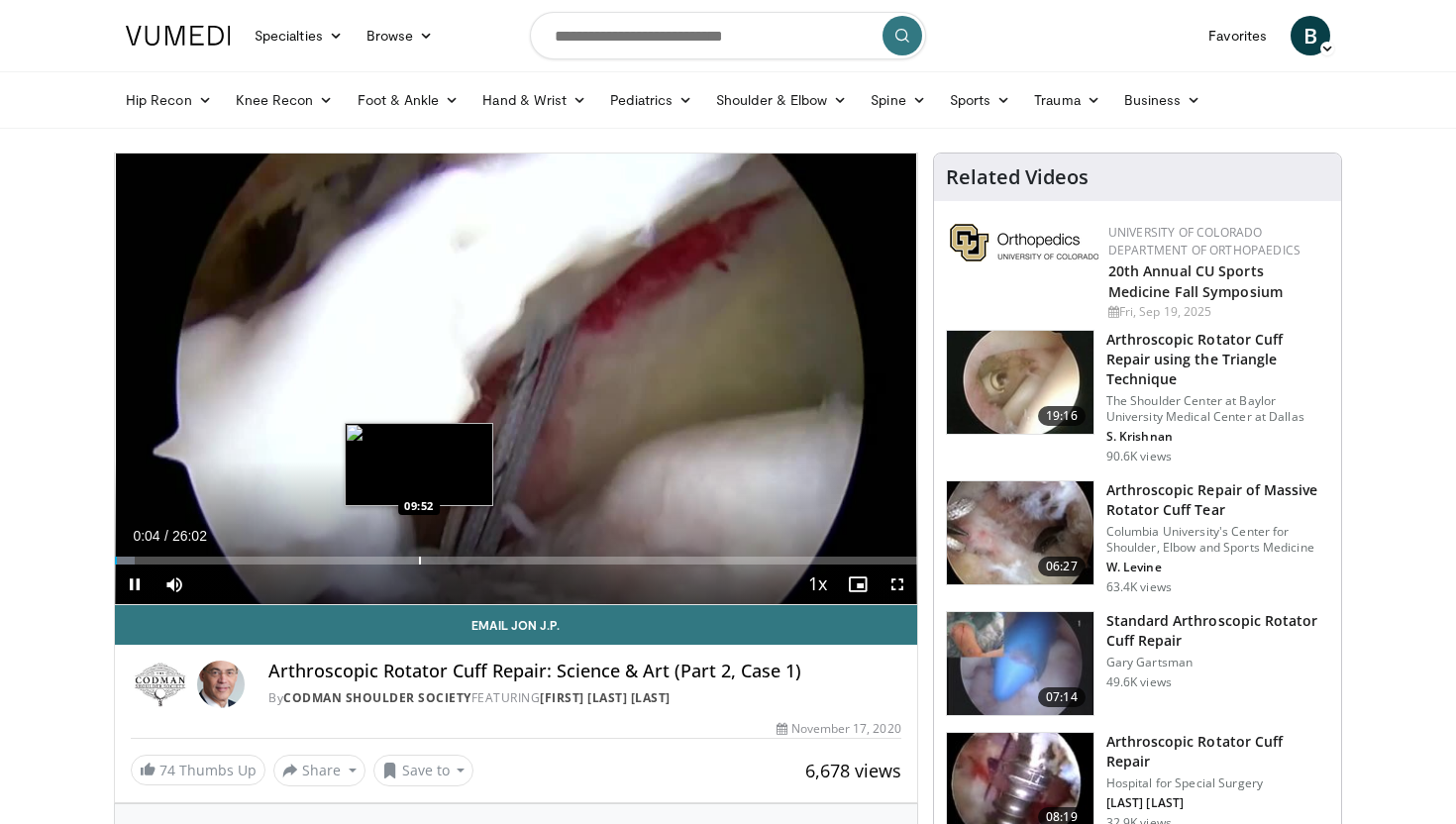 click at bounding box center [420, 561] 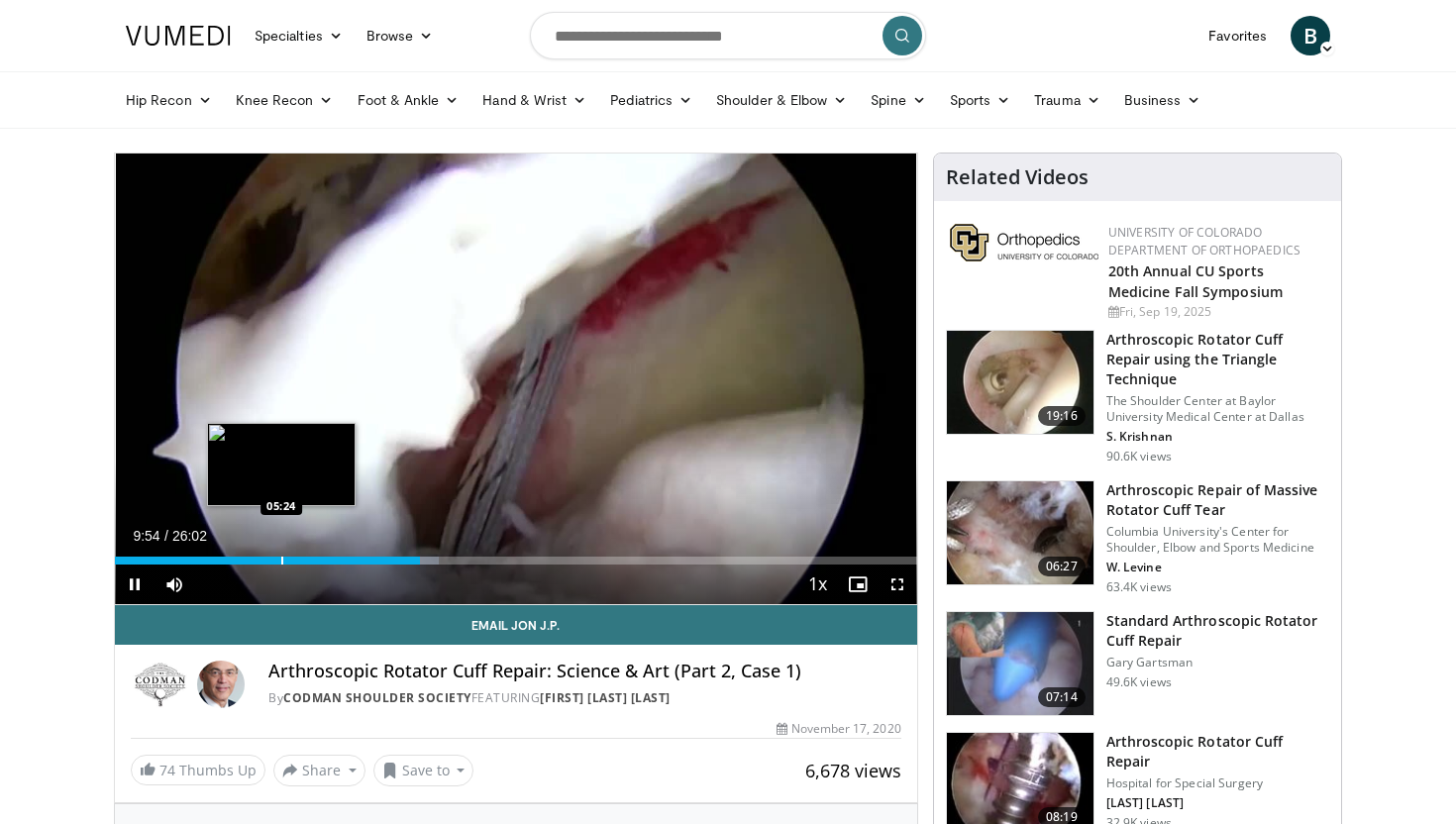 click at bounding box center [282, 561] 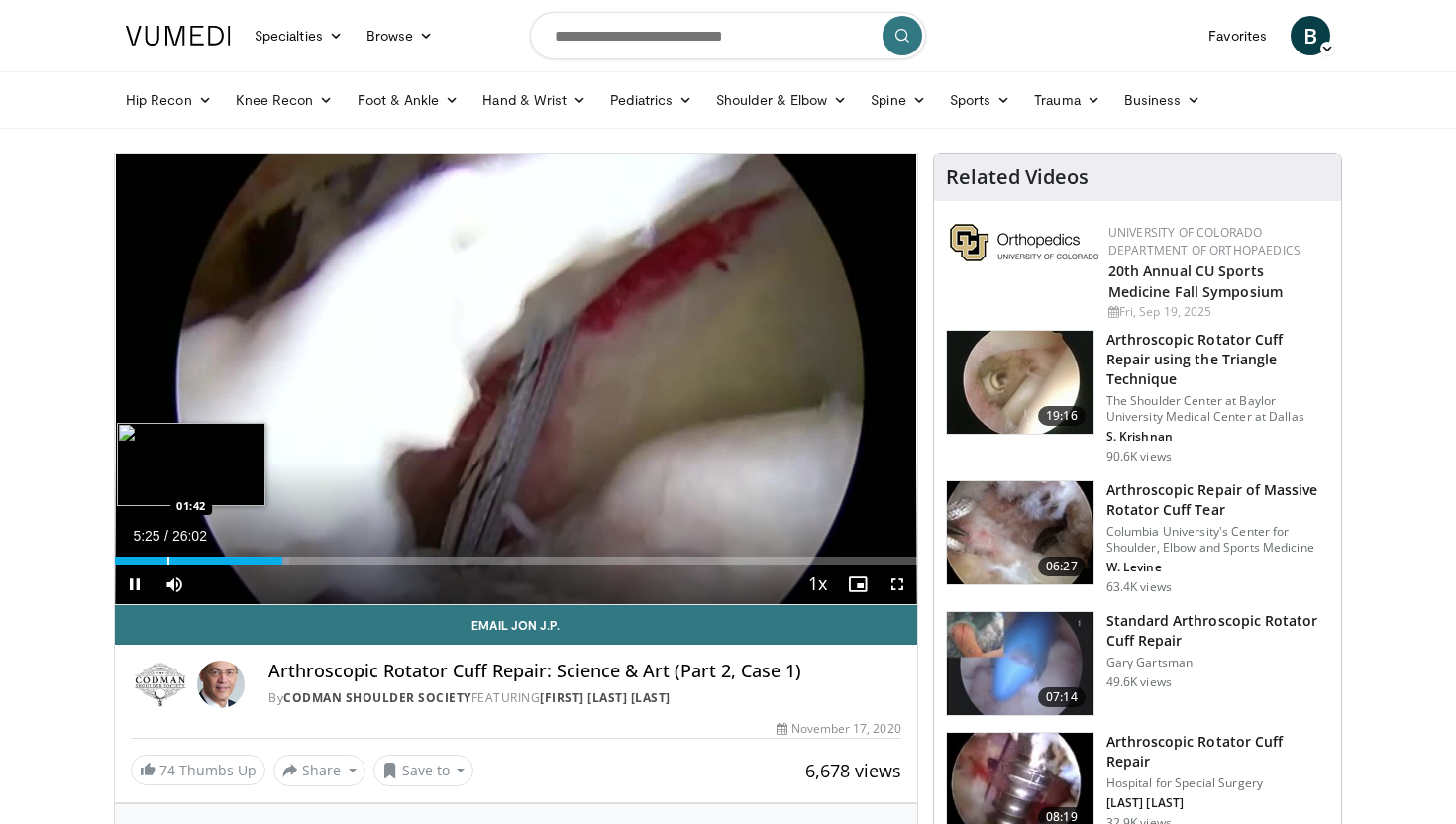 click at bounding box center [168, 561] 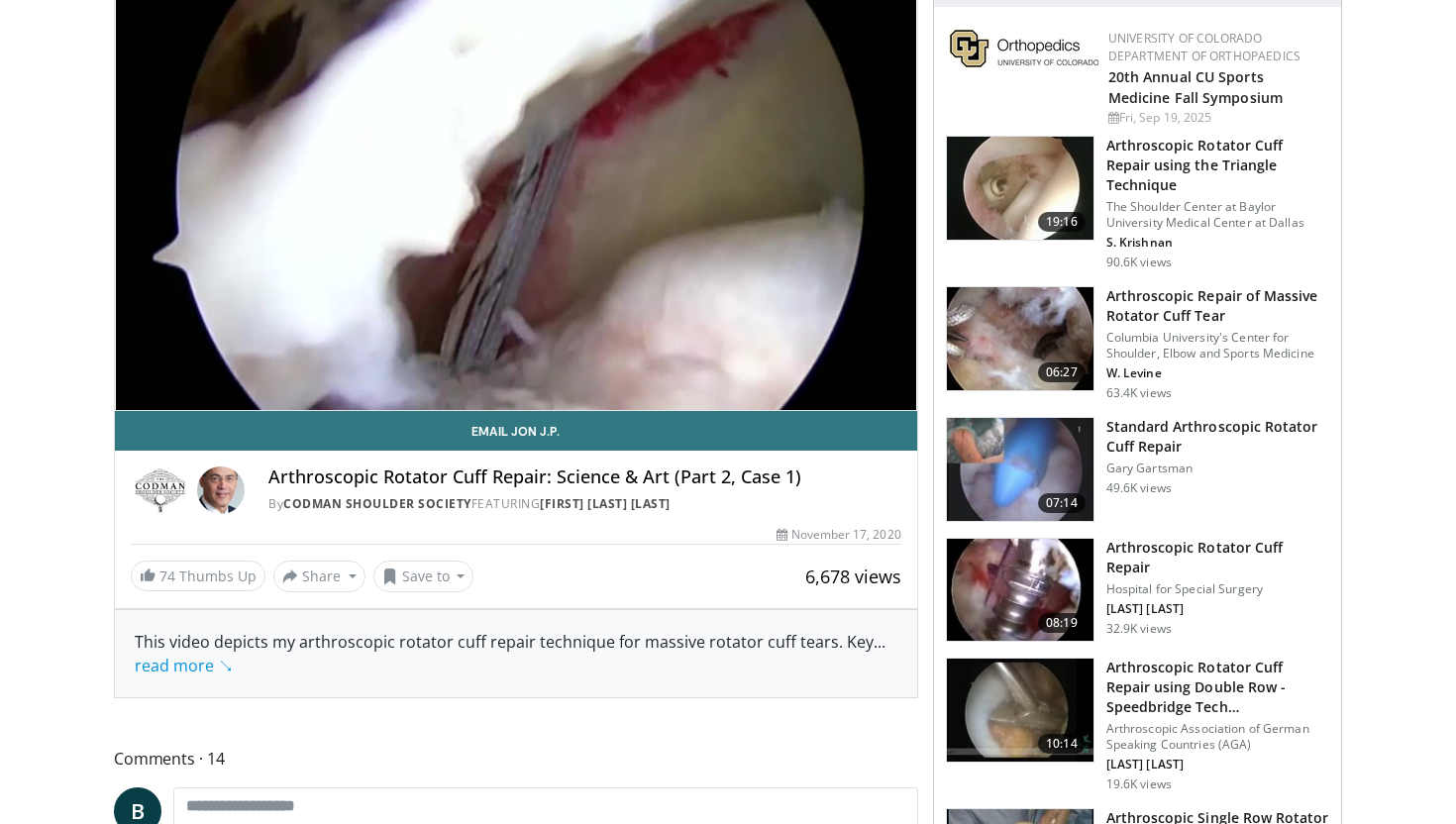 scroll, scrollTop: 213, scrollLeft: 0, axis: vertical 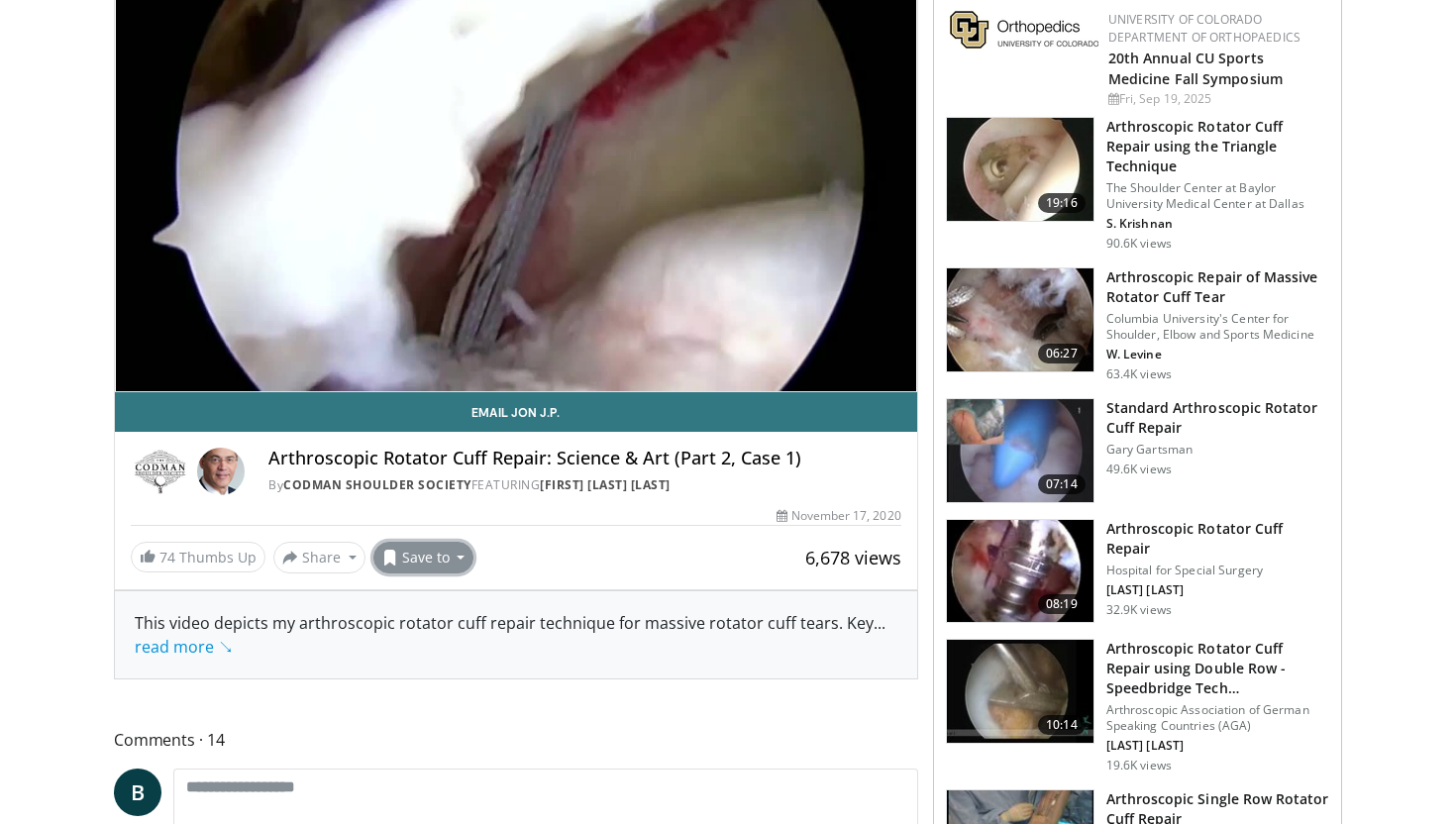 click on "Save to" at bounding box center (424, 558) 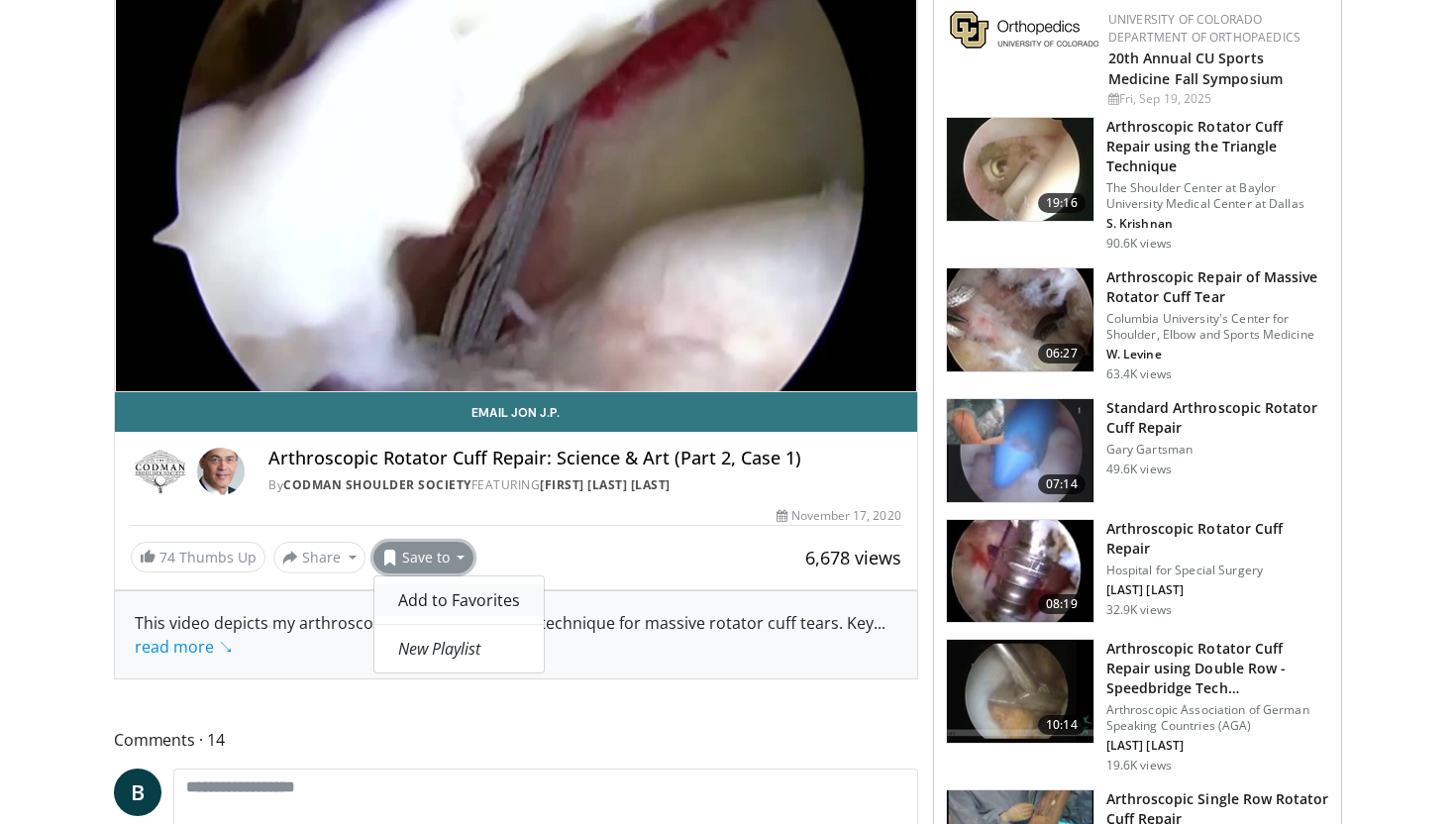click on "Add to Favorites" at bounding box center (459, 600) 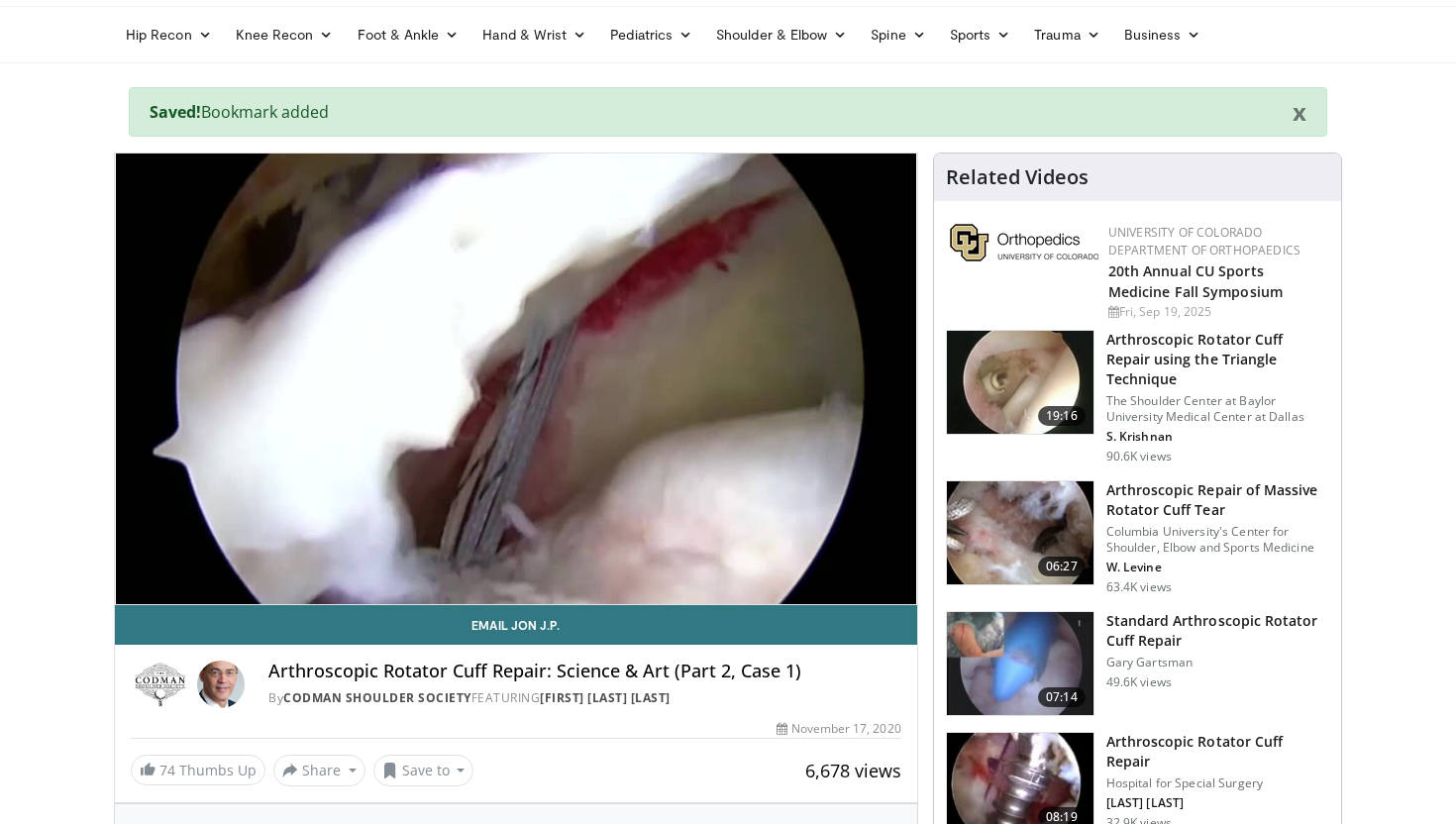 scroll, scrollTop: 55, scrollLeft: 0, axis: vertical 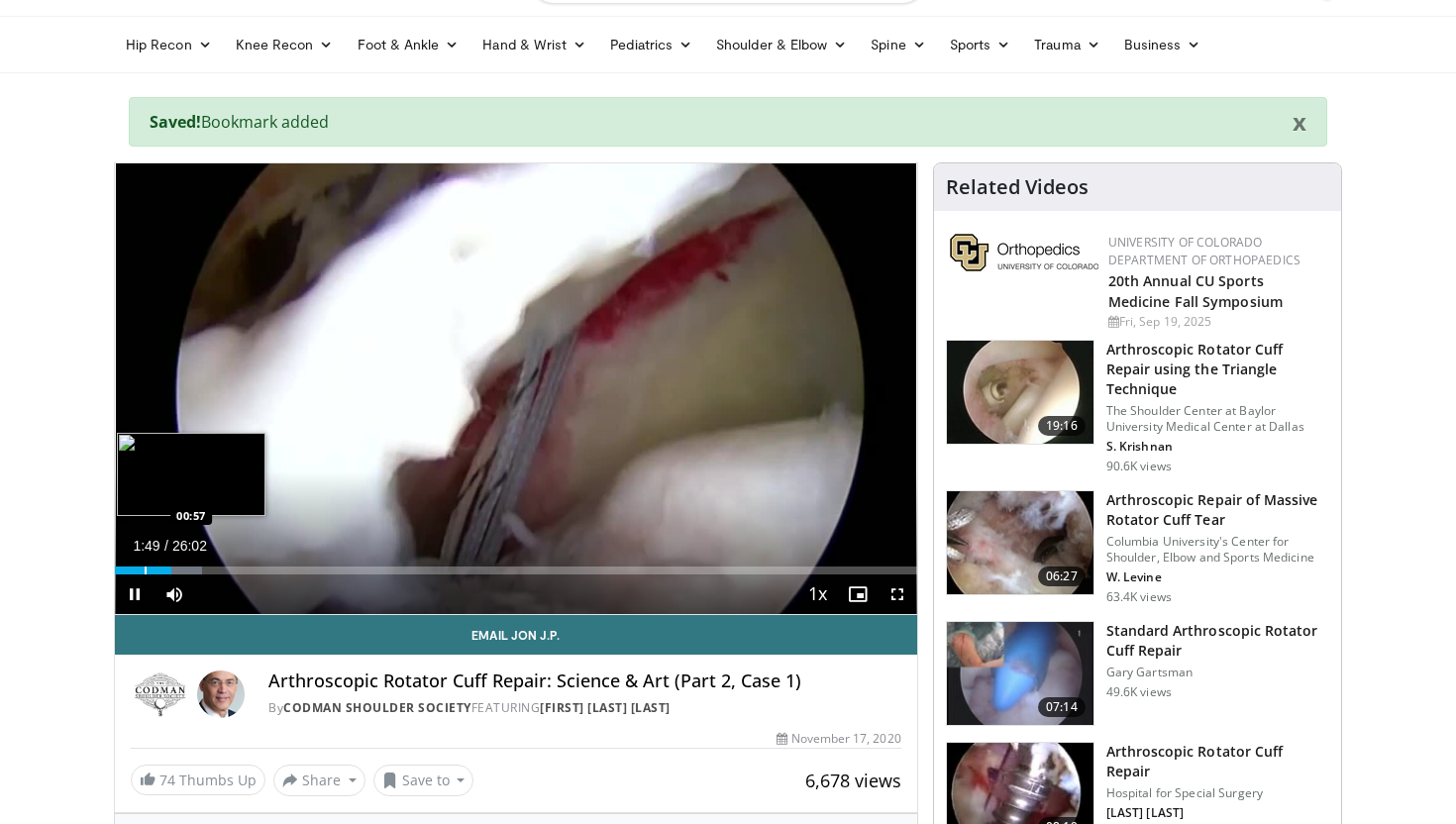 click on "01:49" at bounding box center (143, 570) 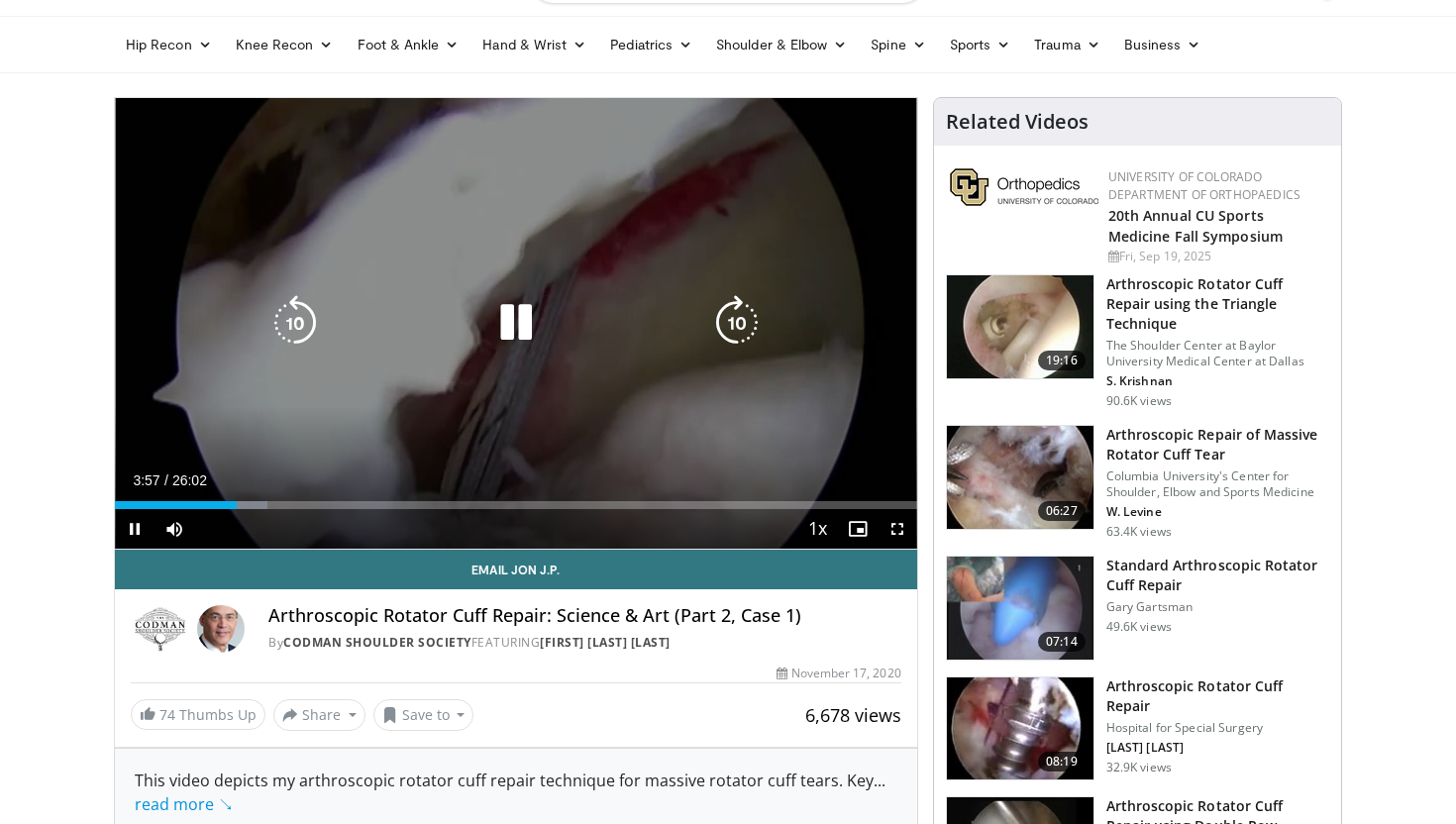 click at bounding box center [737, 323] 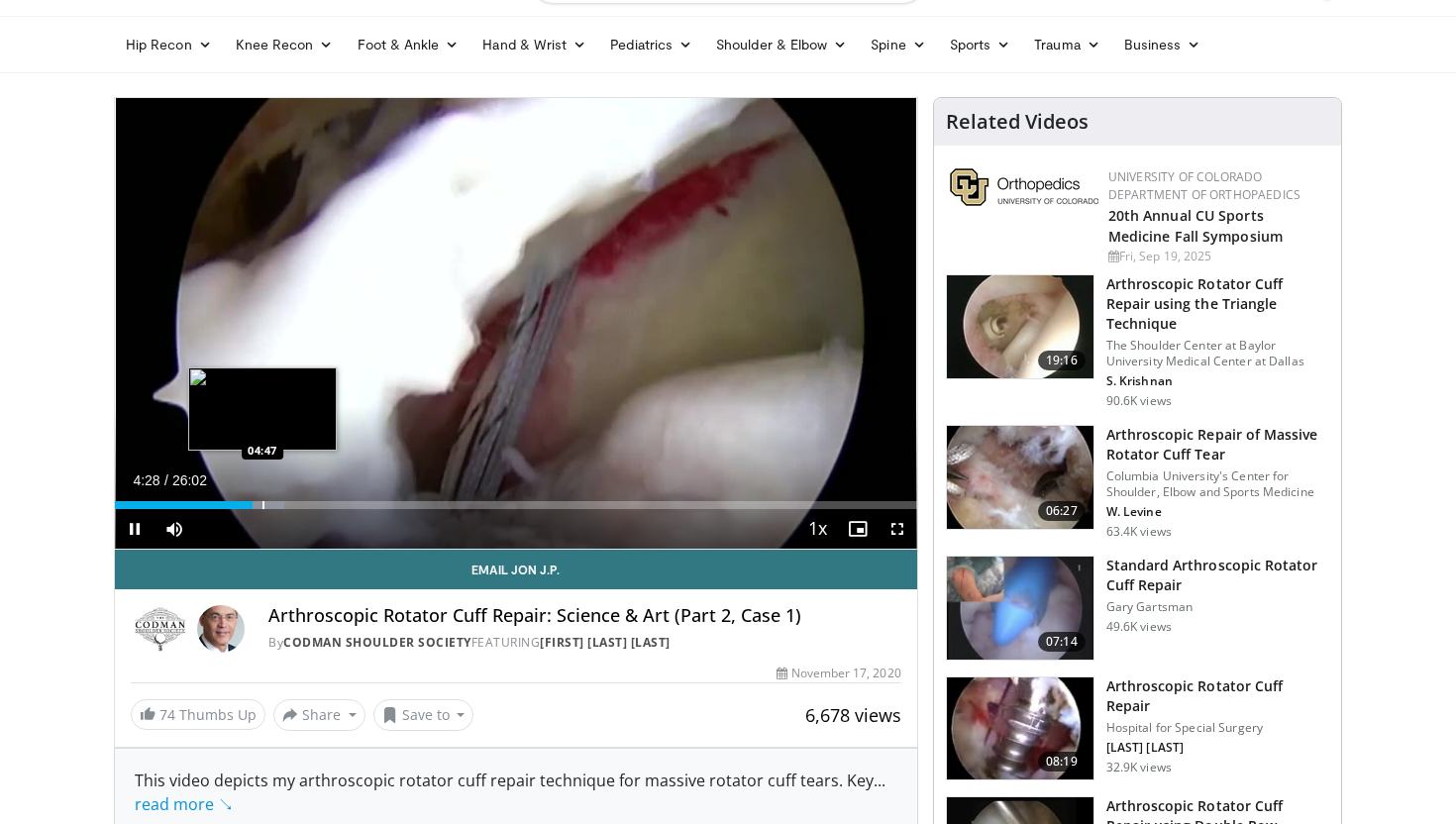 click on "Loaded :  21.14% 04:28 04:47" at bounding box center [516, 499] 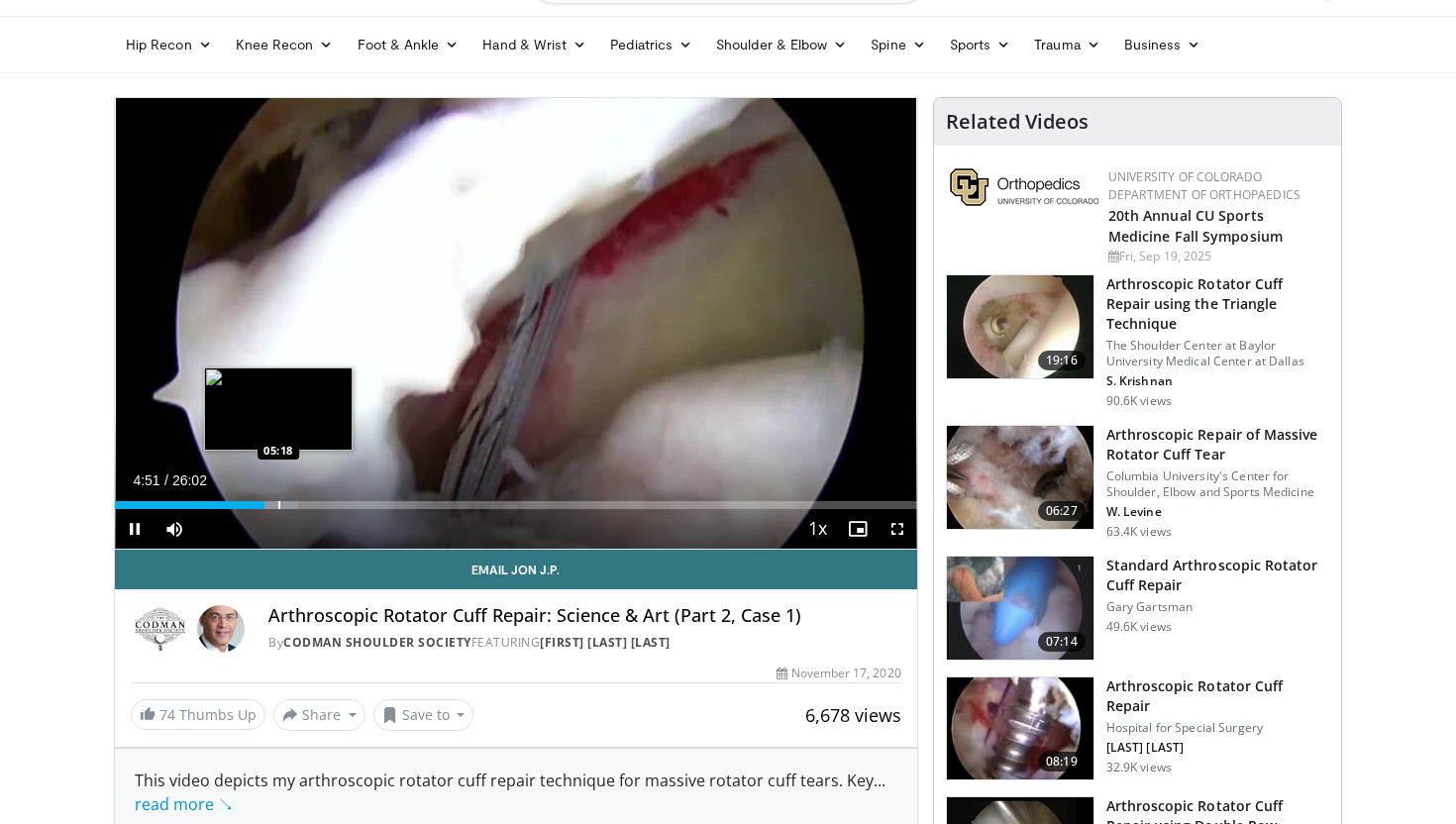 click on "Loaded :  22.85% 04:51 05:18" at bounding box center (516, 499) 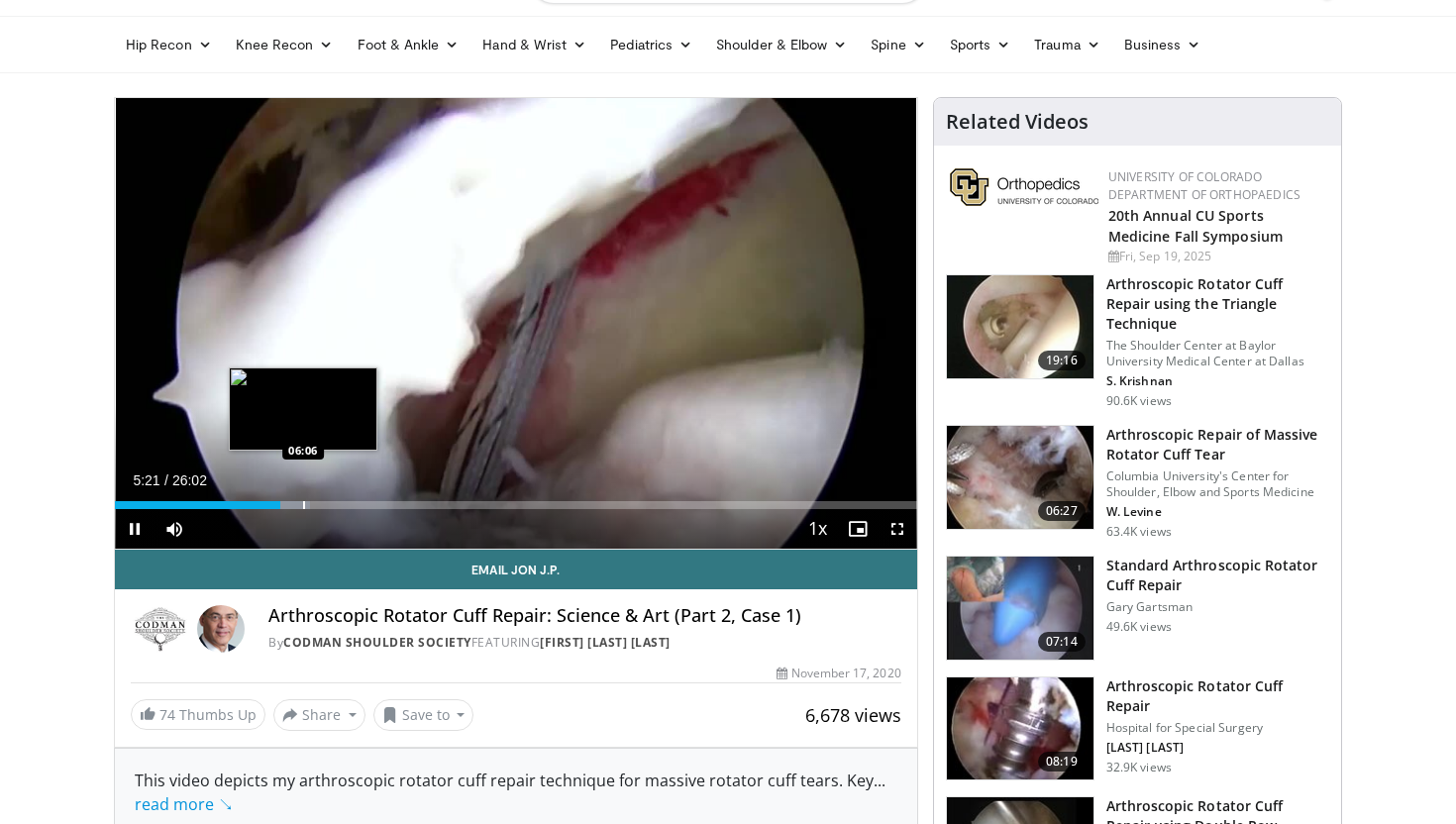 click on "Loaded :  24.34% 05:21 06:06" at bounding box center (516, 499) 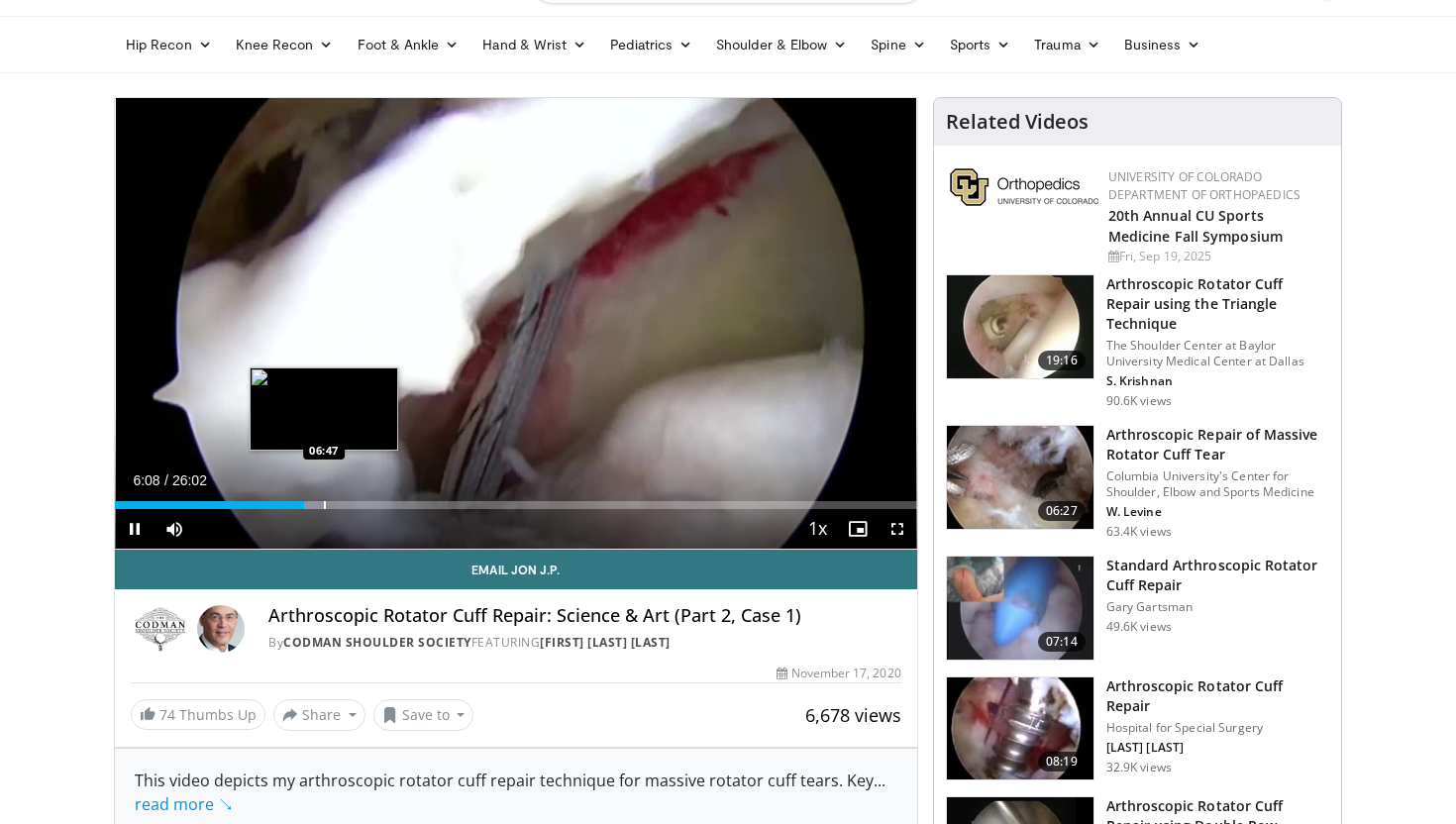 click on "Loaded :  26.26% 06:08 06:47" at bounding box center (516, 499) 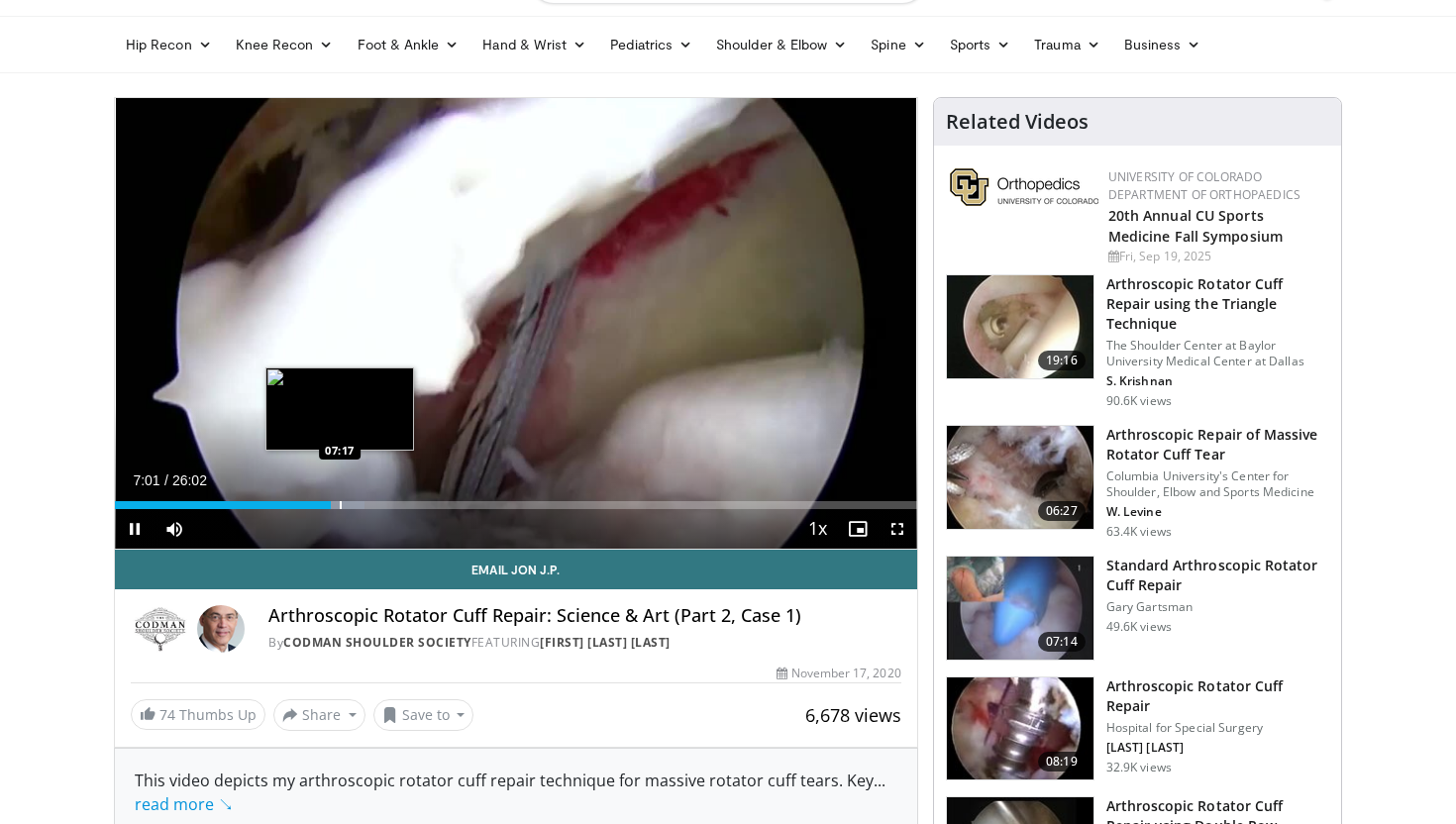 click at bounding box center [341, 505] 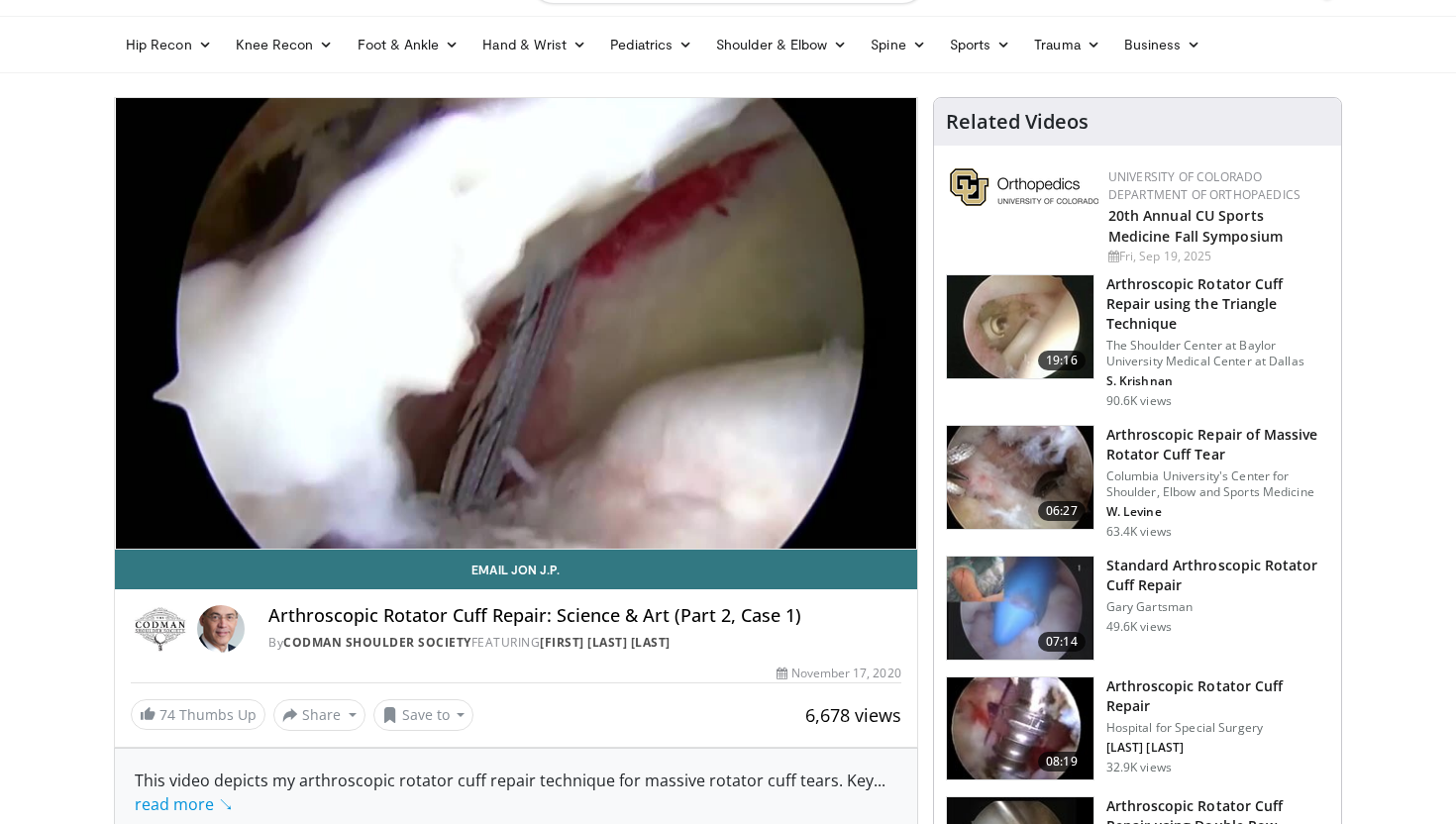 click on "10 seconds
Tap to unmute" at bounding box center [516, 323] 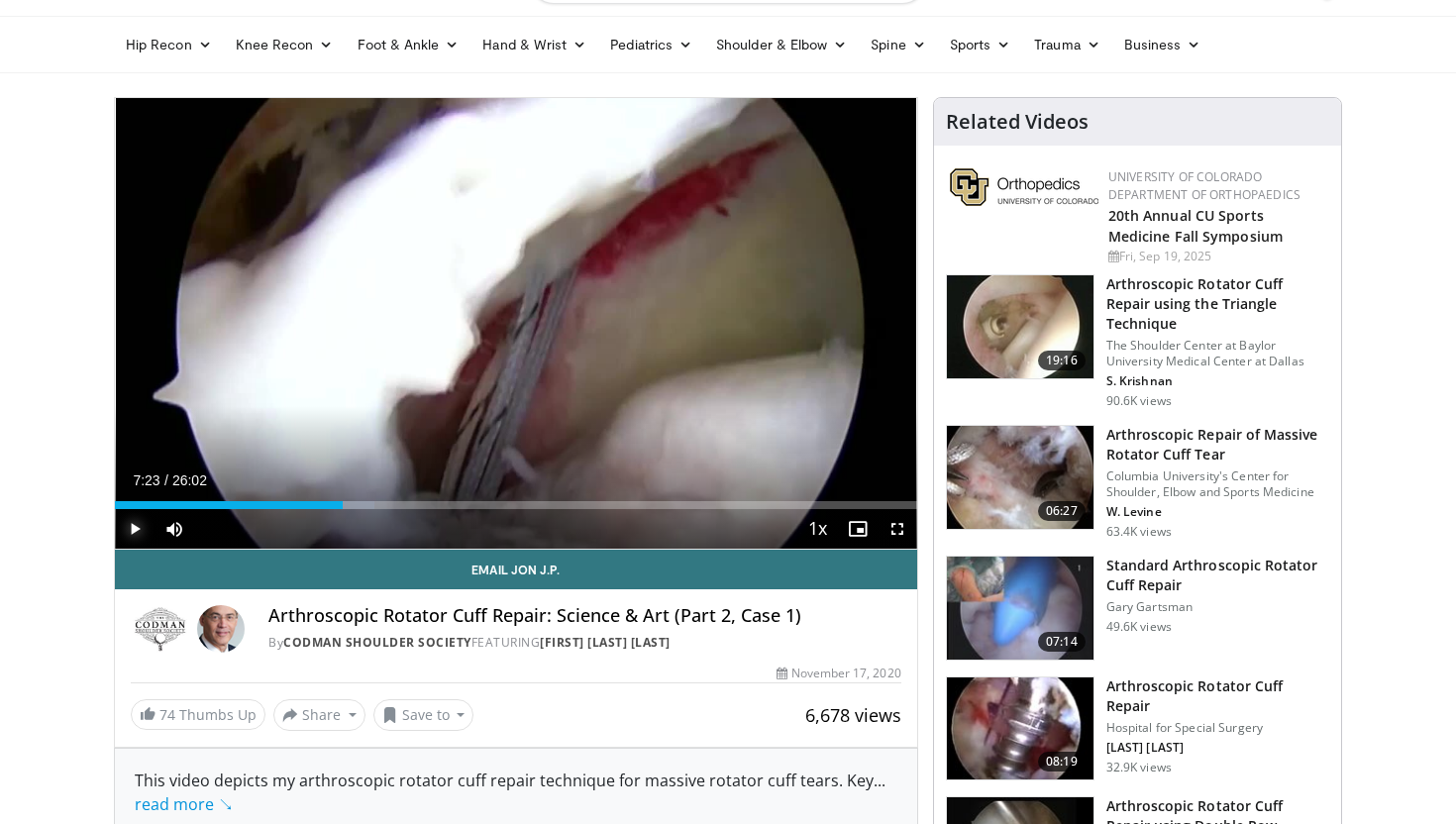click at bounding box center (135, 529) 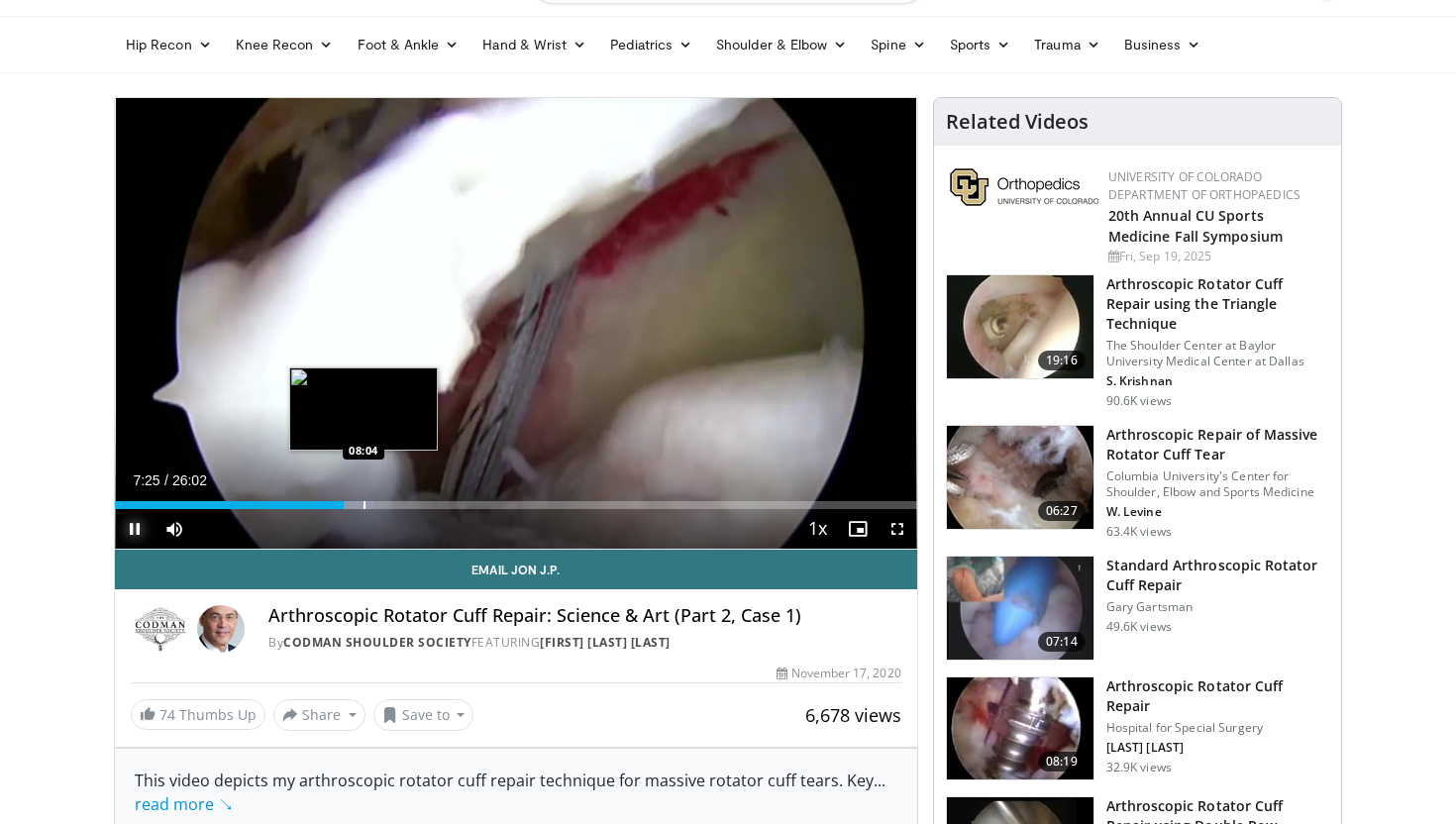 click at bounding box center (364, 505) 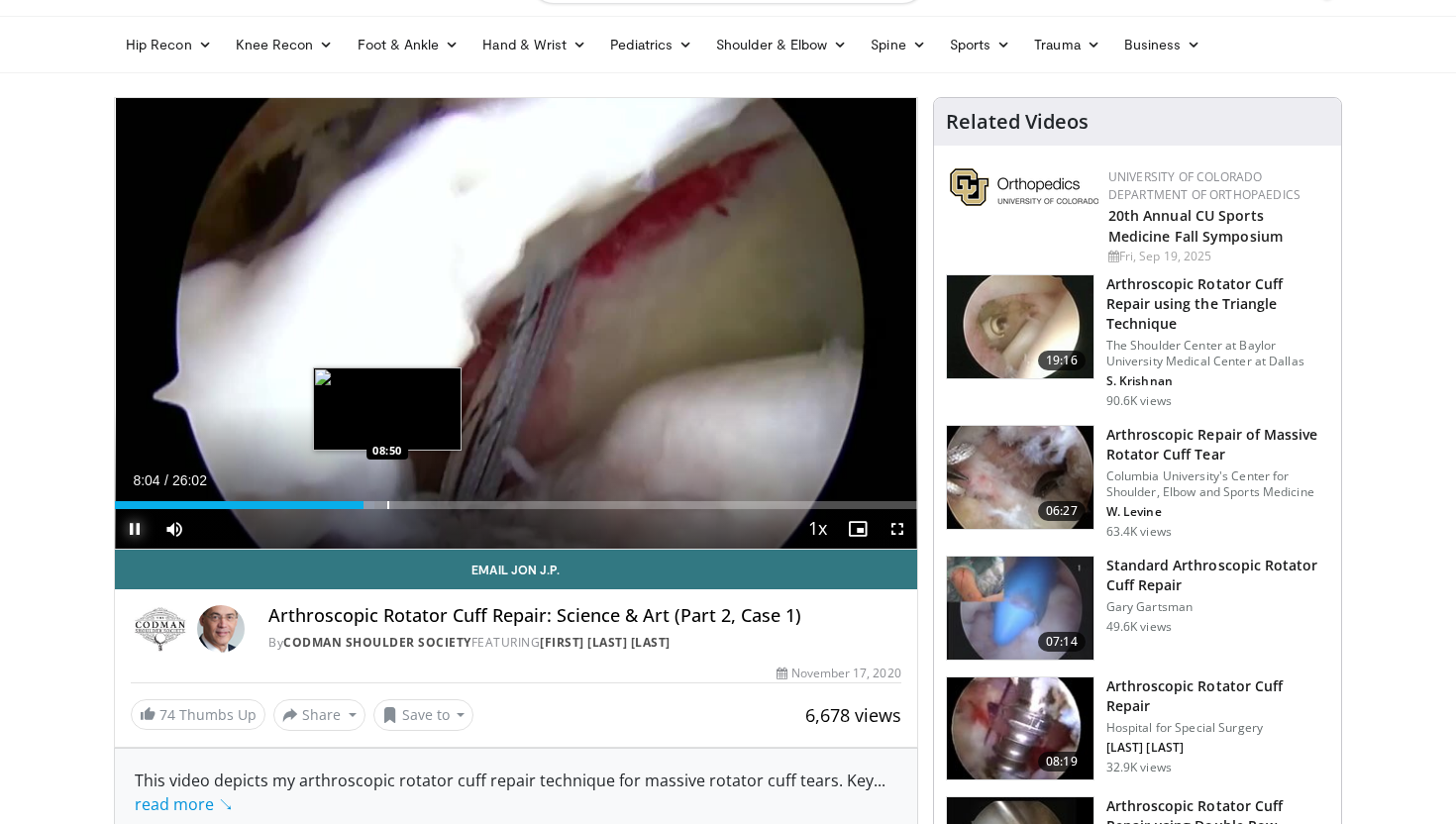click at bounding box center (388, 505) 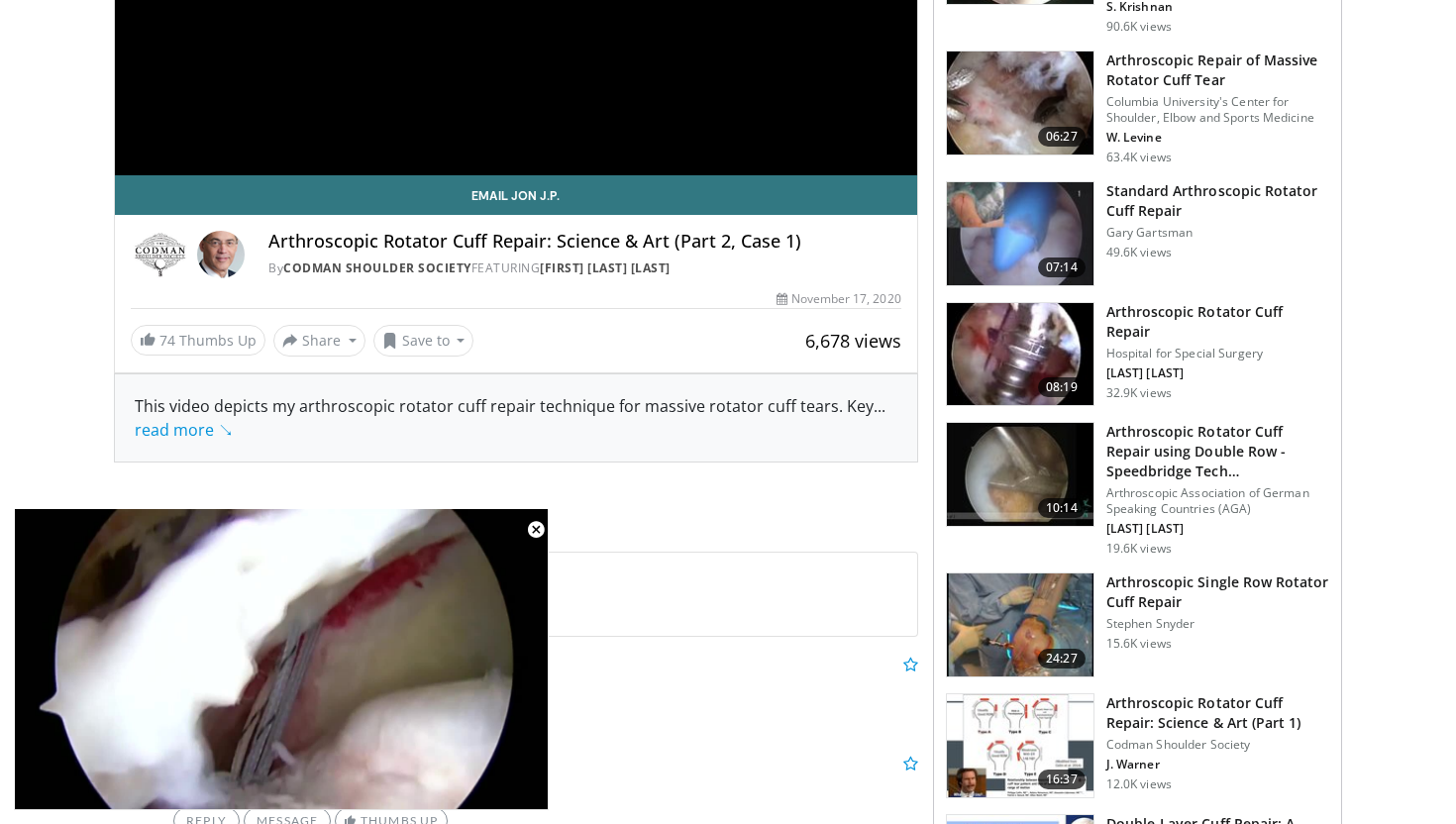 scroll, scrollTop: 695, scrollLeft: 0, axis: vertical 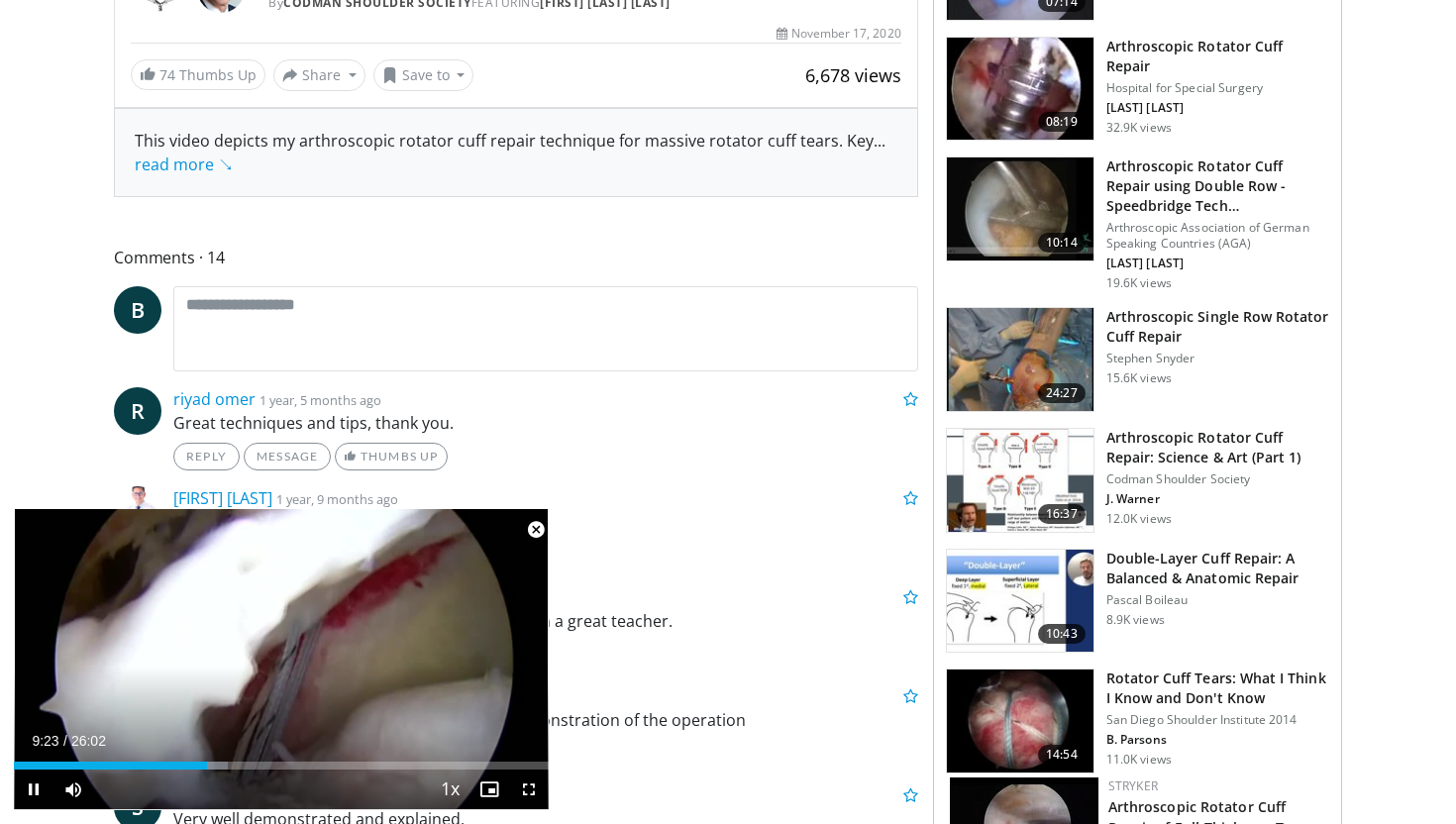 click at bounding box center [536, 530] 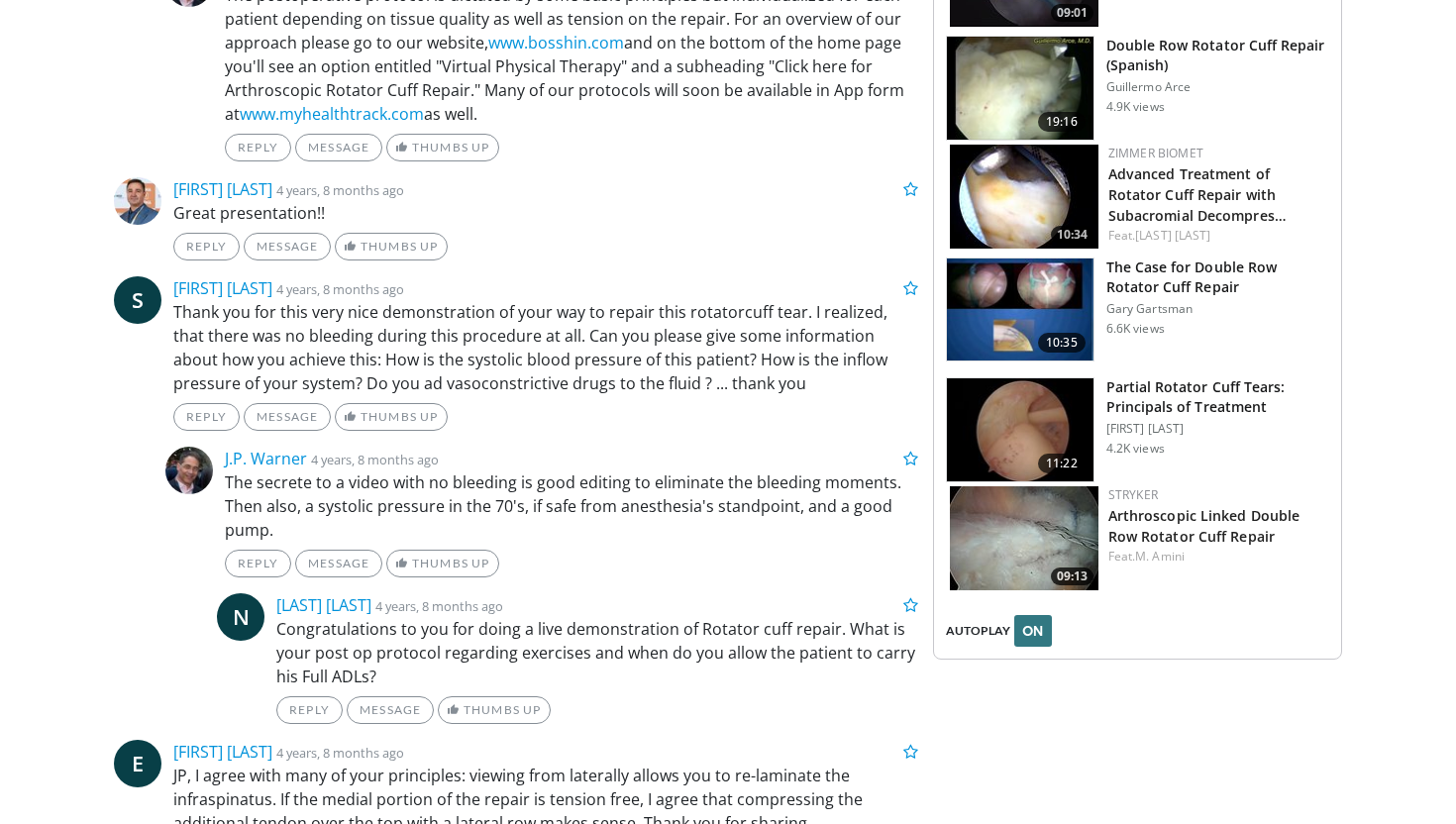 scroll, scrollTop: 2154, scrollLeft: 0, axis: vertical 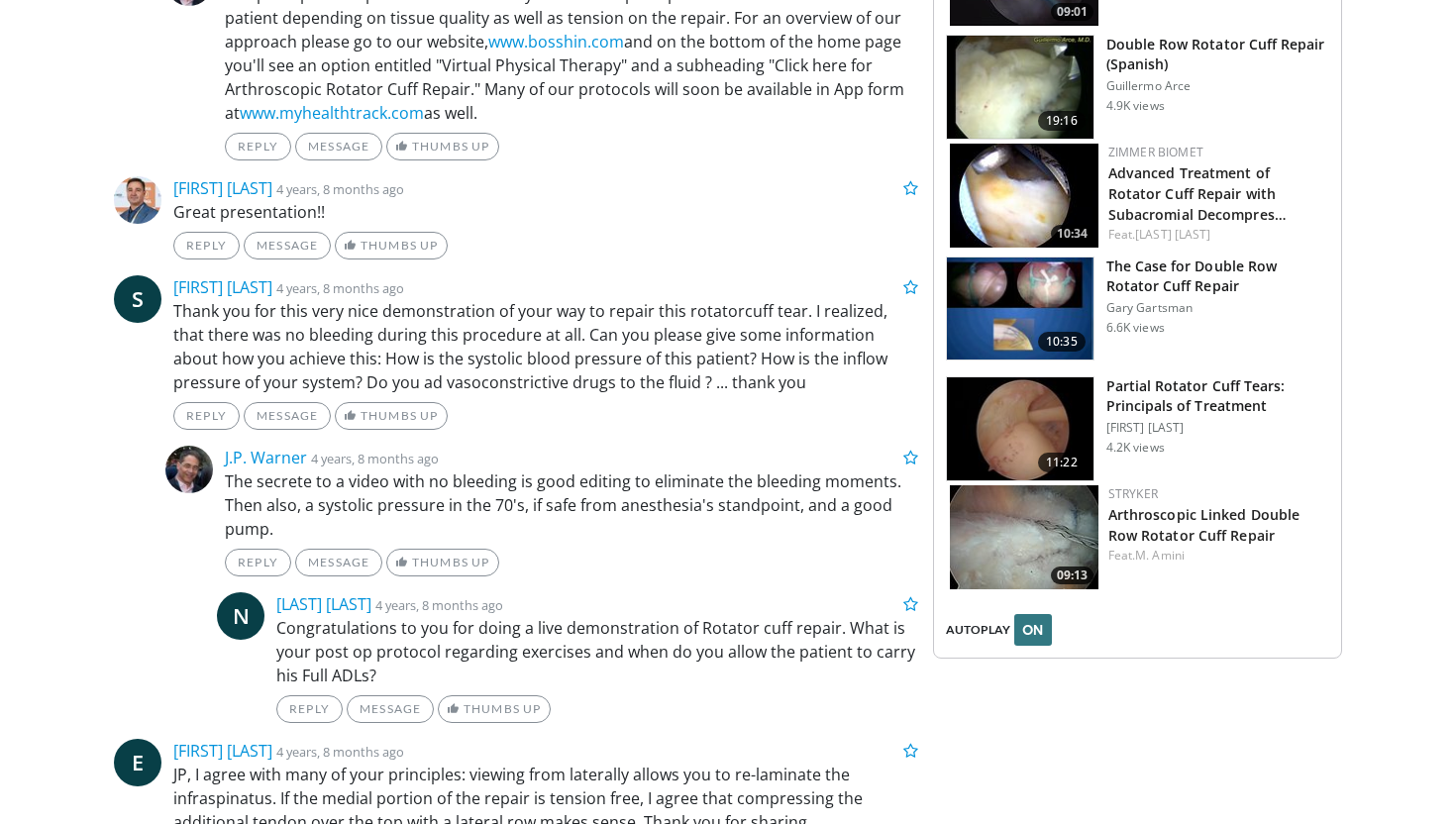 click on "Partial Rotator Cuff Tears: Principals of Treatment" at bounding box center [1217, 396] 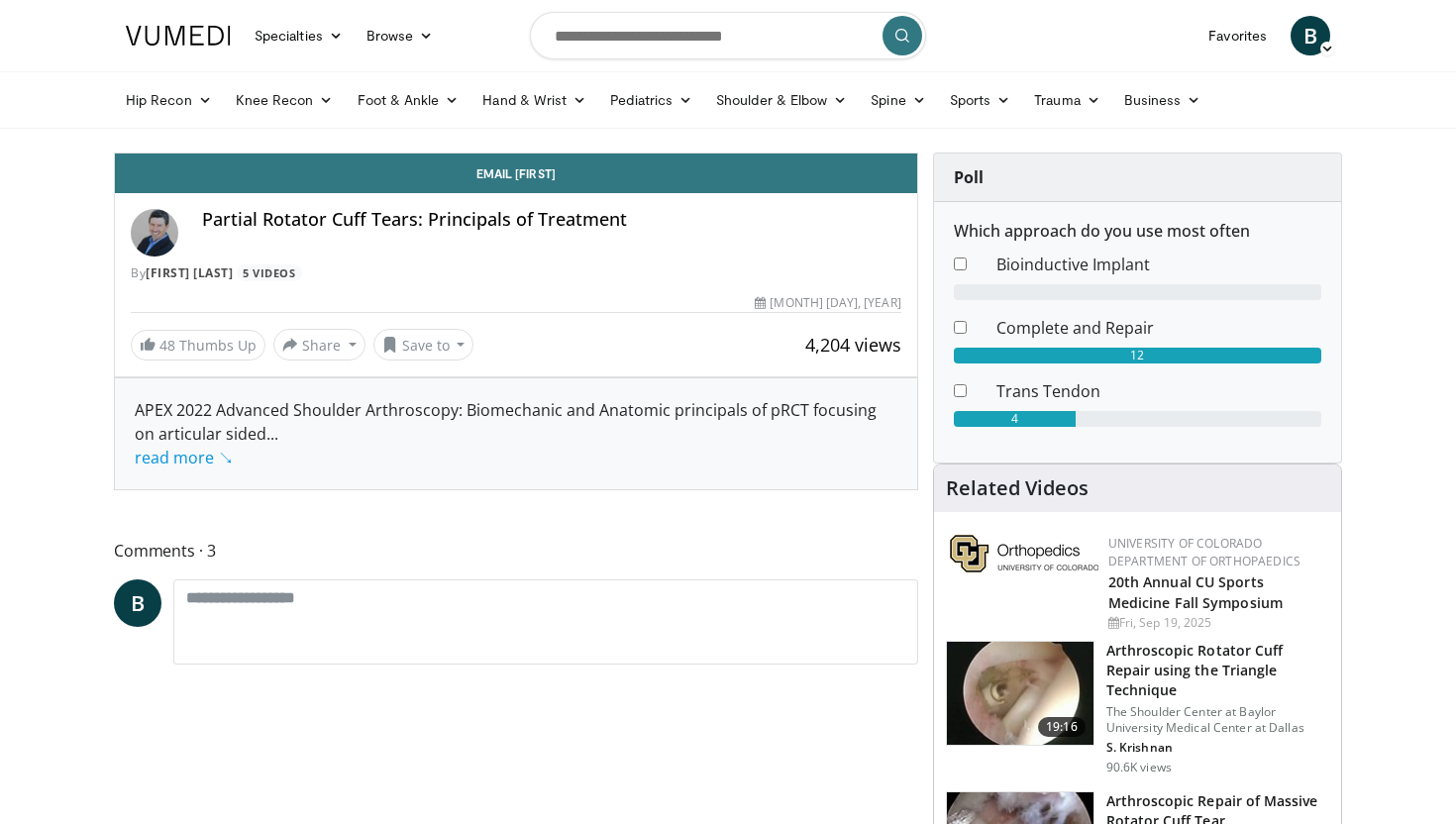 scroll, scrollTop: 0, scrollLeft: 0, axis: both 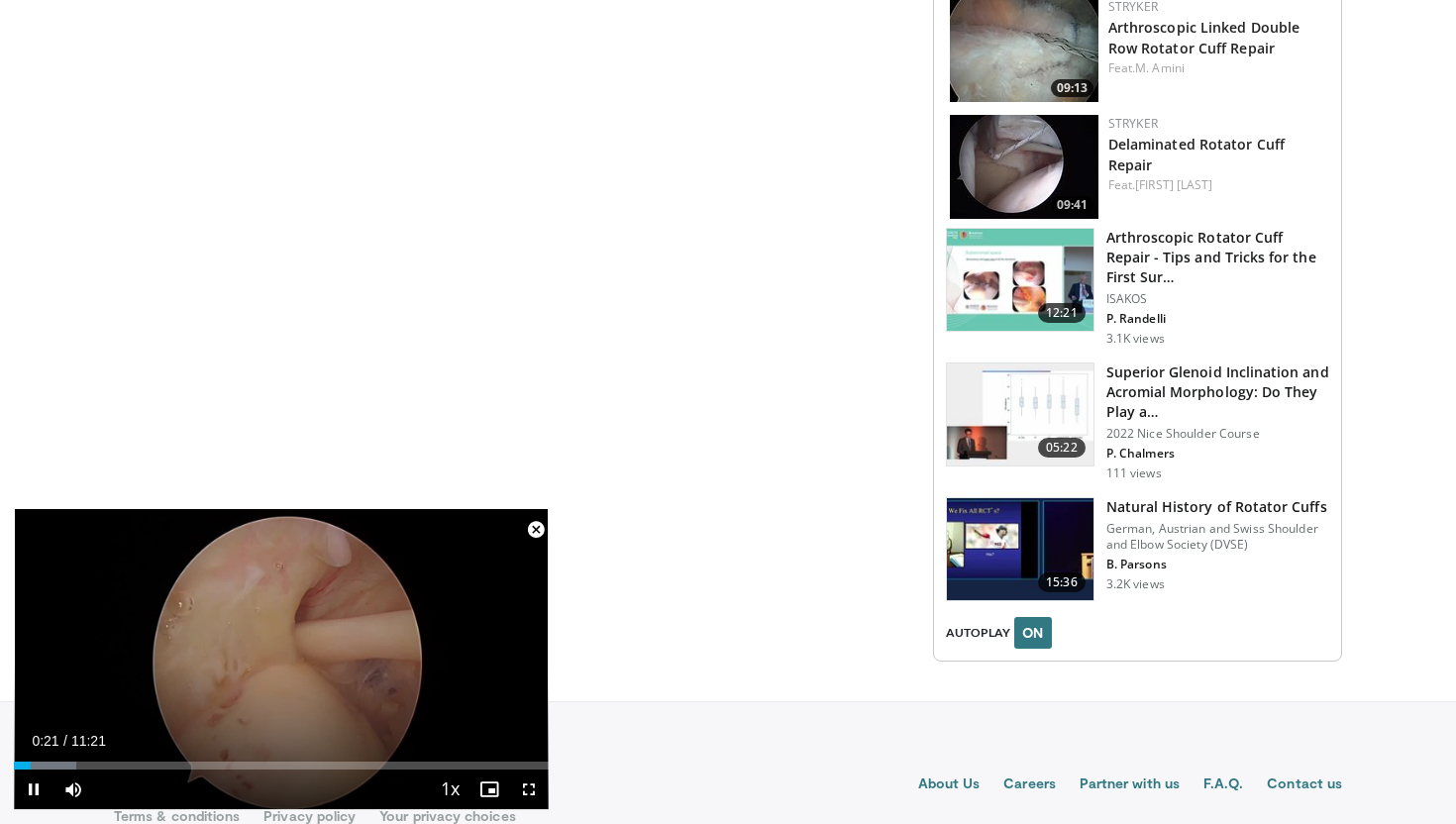 click at bounding box center [536, 530] 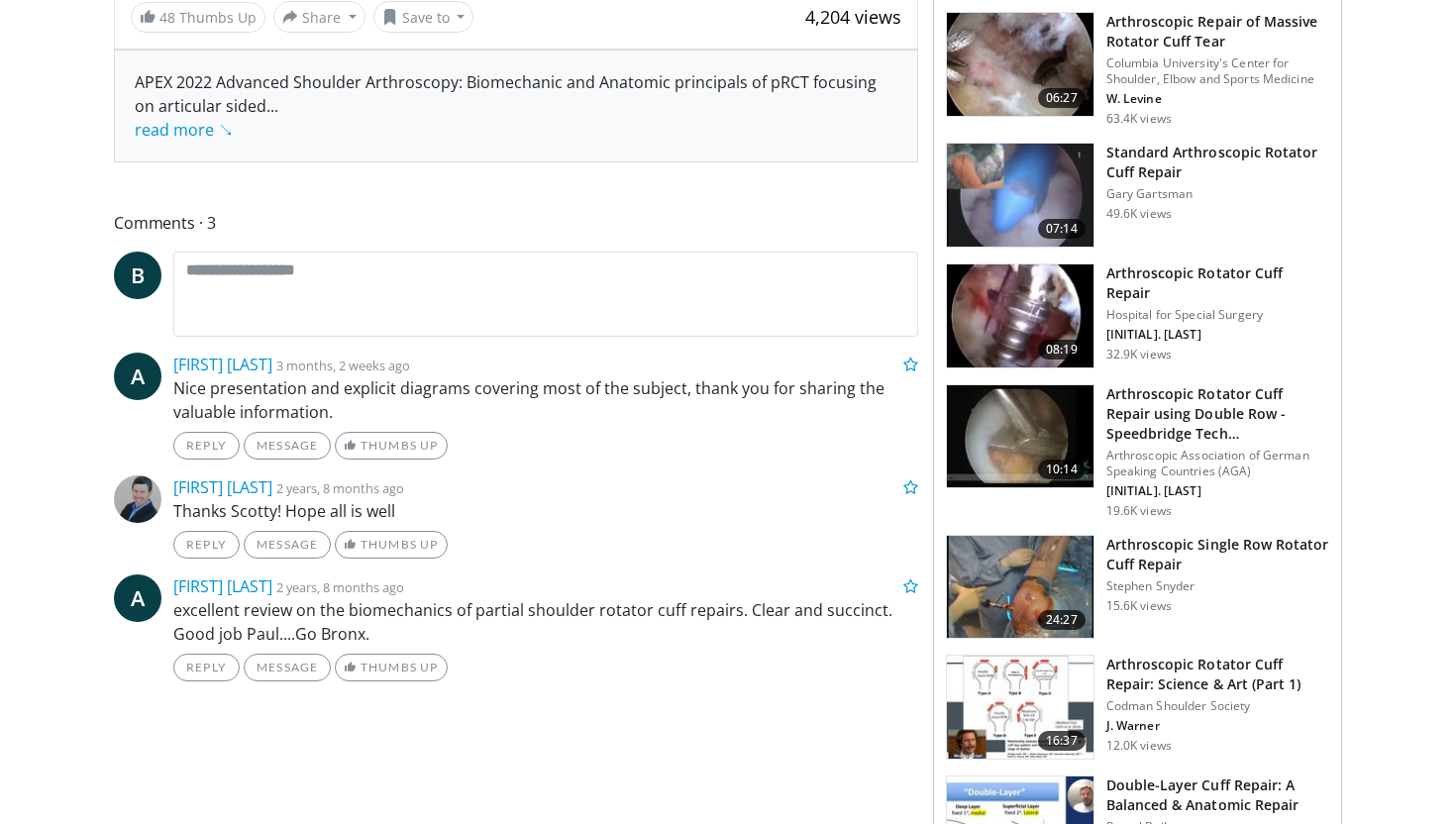 scroll, scrollTop: 0, scrollLeft: 0, axis: both 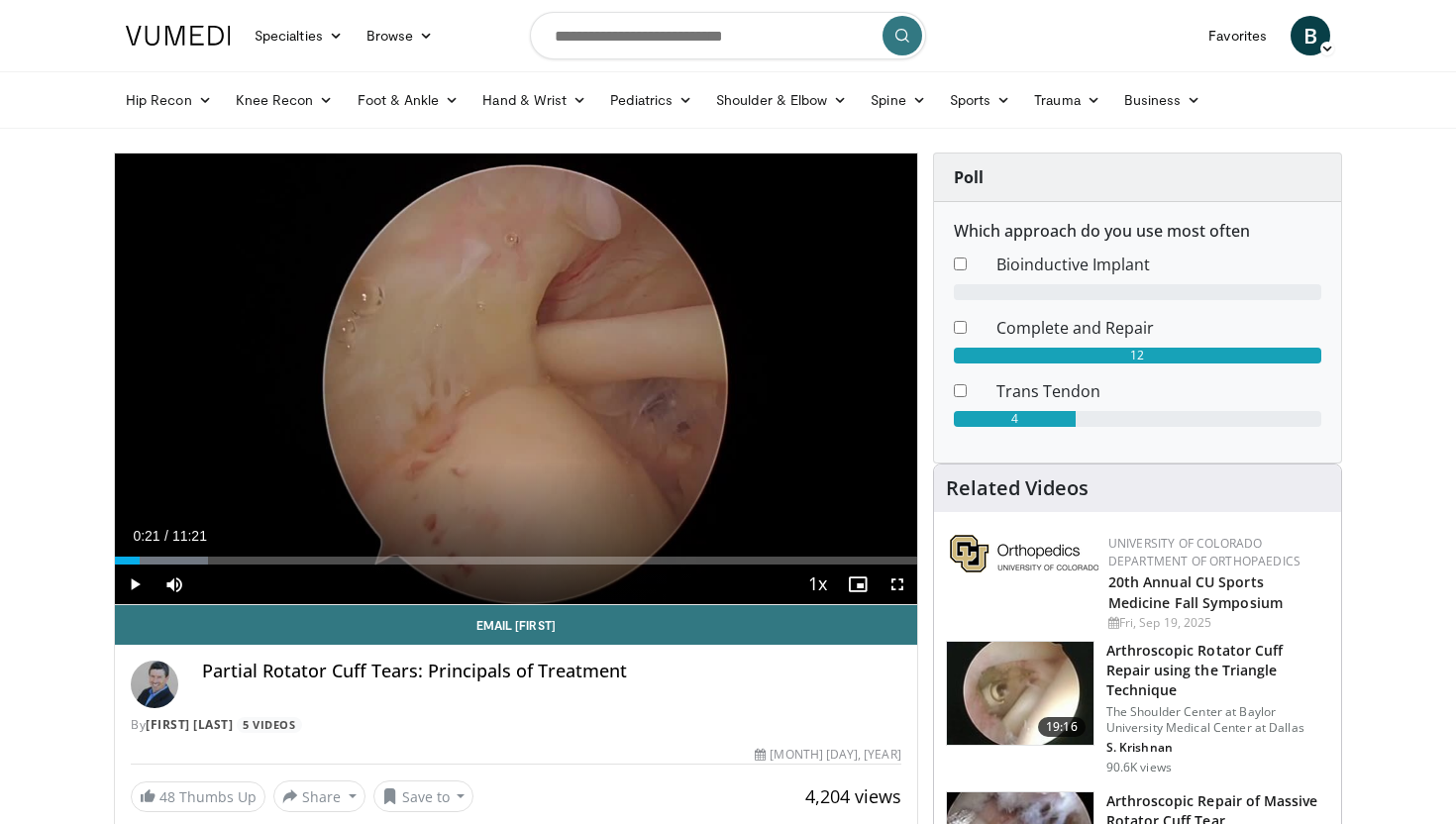 click on "Related Videos" at bounding box center [1137, 488] 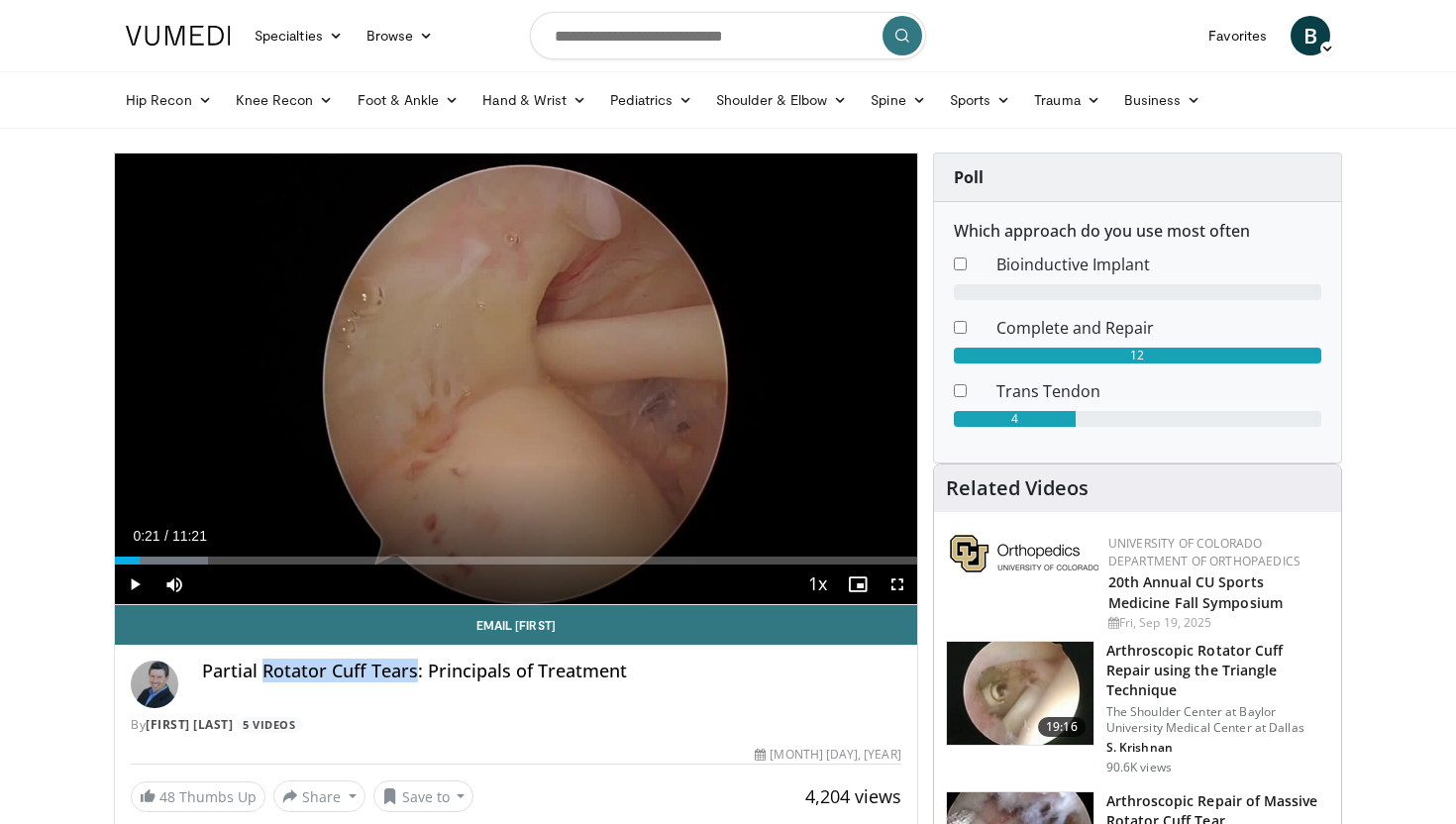 drag, startPoint x: 260, startPoint y: 676, endPoint x: 412, endPoint y: 680, distance: 152.05262 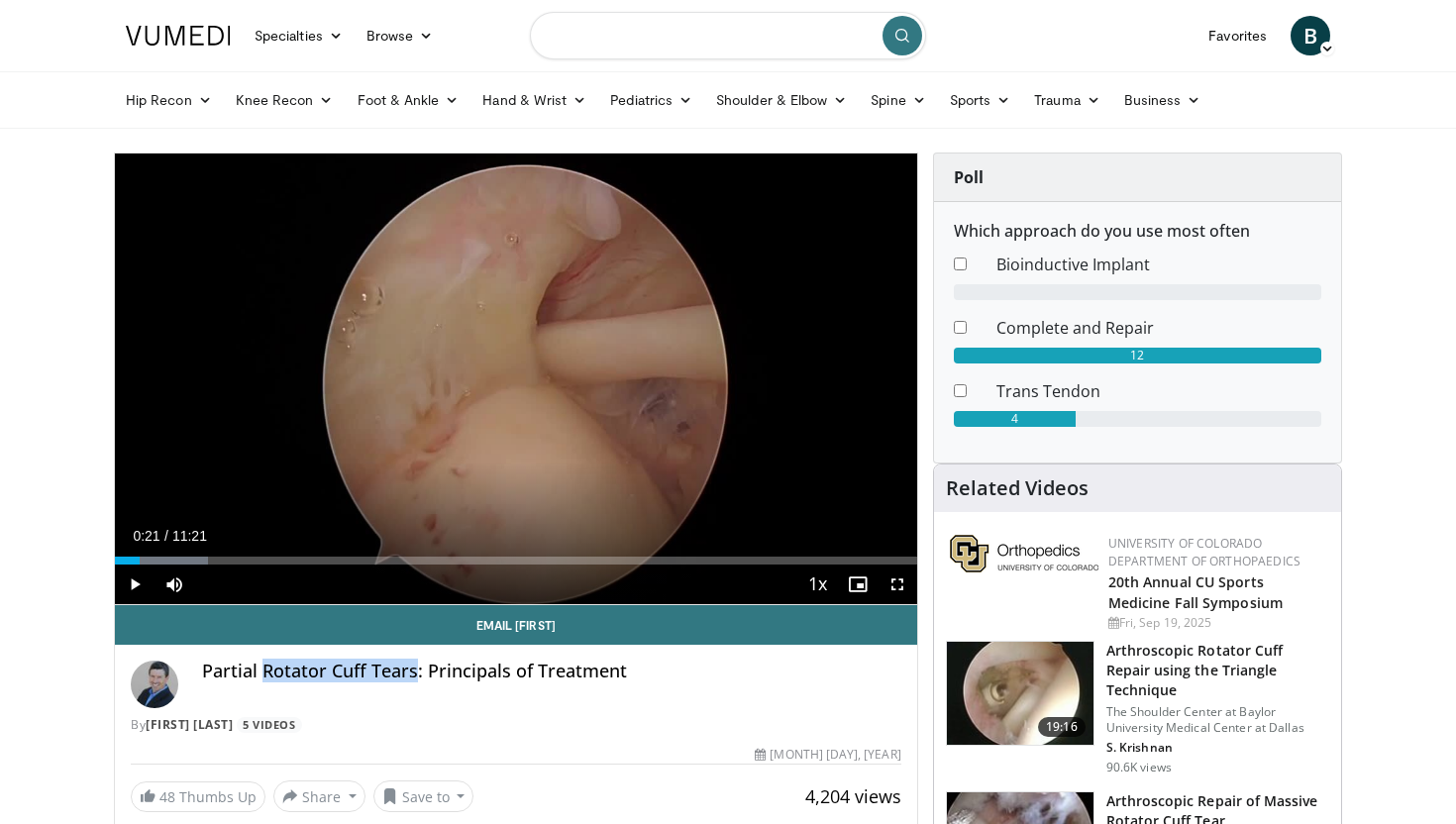 click at bounding box center (728, 36) 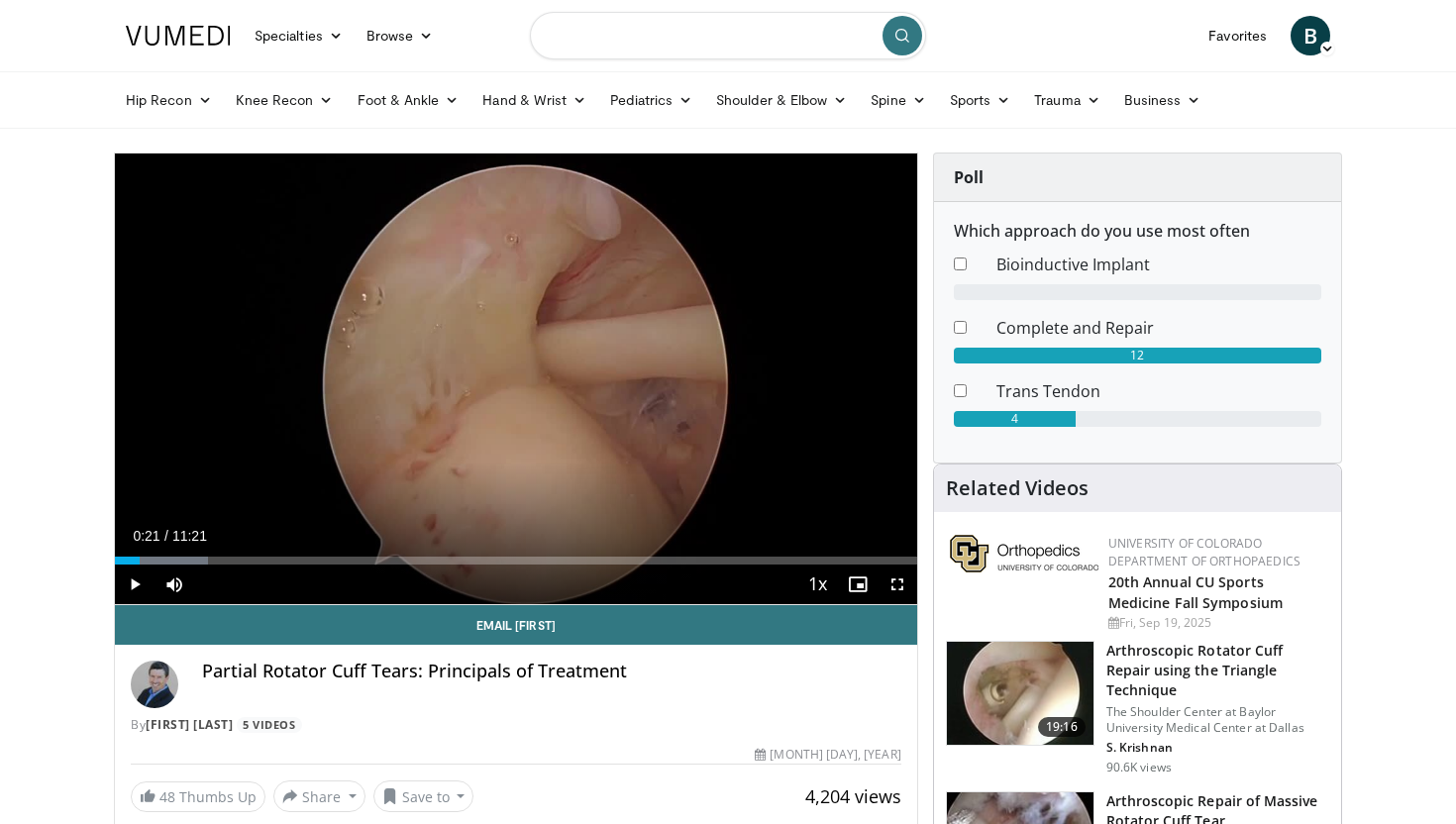 paste on "**********" 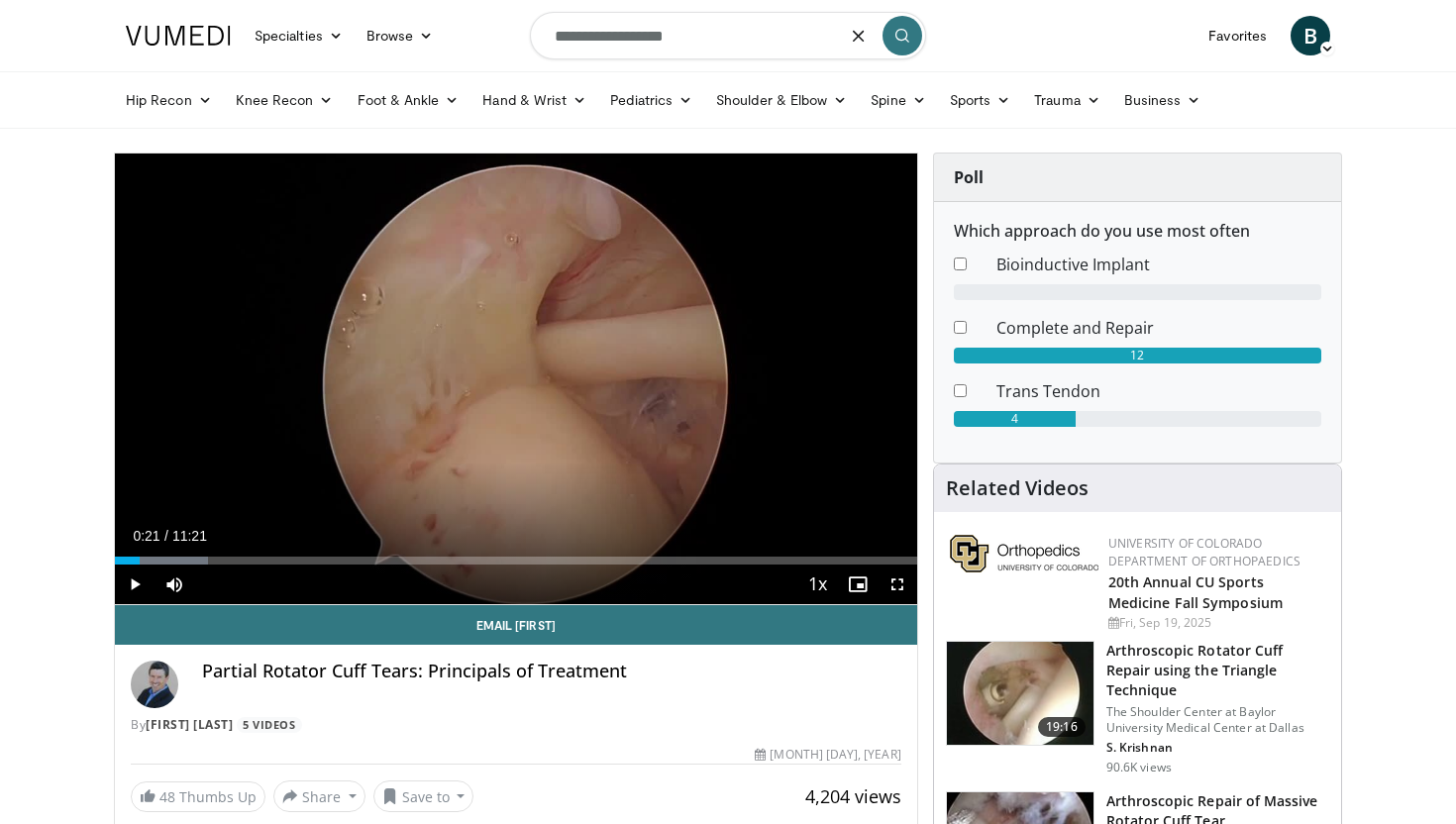 type on "**********" 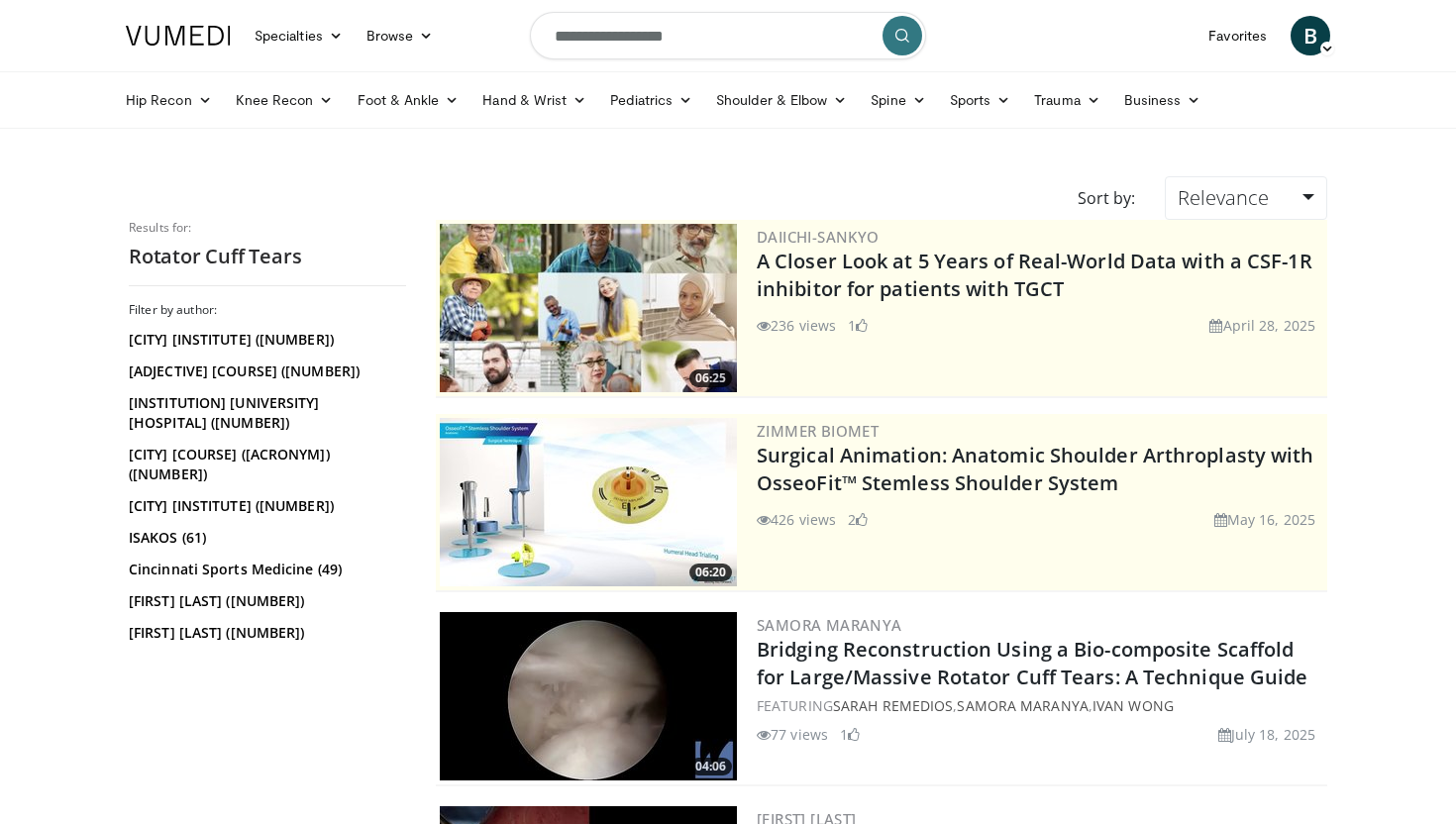 scroll, scrollTop: 0, scrollLeft: 0, axis: both 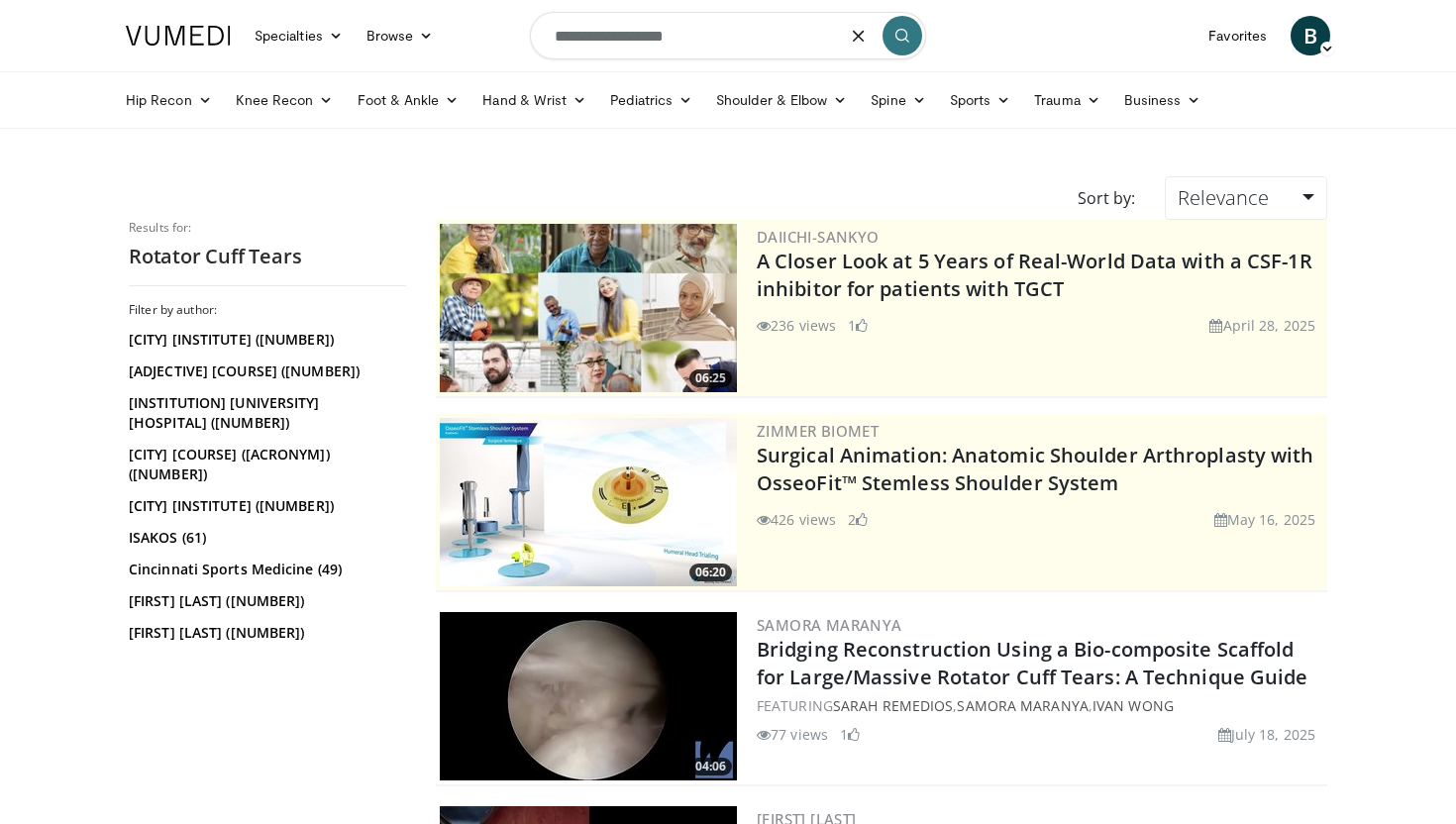 drag, startPoint x: 681, startPoint y: 27, endPoint x: 648, endPoint y: 37, distance: 34.48188 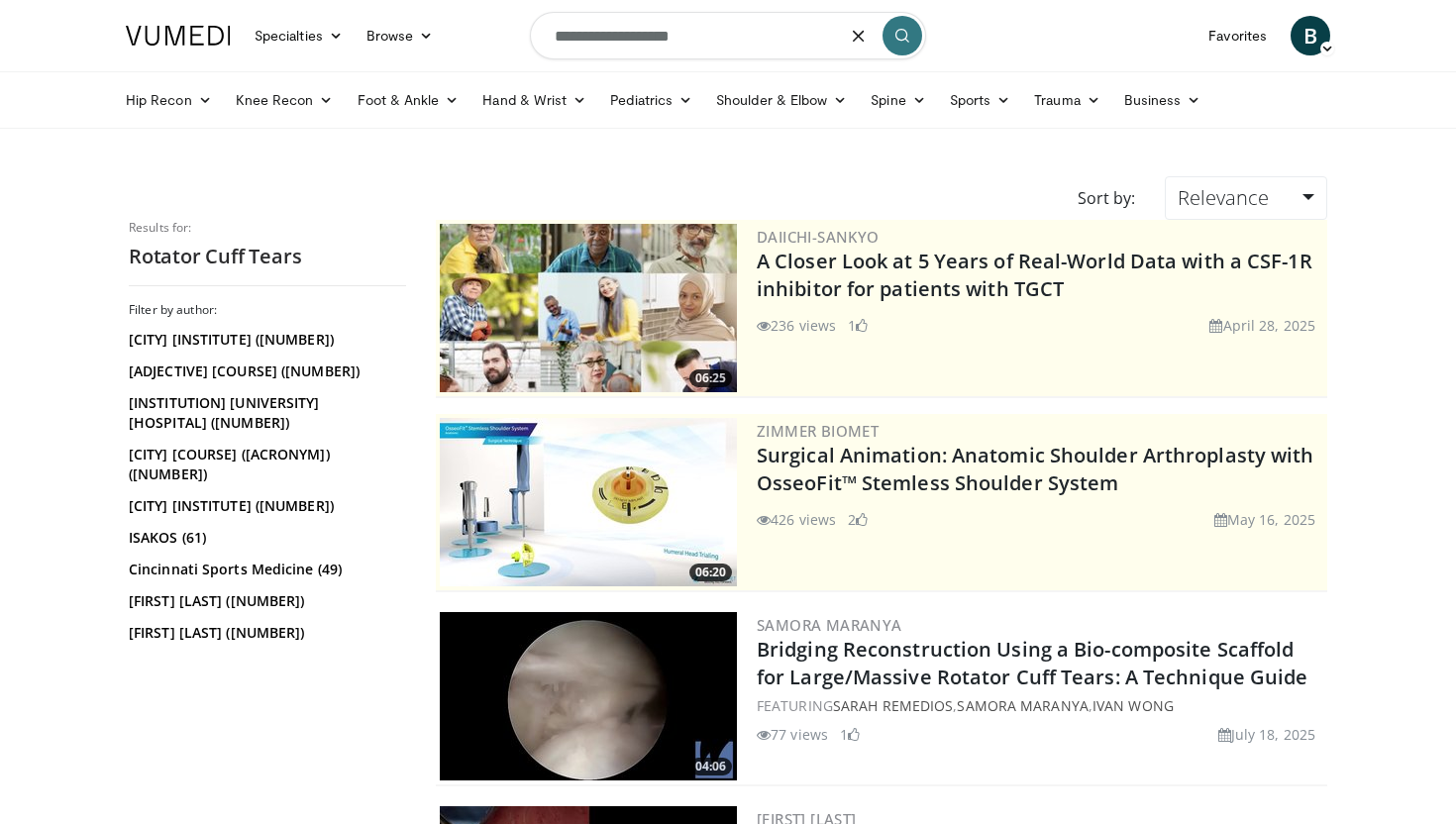 type on "**********" 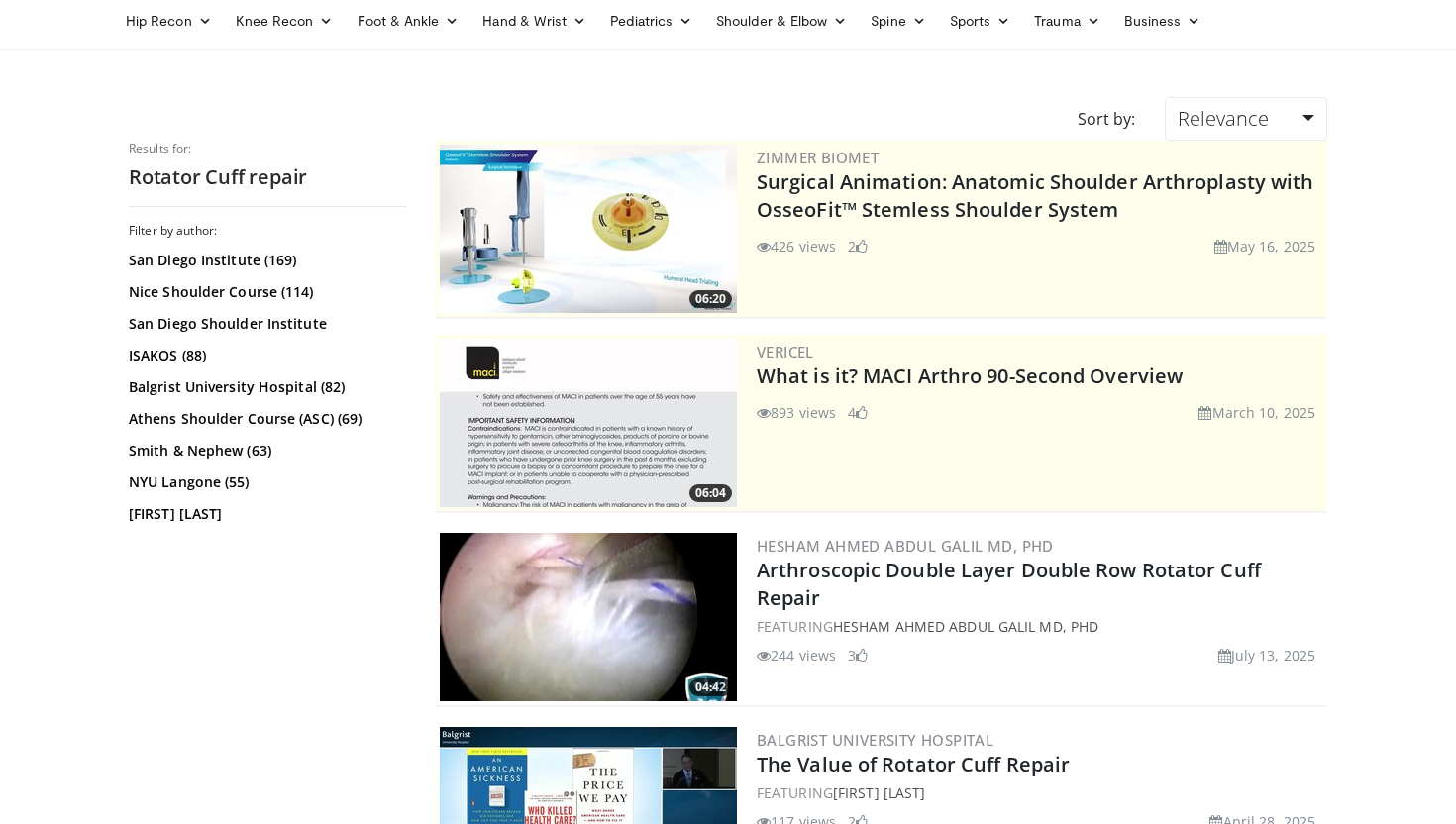 scroll, scrollTop: 110, scrollLeft: 0, axis: vertical 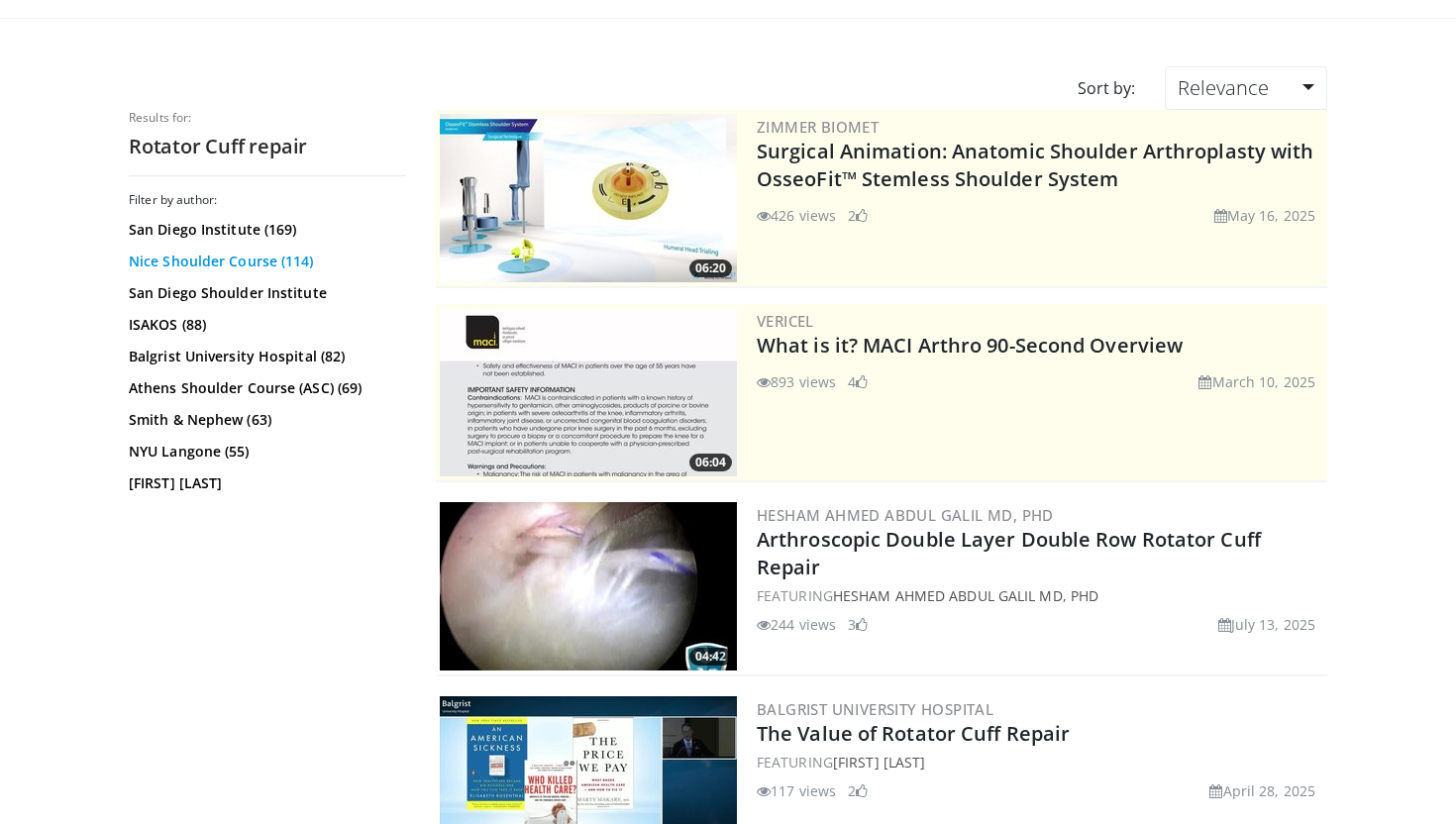 click on "Nice Shoulder Course (114)" at bounding box center (264, 261) 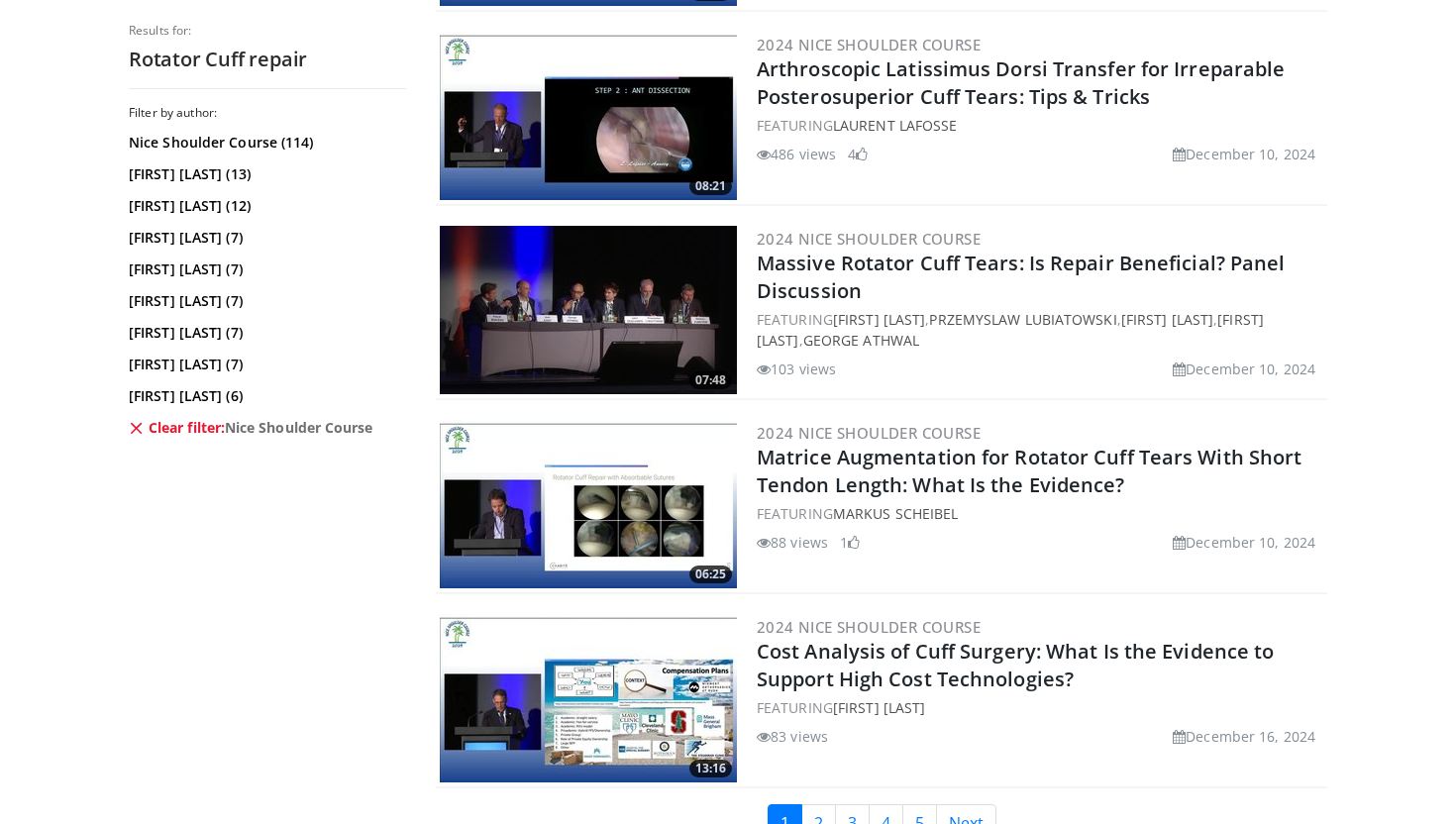 scroll, scrollTop: 4692, scrollLeft: 0, axis: vertical 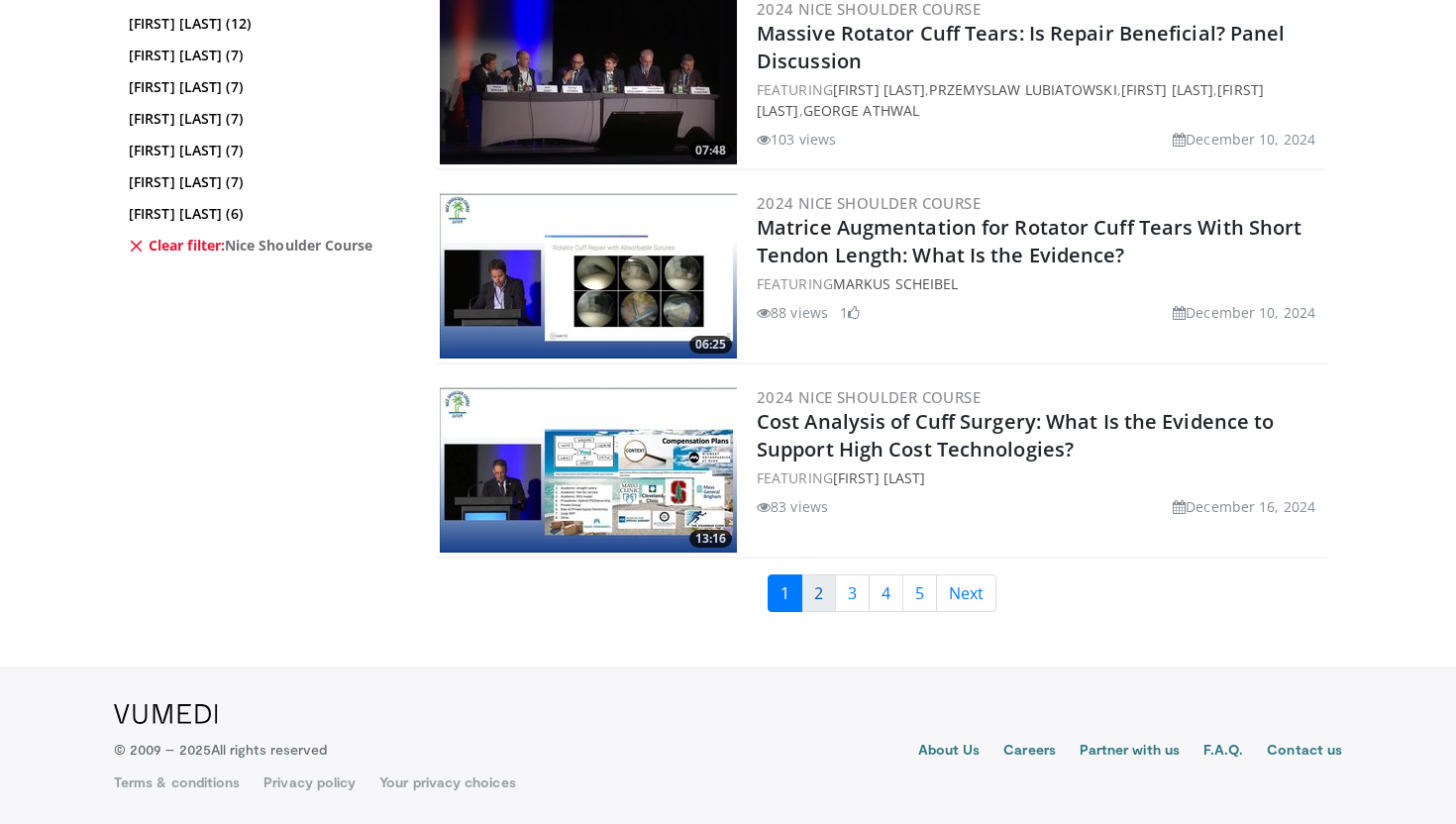 click on "2" at bounding box center [818, 593] 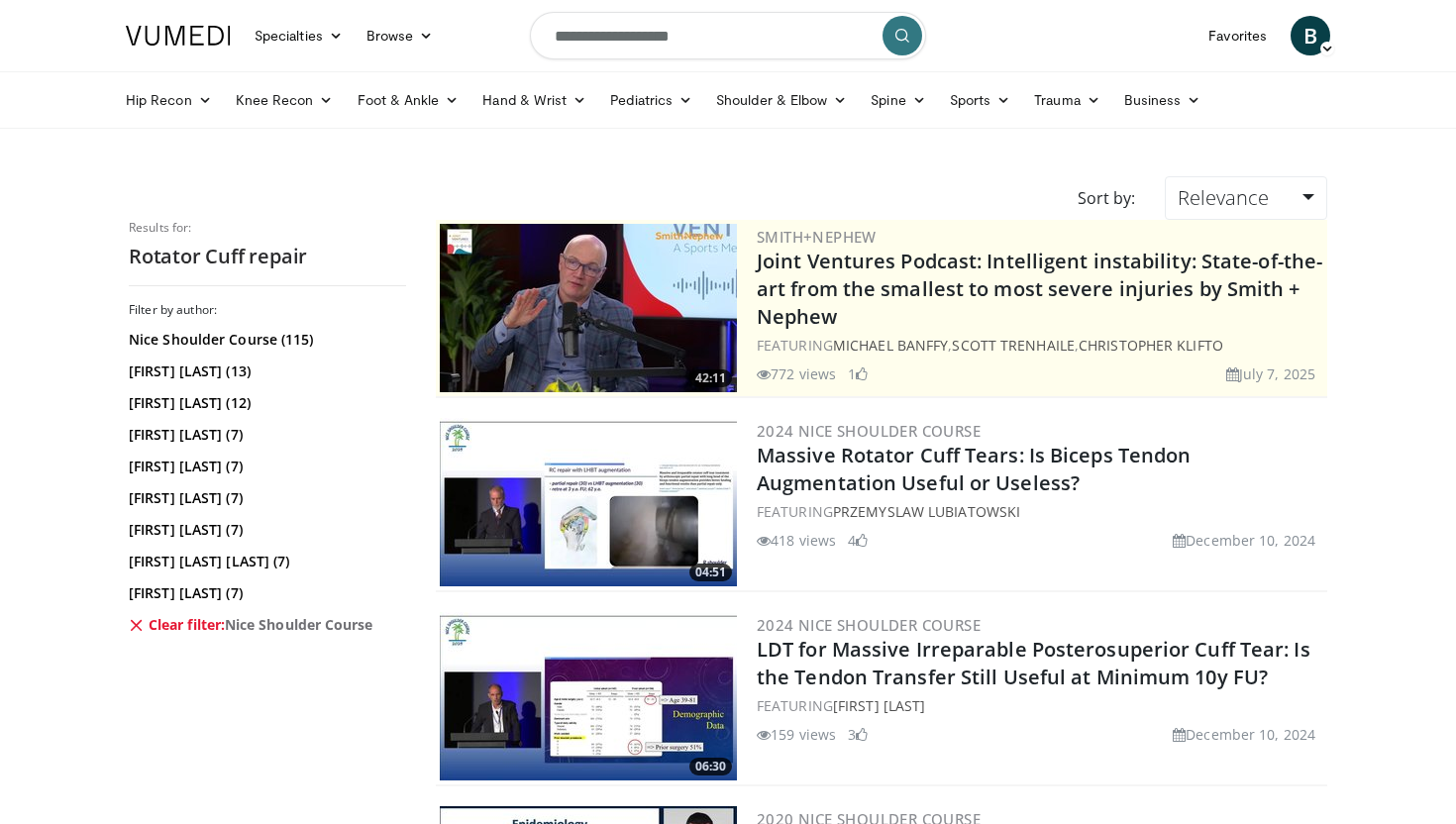 scroll, scrollTop: 0, scrollLeft: 0, axis: both 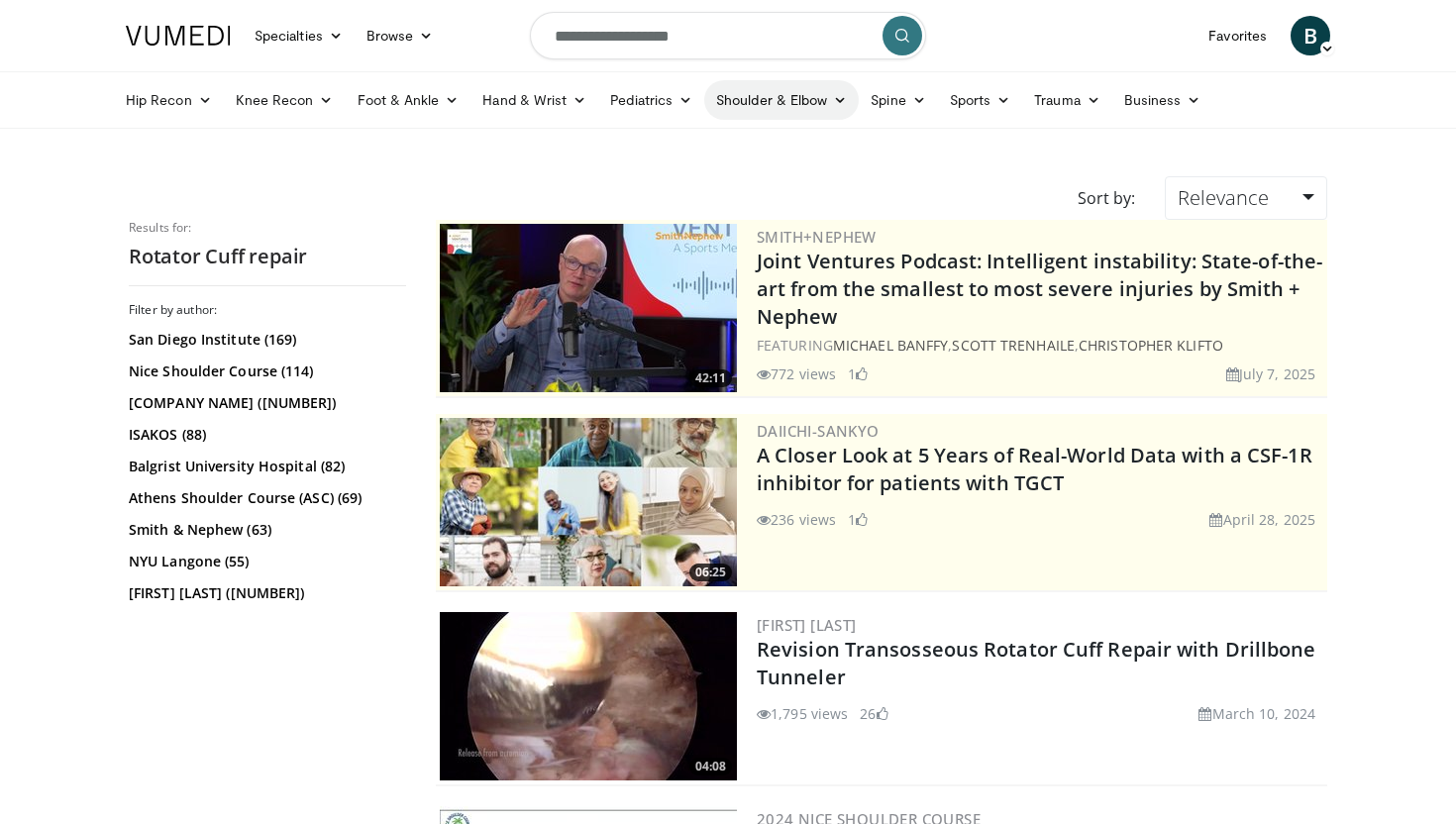 click on "Shoulder & Elbow" at bounding box center [781, 100] 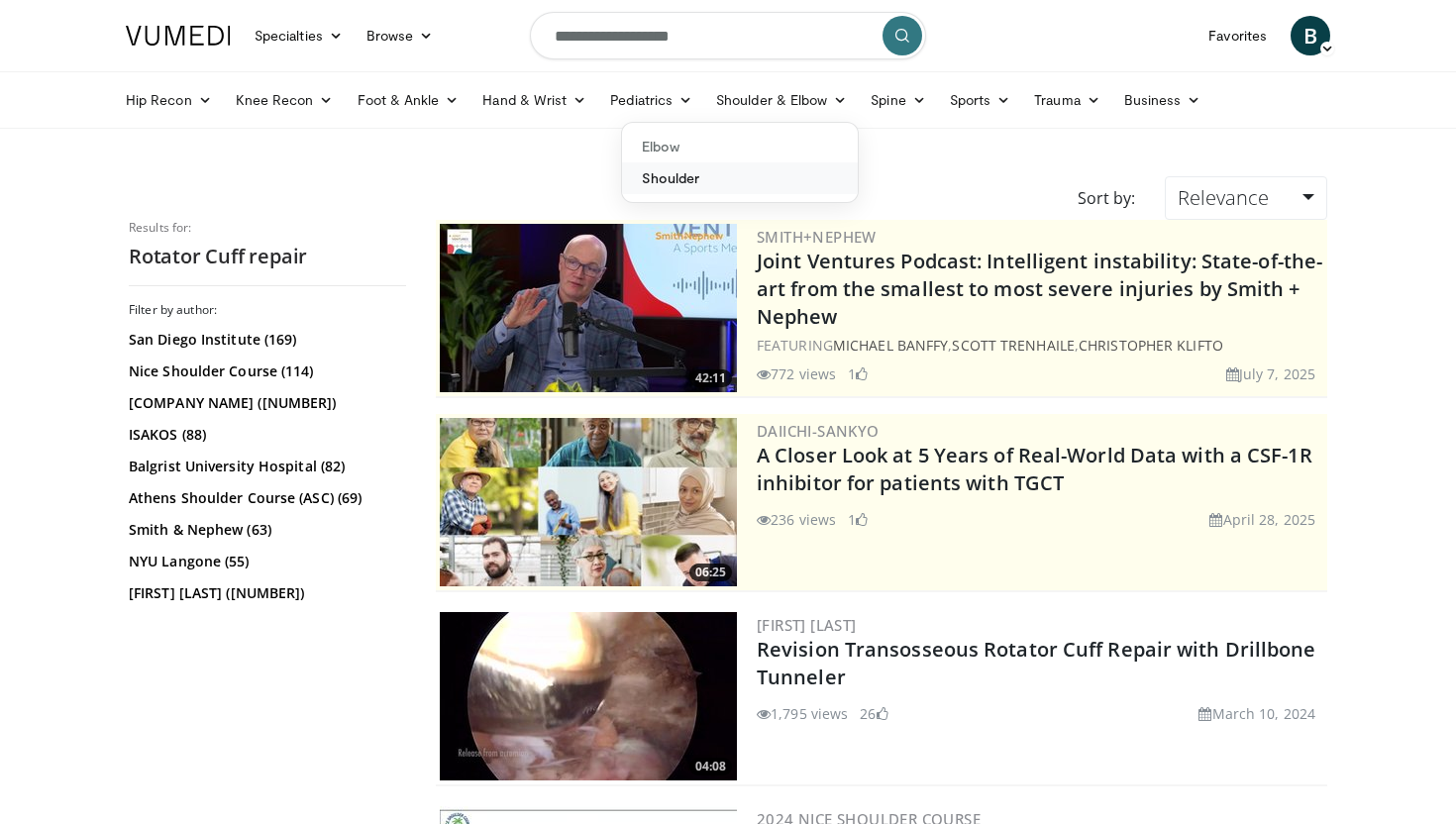 click on "Shoulder" at bounding box center (740, 178) 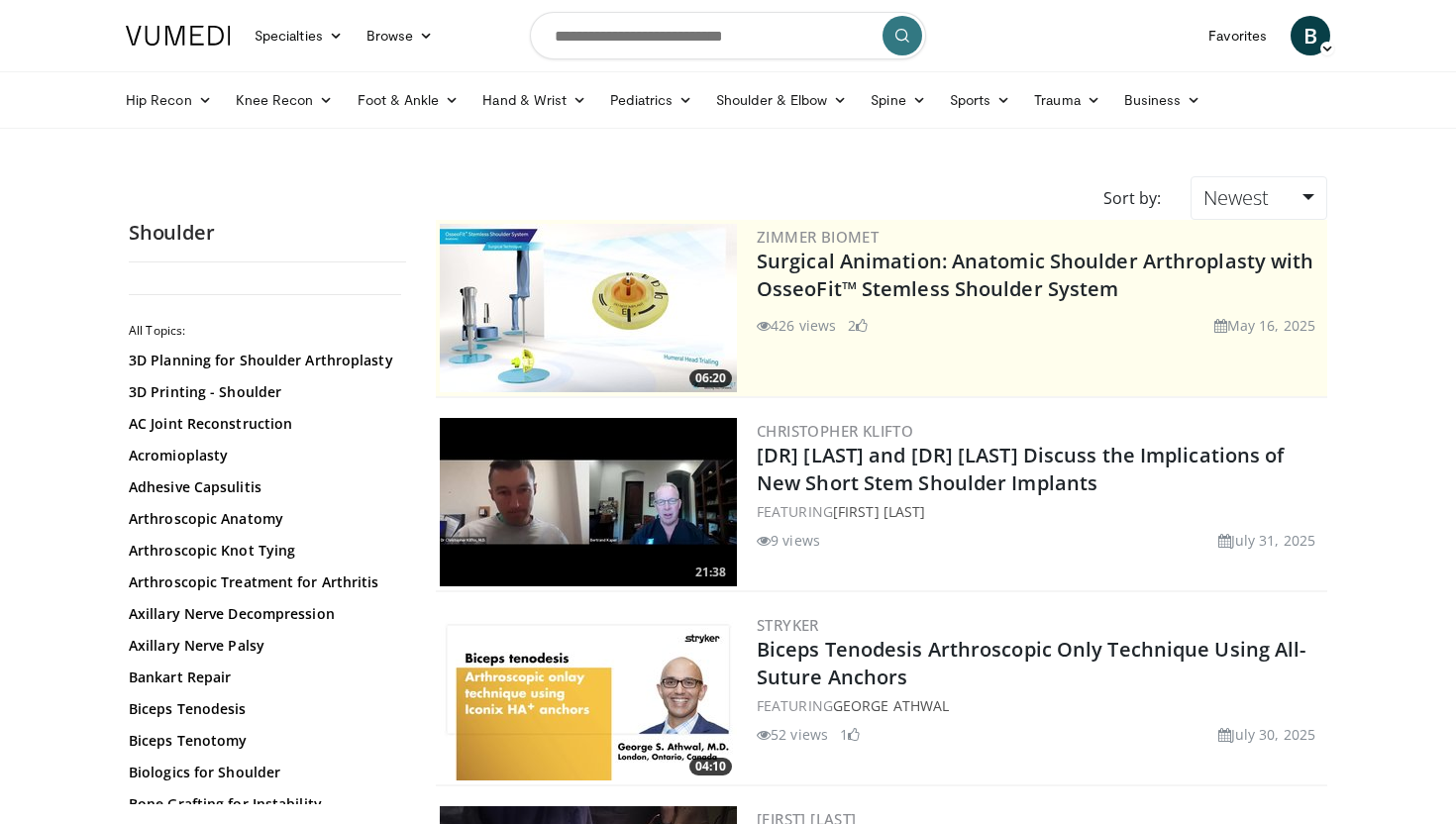 scroll, scrollTop: 0, scrollLeft: 0, axis: both 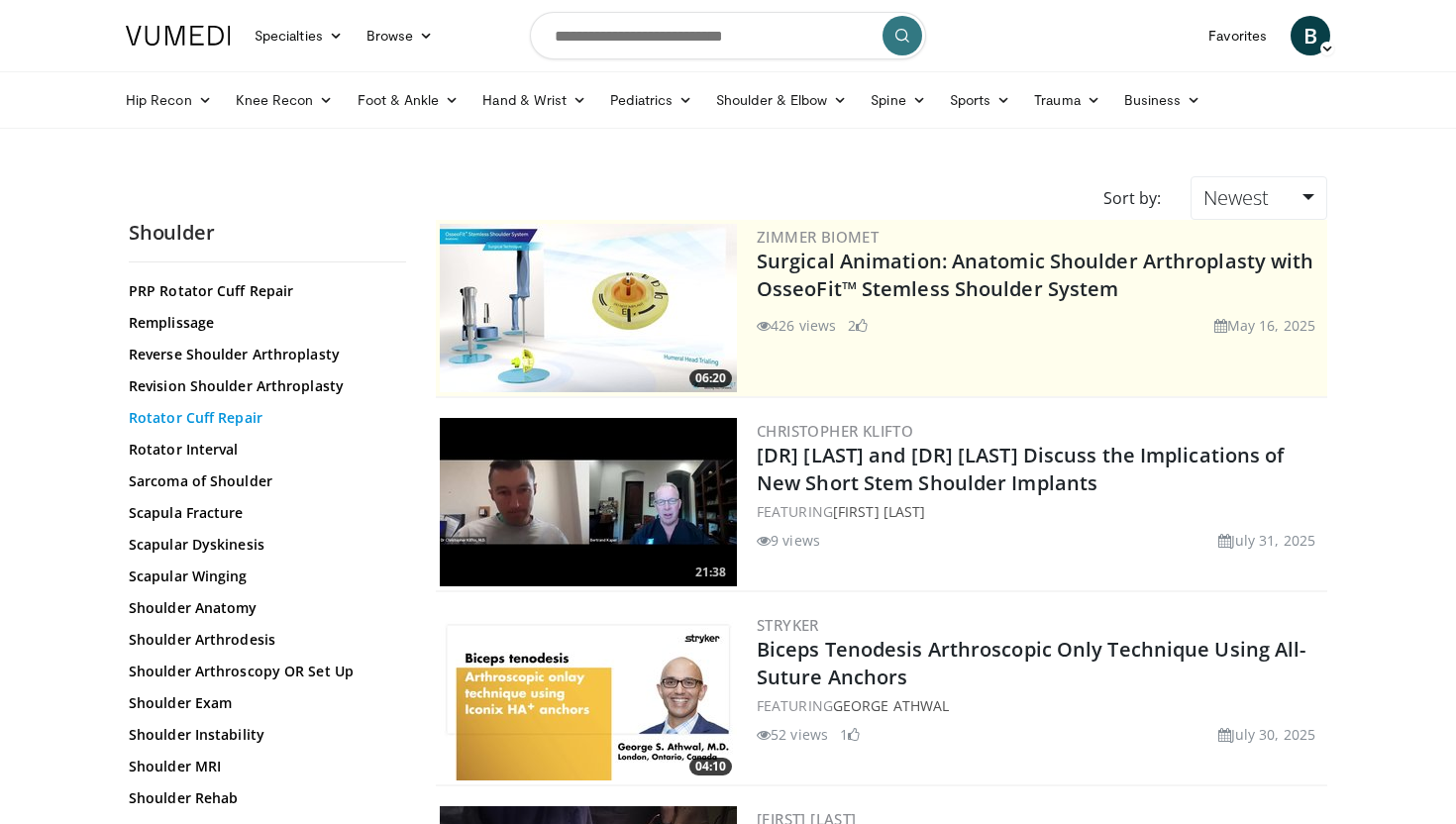 click on "Rotator Cuff Repair" at bounding box center (262, 418) 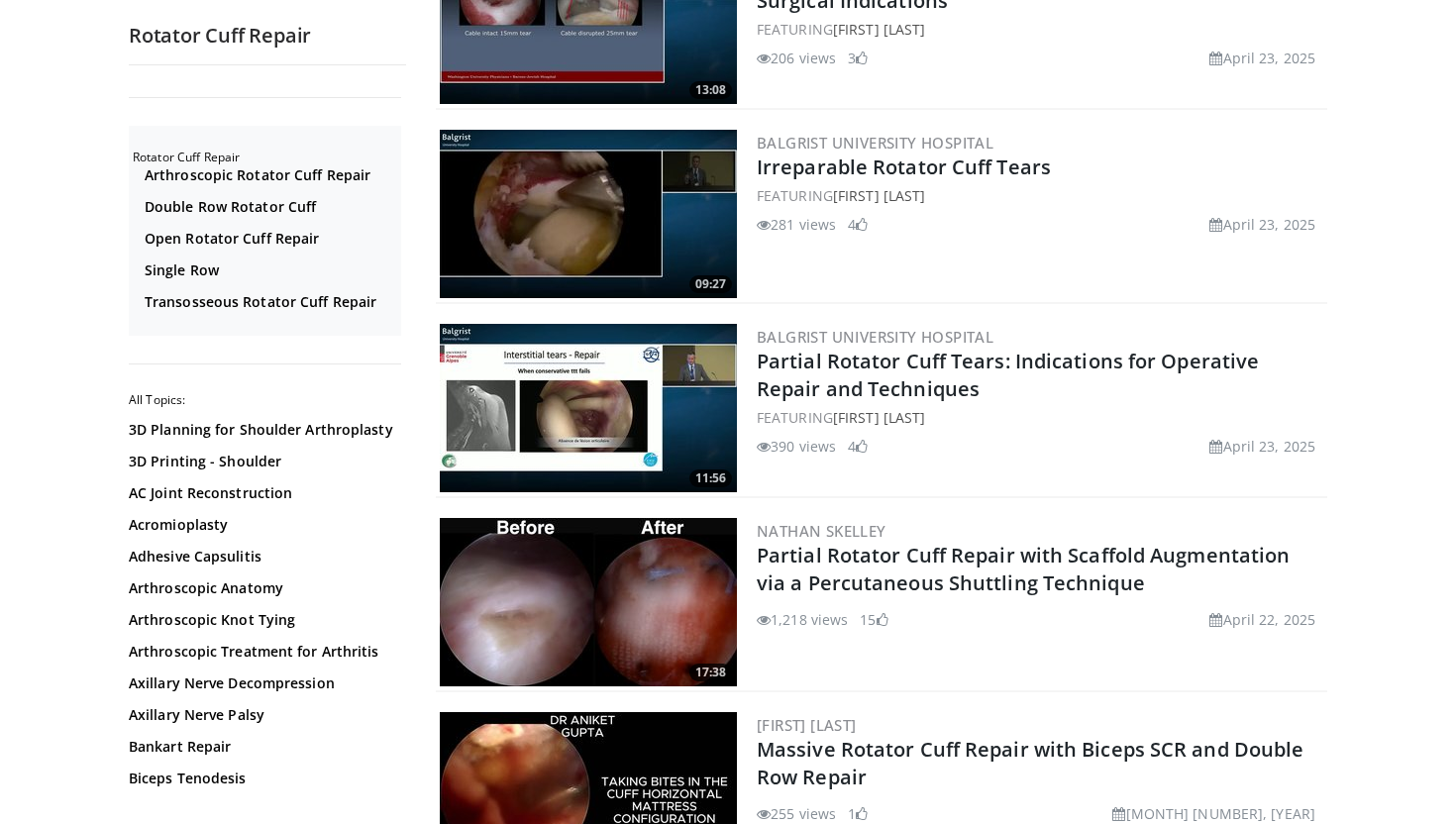 scroll, scrollTop: 4498, scrollLeft: 0, axis: vertical 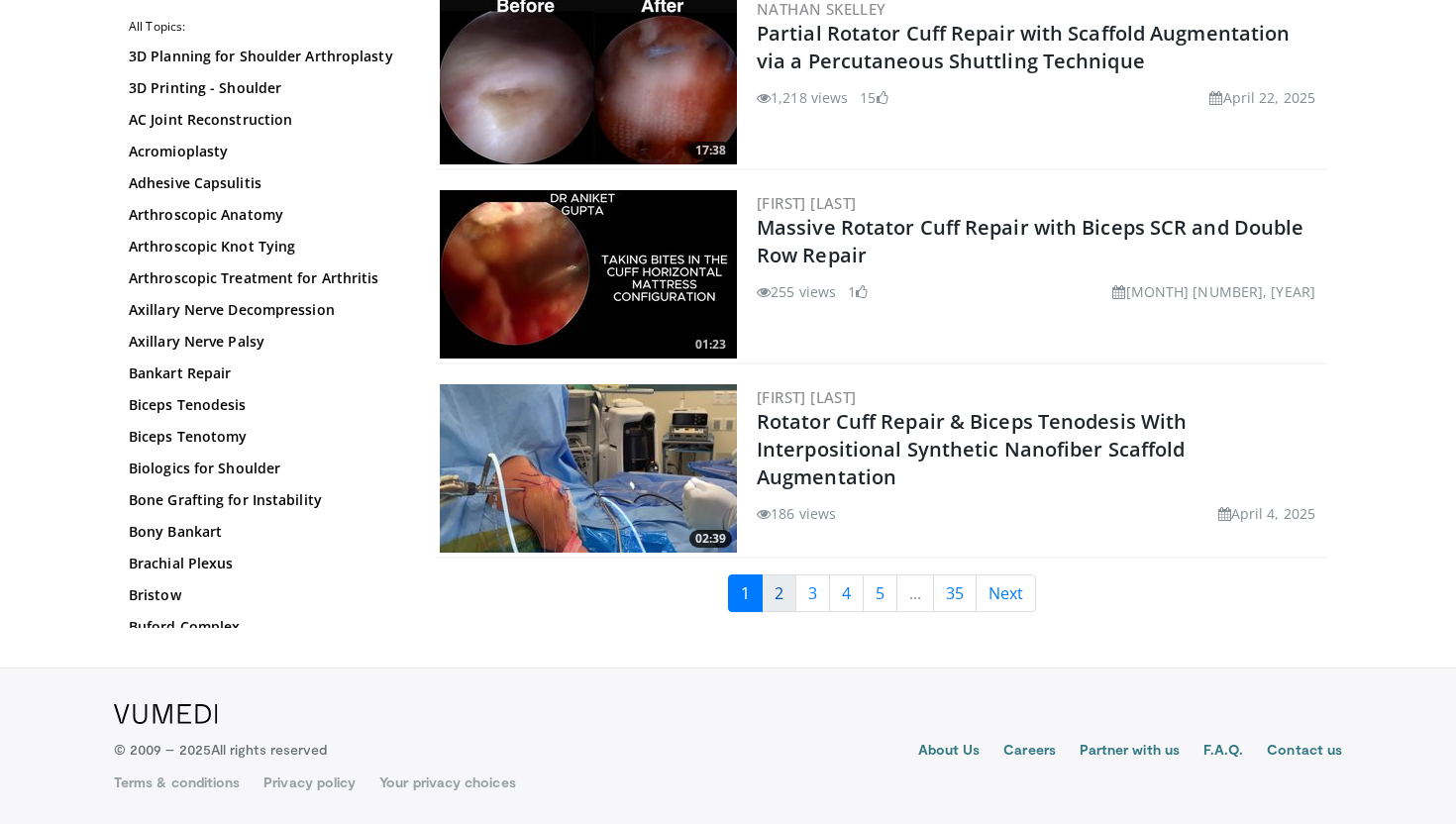 click on "2" at bounding box center (779, 593) 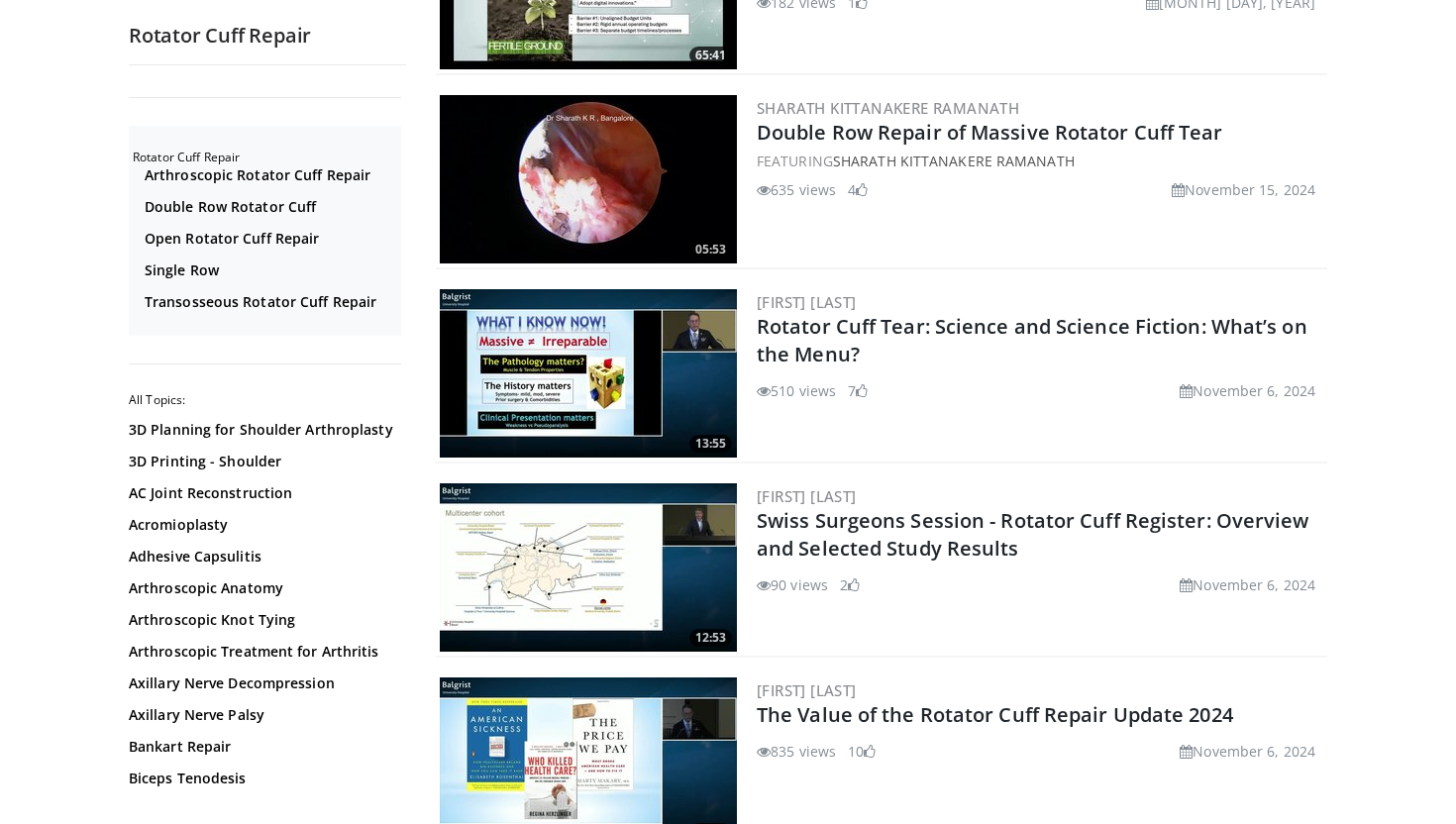 scroll, scrollTop: 4498, scrollLeft: 0, axis: vertical 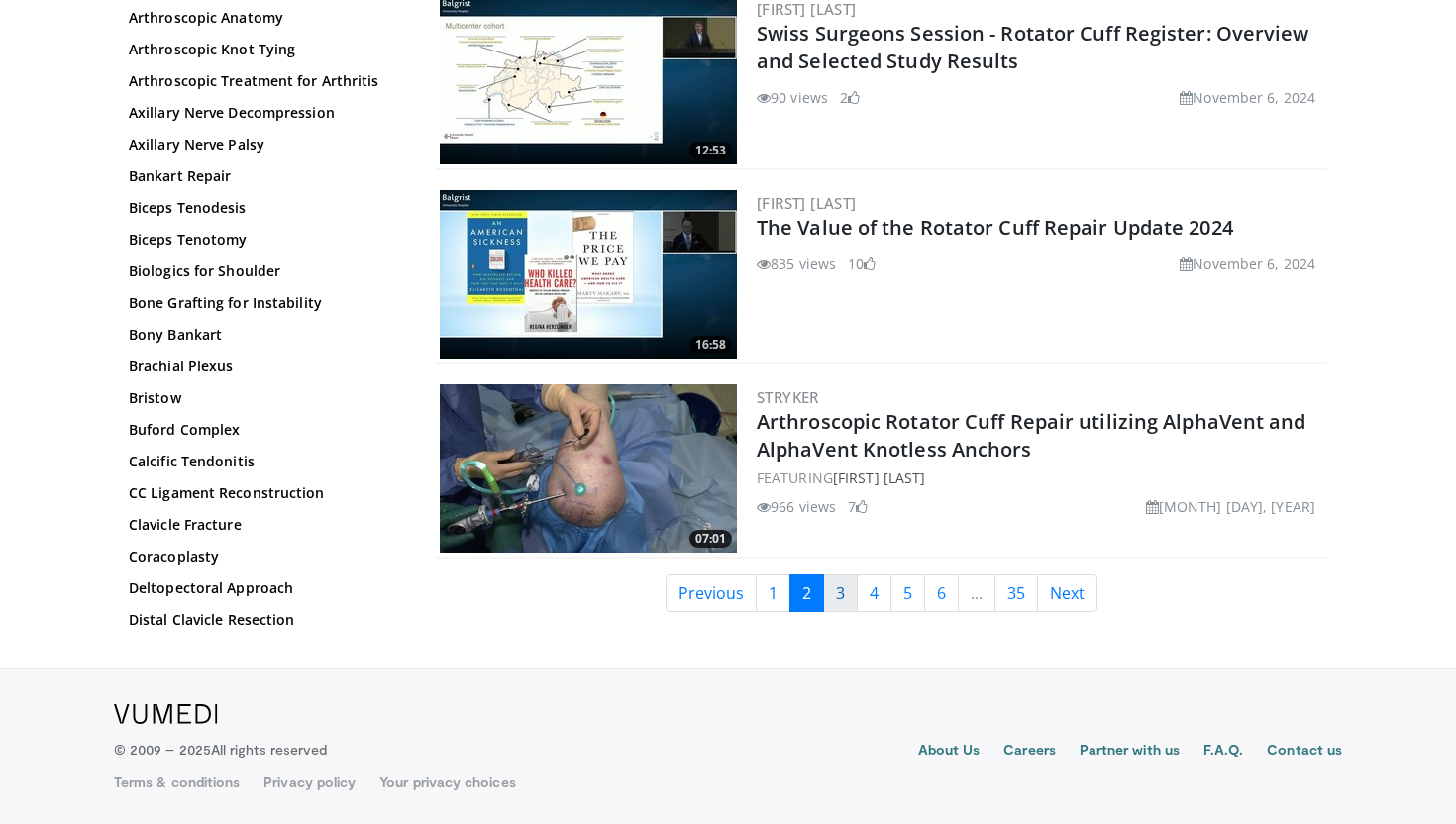 click on "3" at bounding box center [840, 593] 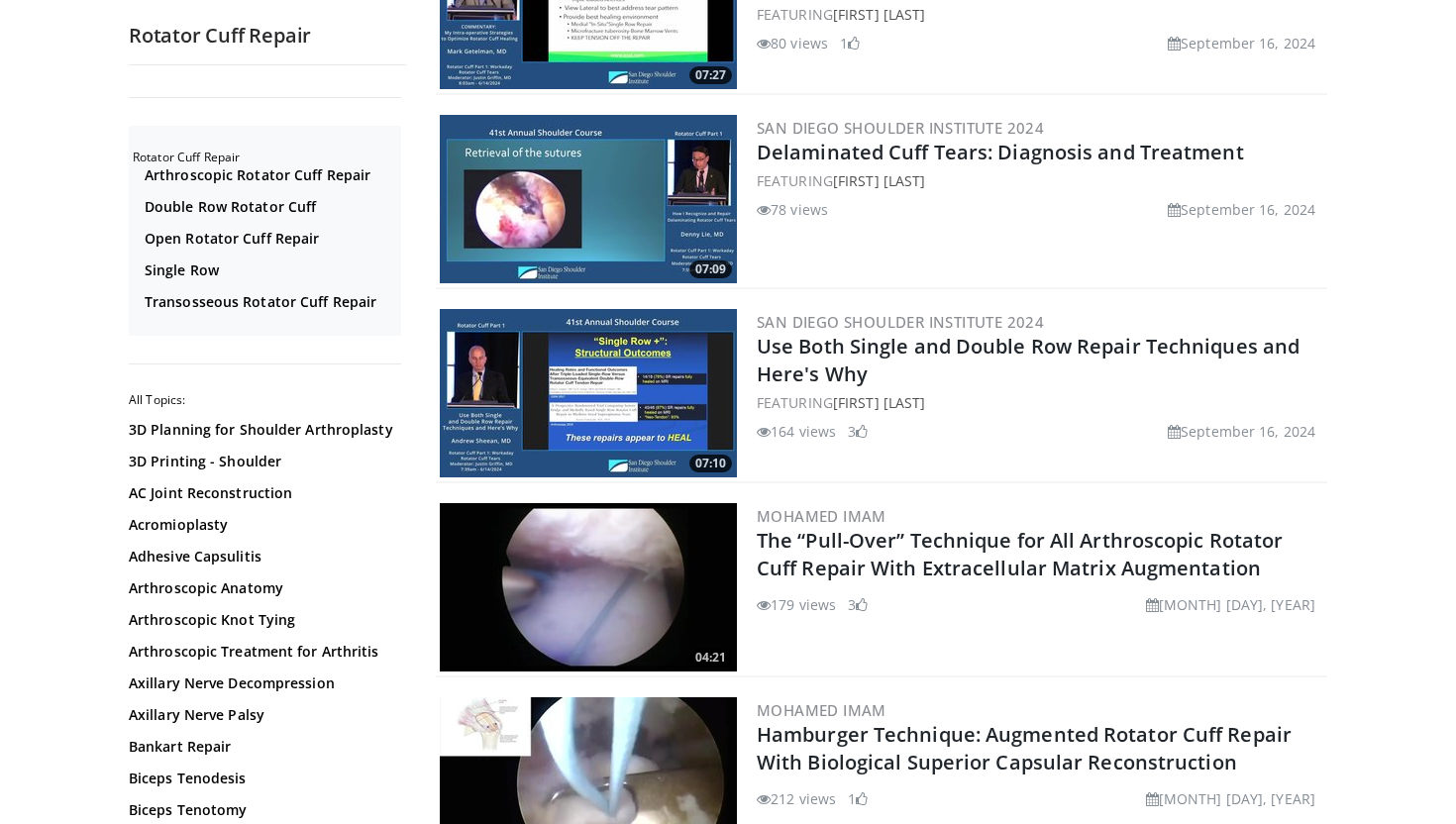 scroll, scrollTop: 4364, scrollLeft: 0, axis: vertical 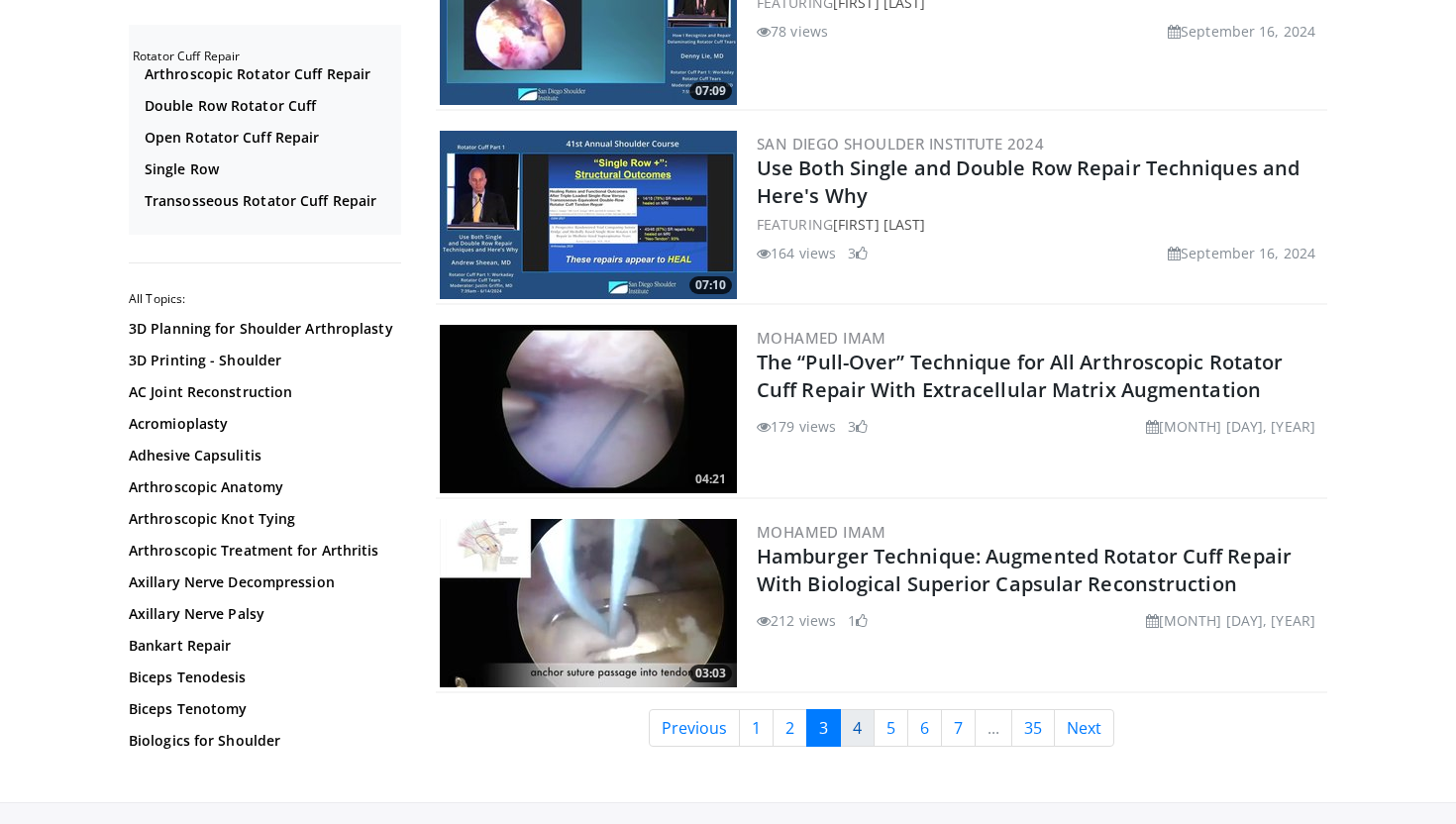 click on "4" at bounding box center [857, 728] 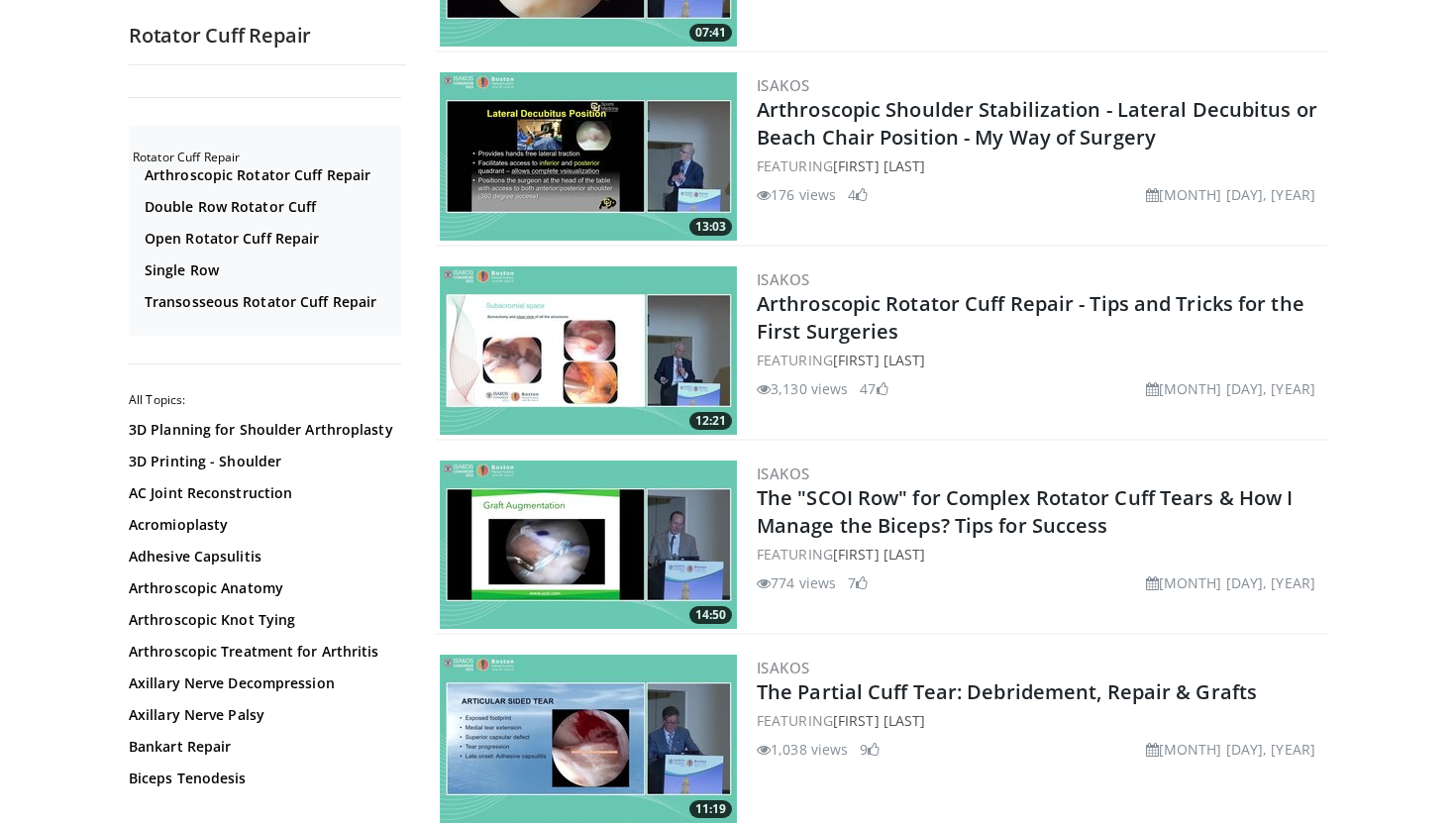 scroll, scrollTop: 1258, scrollLeft: 0, axis: vertical 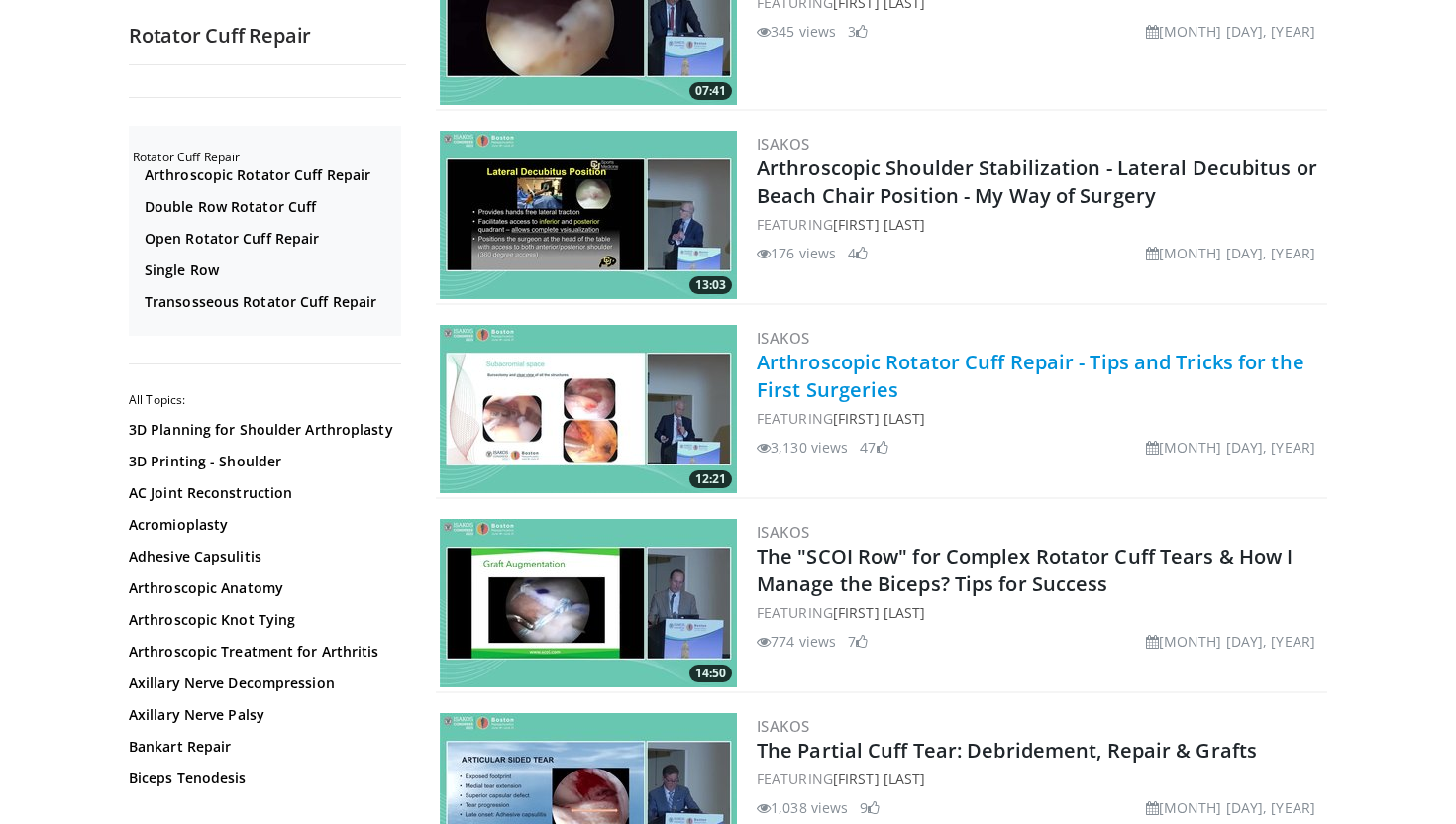 click on "Arthroscopic Rotator Cuff Repair - Tips and Tricks for the First Surgeries" at bounding box center [1030, 375] 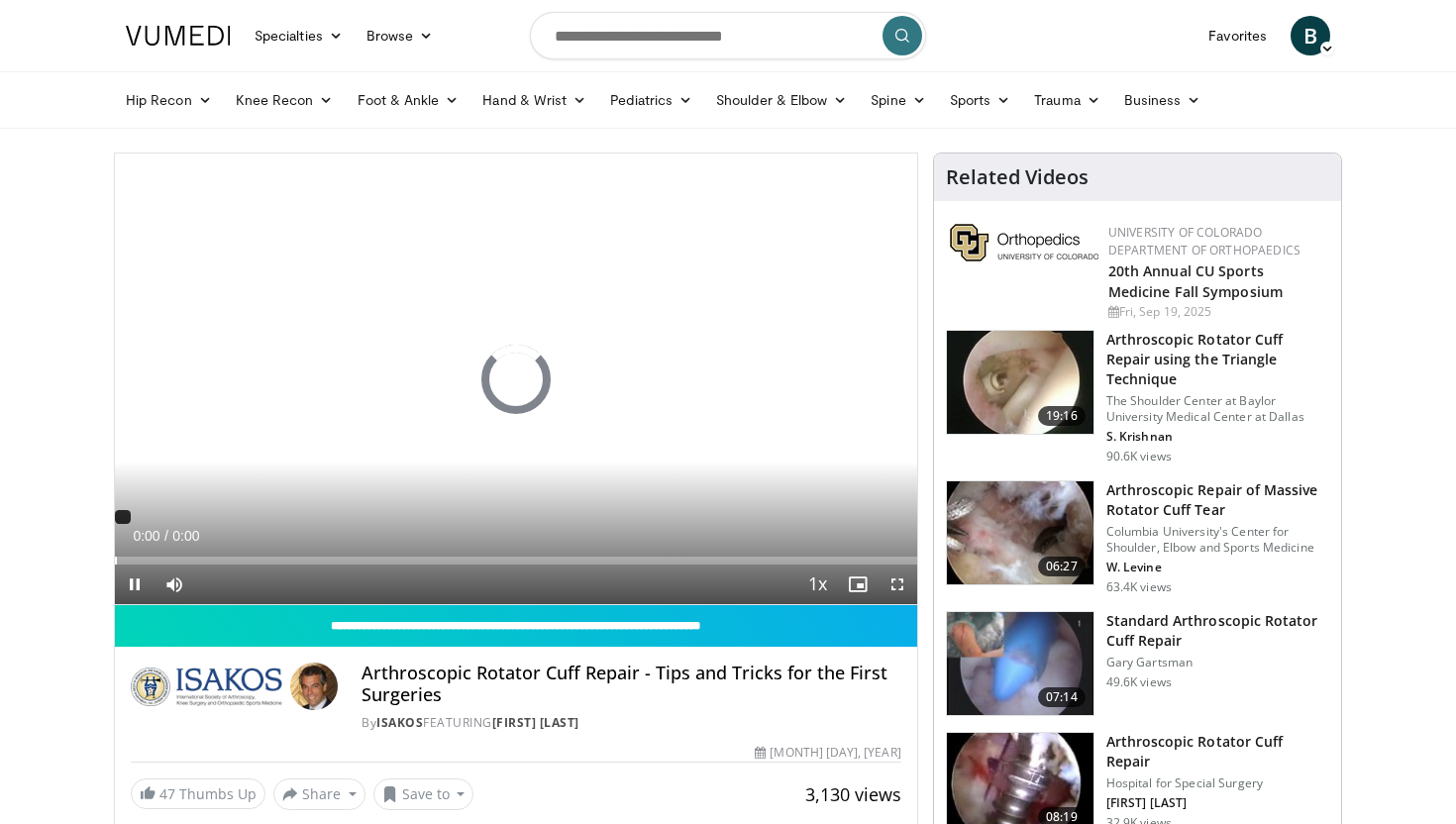 scroll, scrollTop: 0, scrollLeft: 0, axis: both 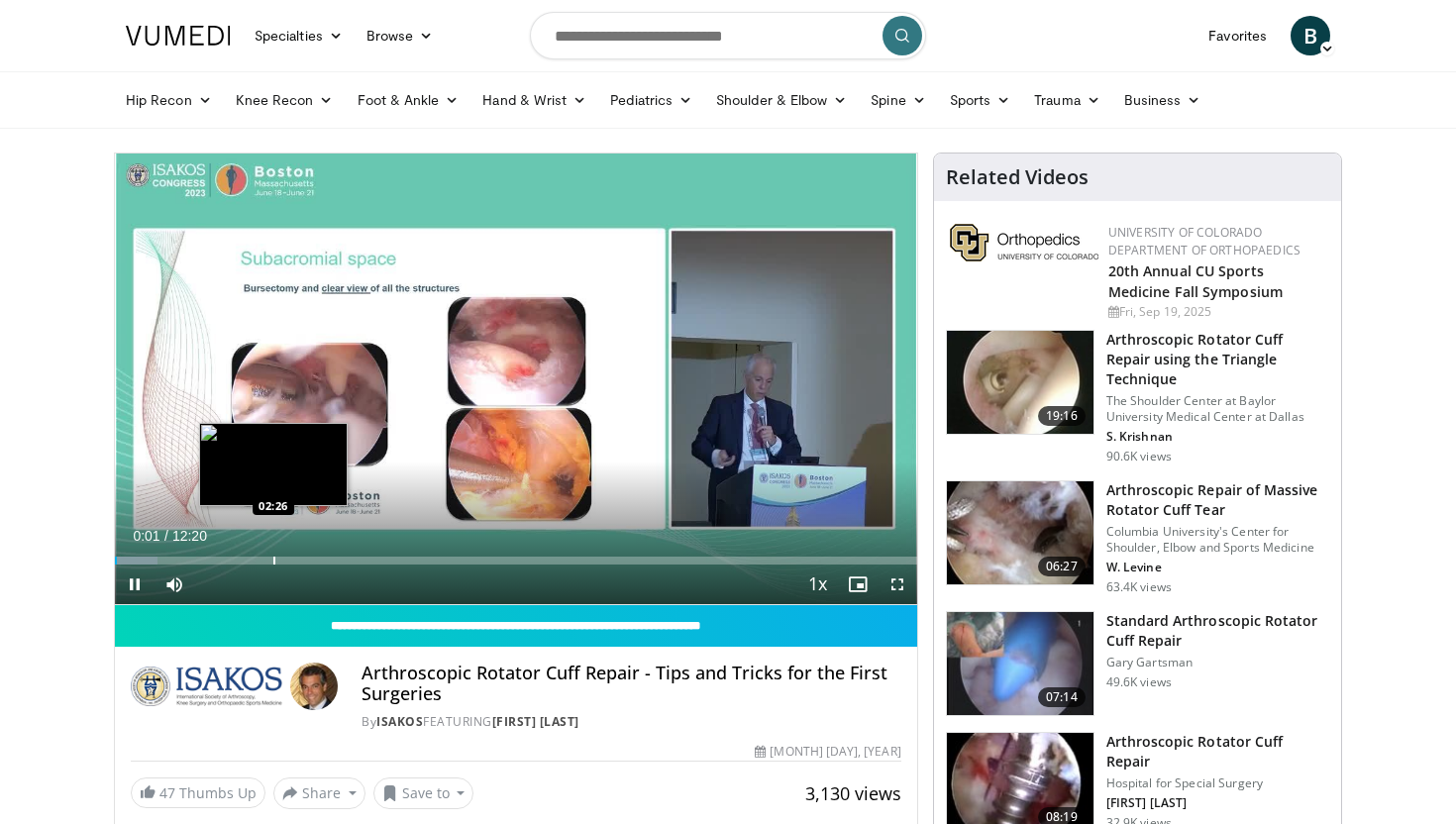 click at bounding box center (274, 561) 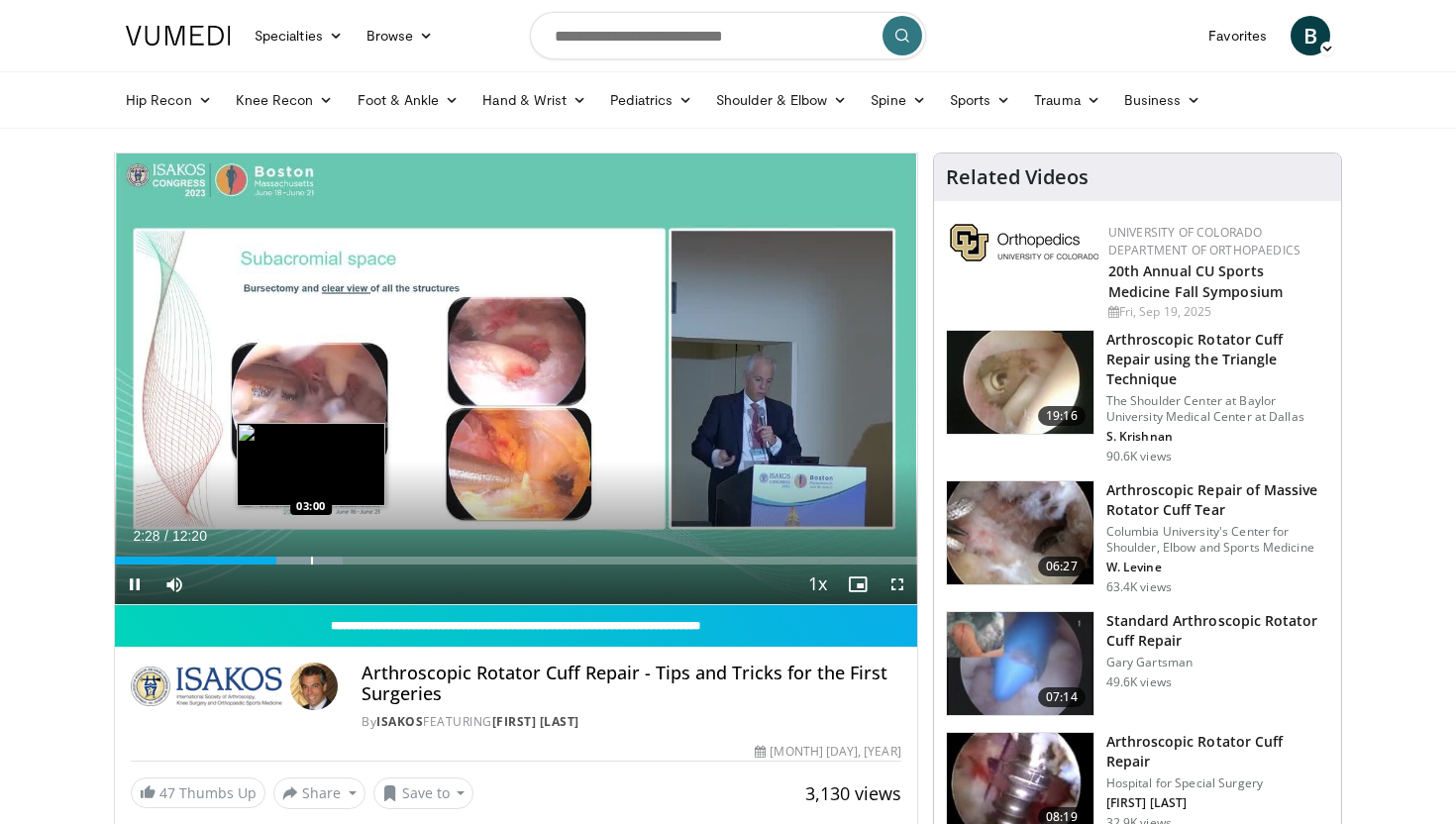 click at bounding box center [312, 561] 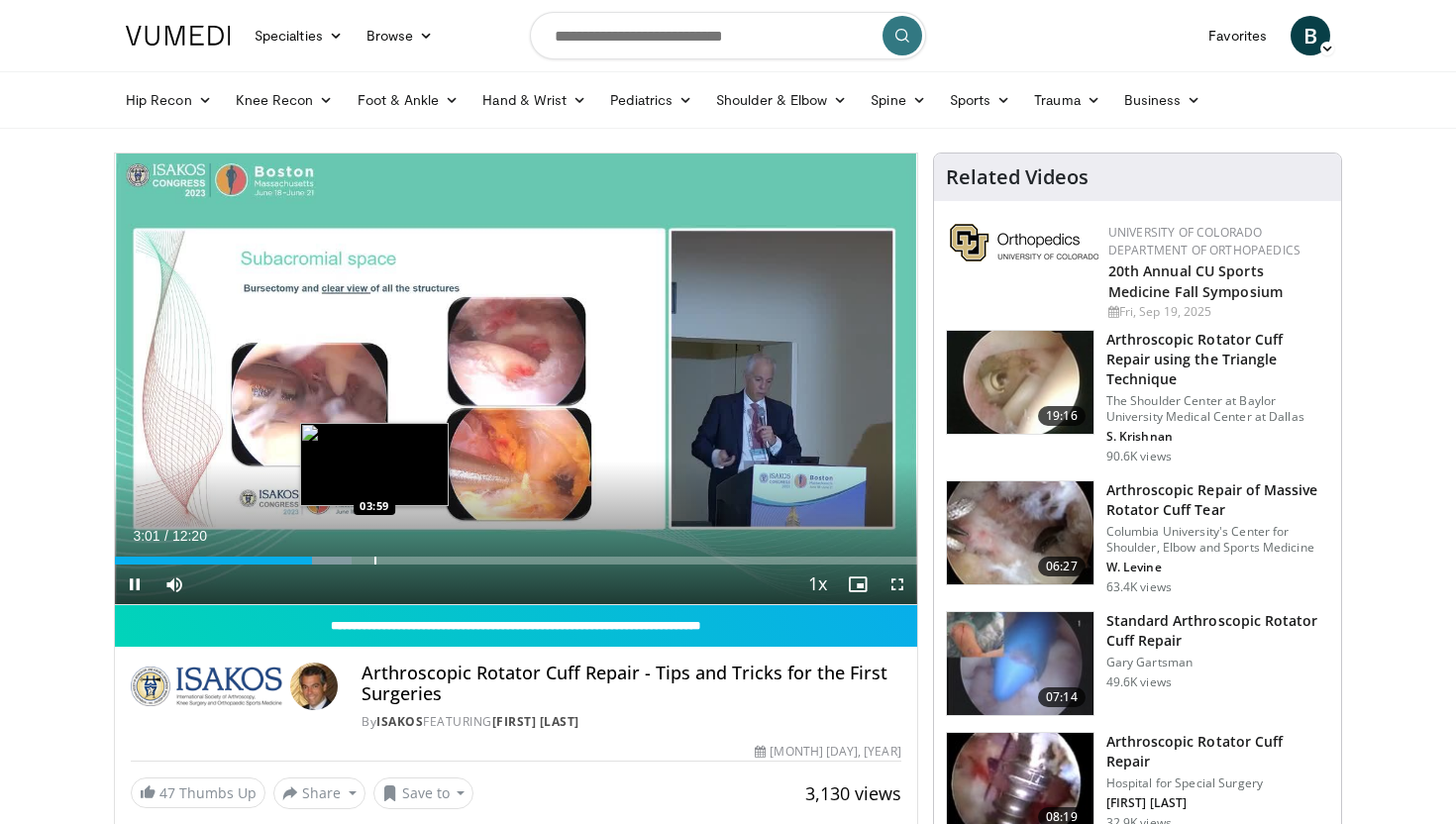 click on "Loaded :  29.48% 03:01 03:59" at bounding box center [516, 555] 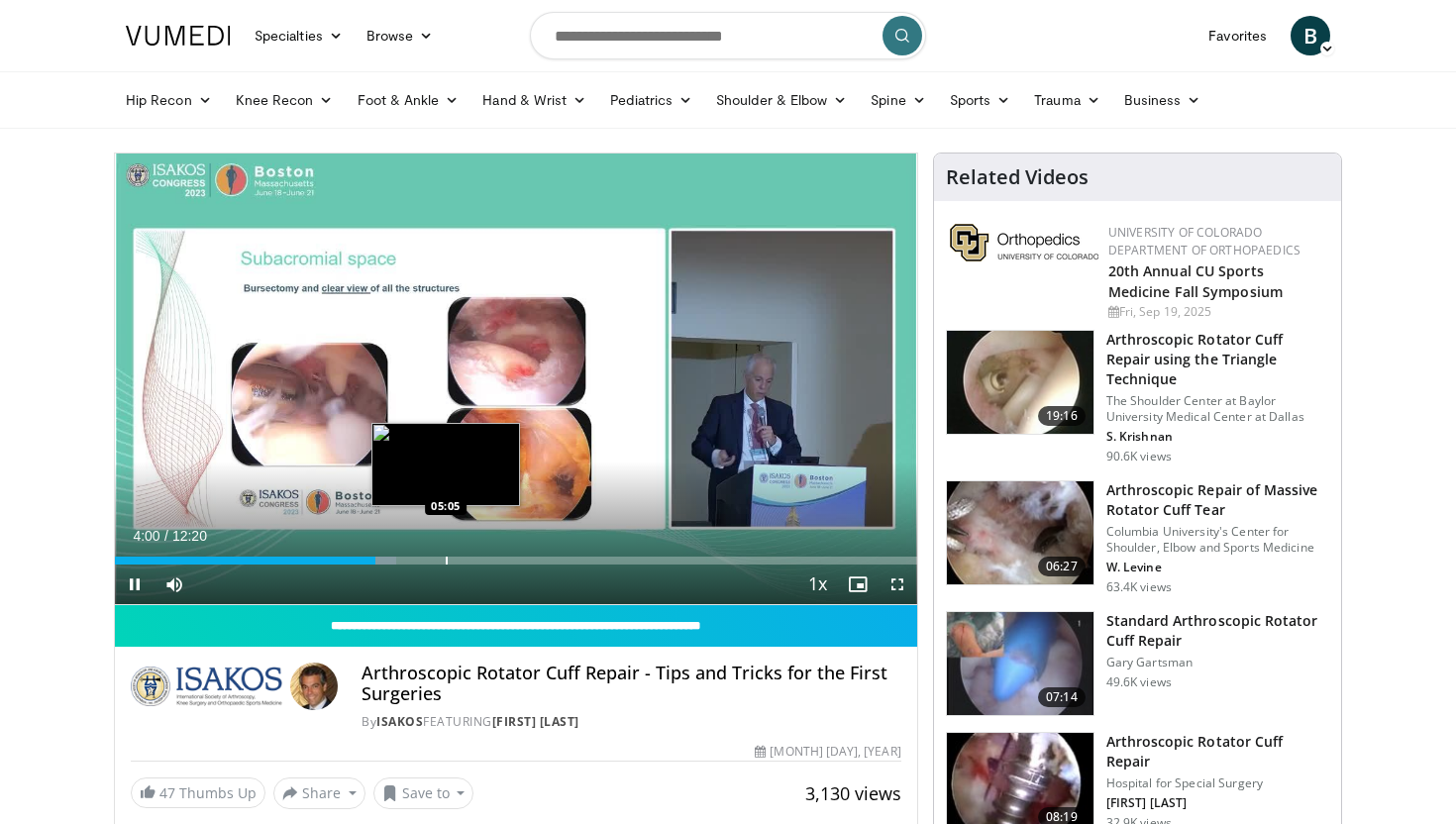 click at bounding box center [447, 561] 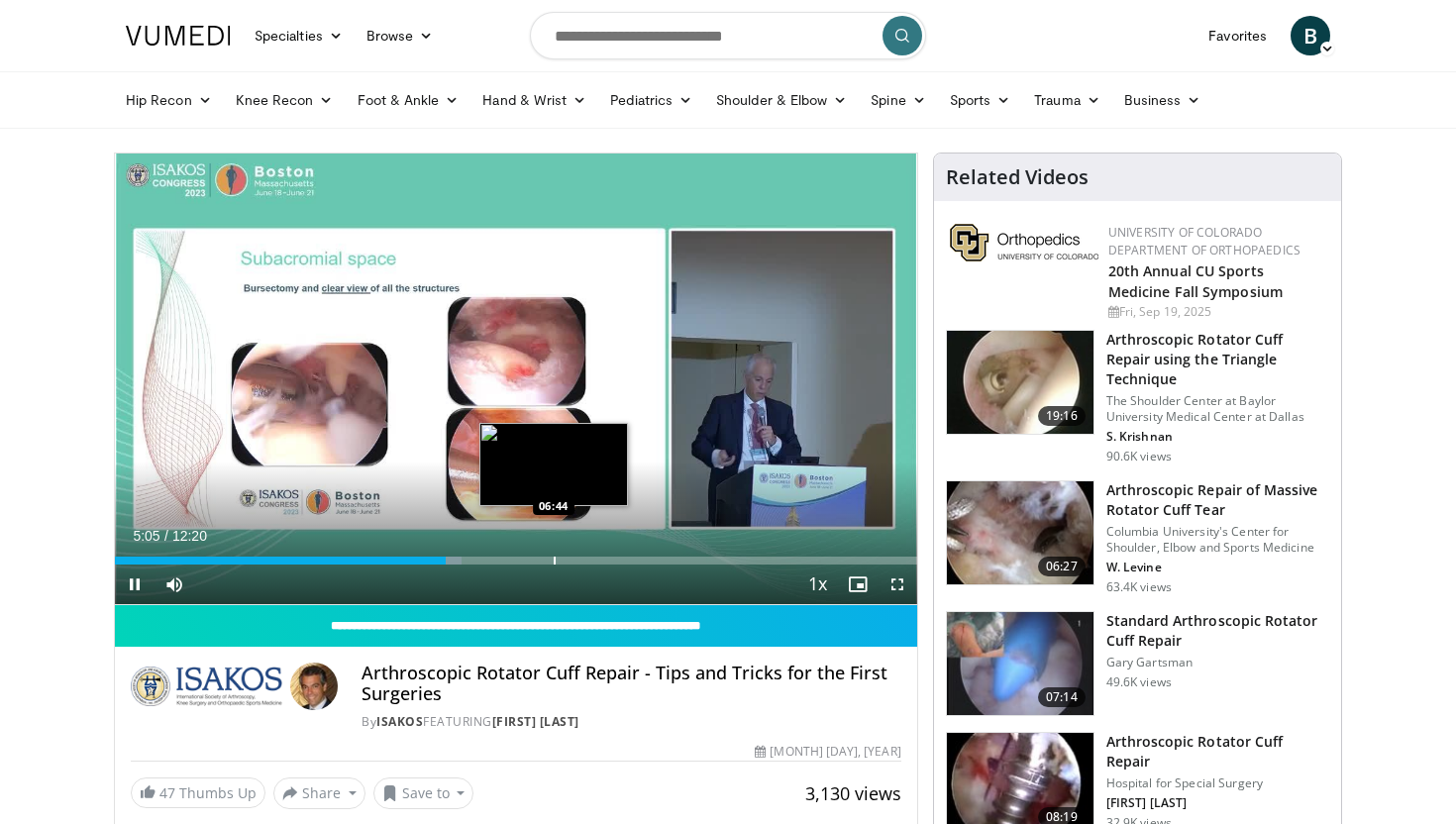 click on "Loaded :  43.23% 05:05 06:44" at bounding box center (516, 555) 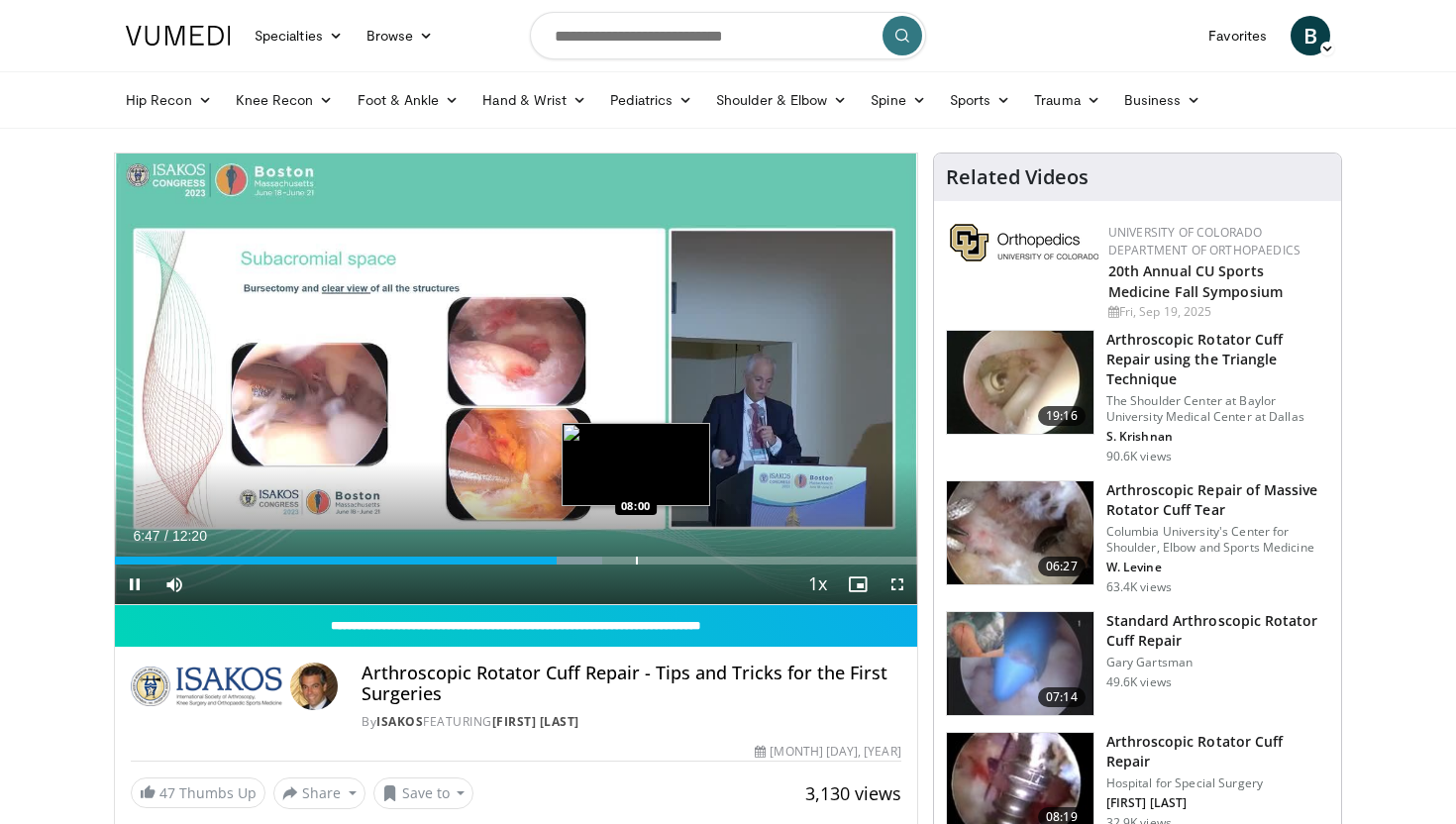 click at bounding box center (637, 561) 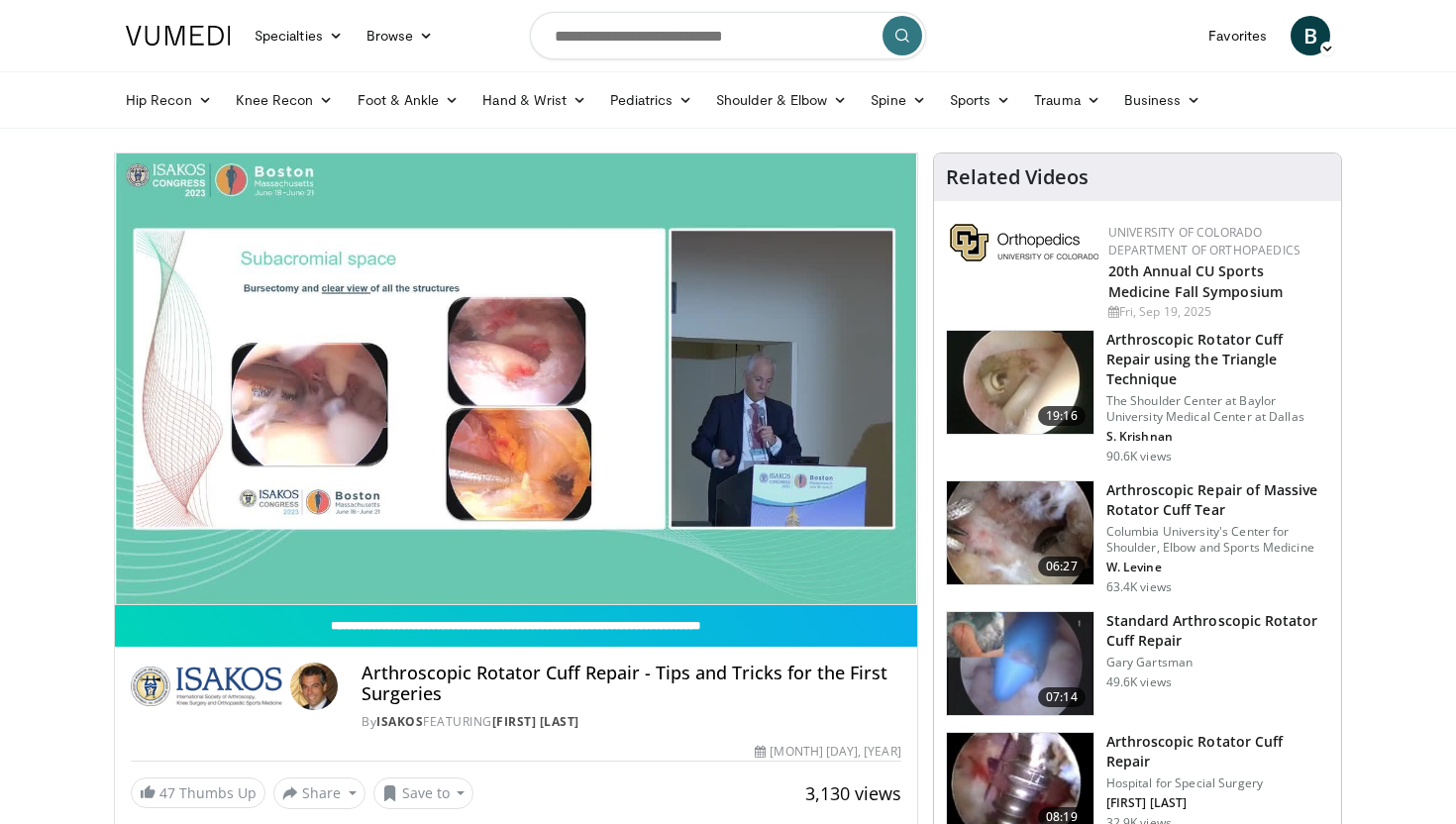 click on "10 seconds
Tap to unmute" at bounding box center [516, 378] 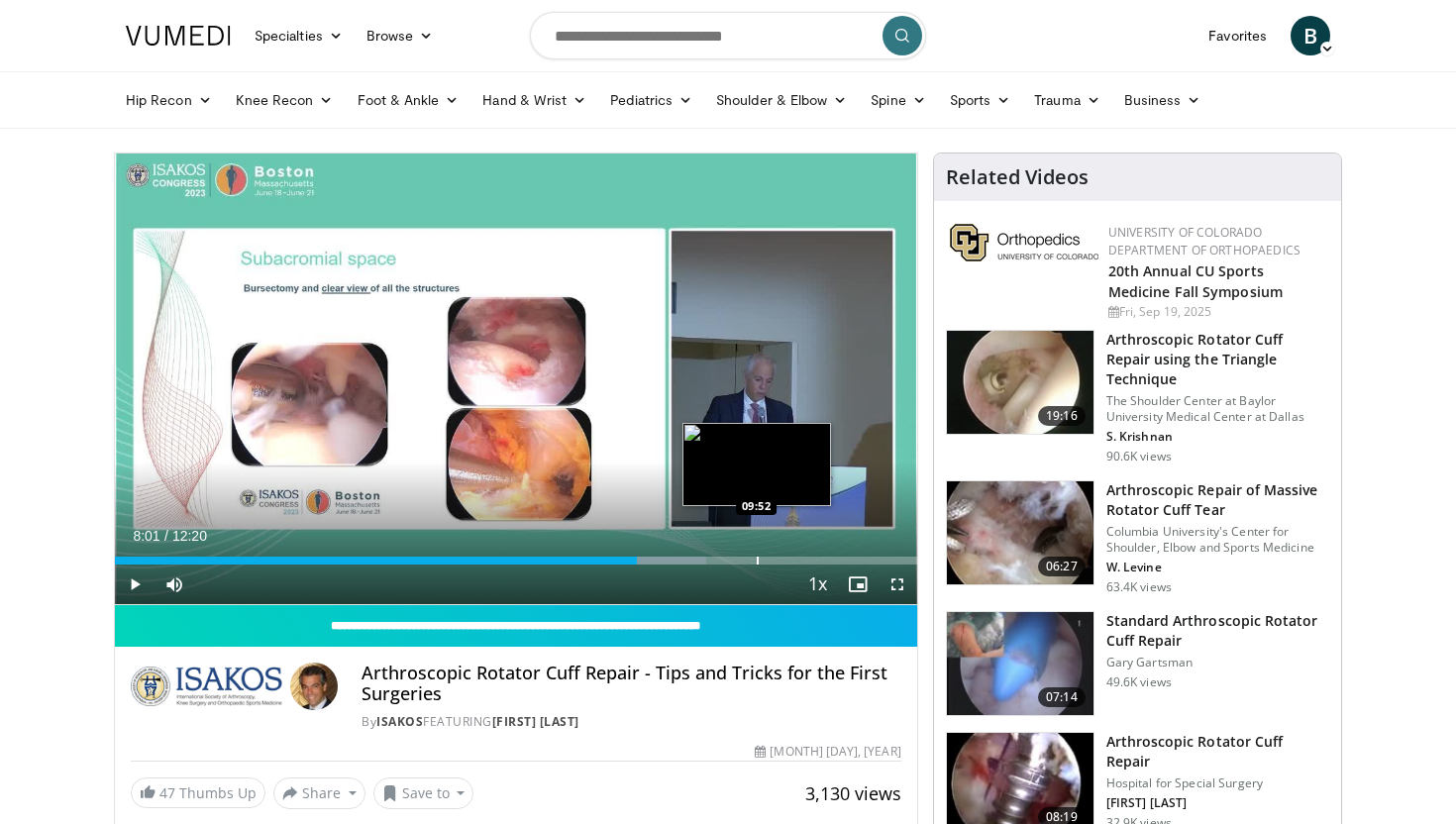 click at bounding box center [758, 561] 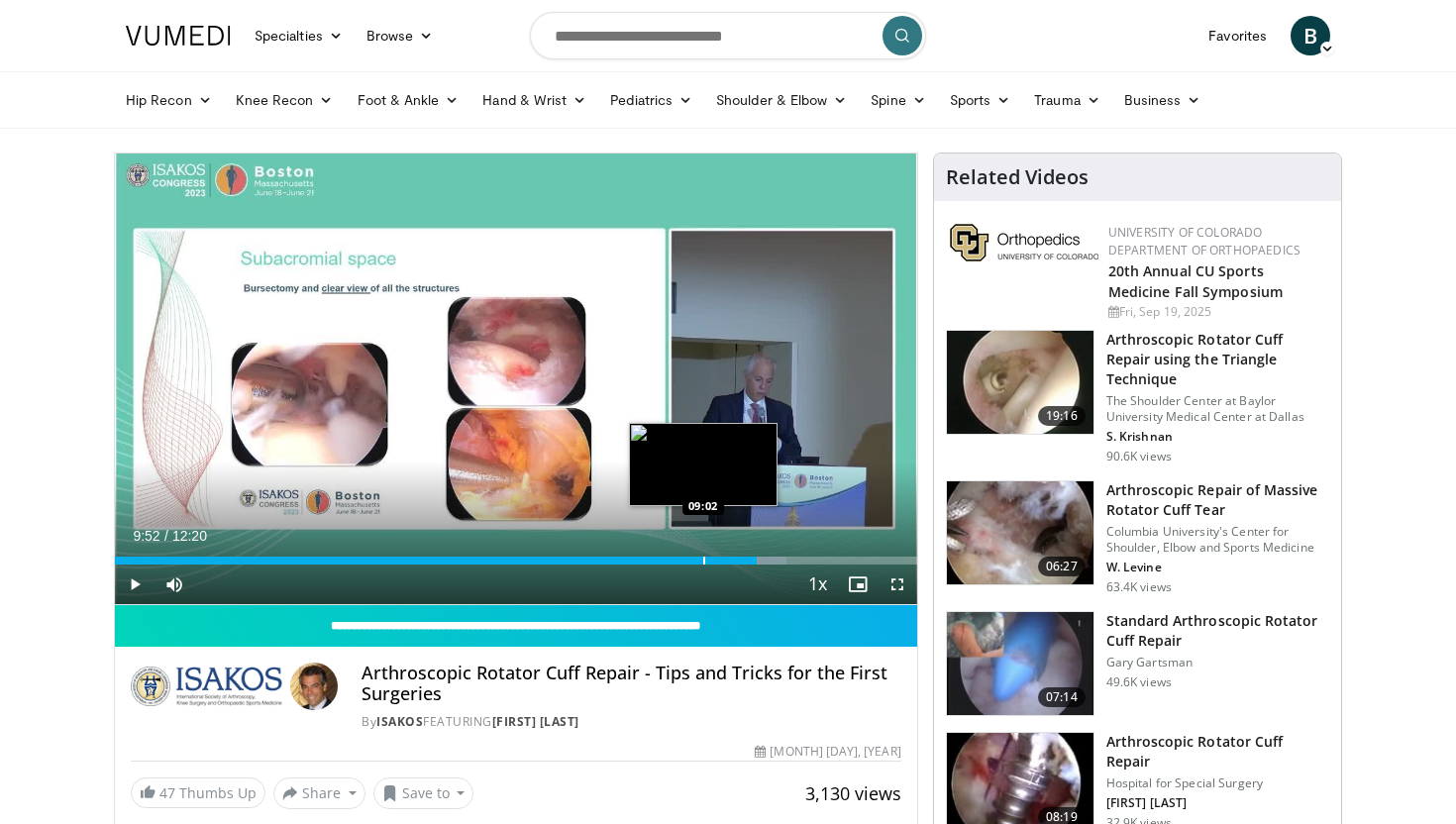click at bounding box center [704, 561] 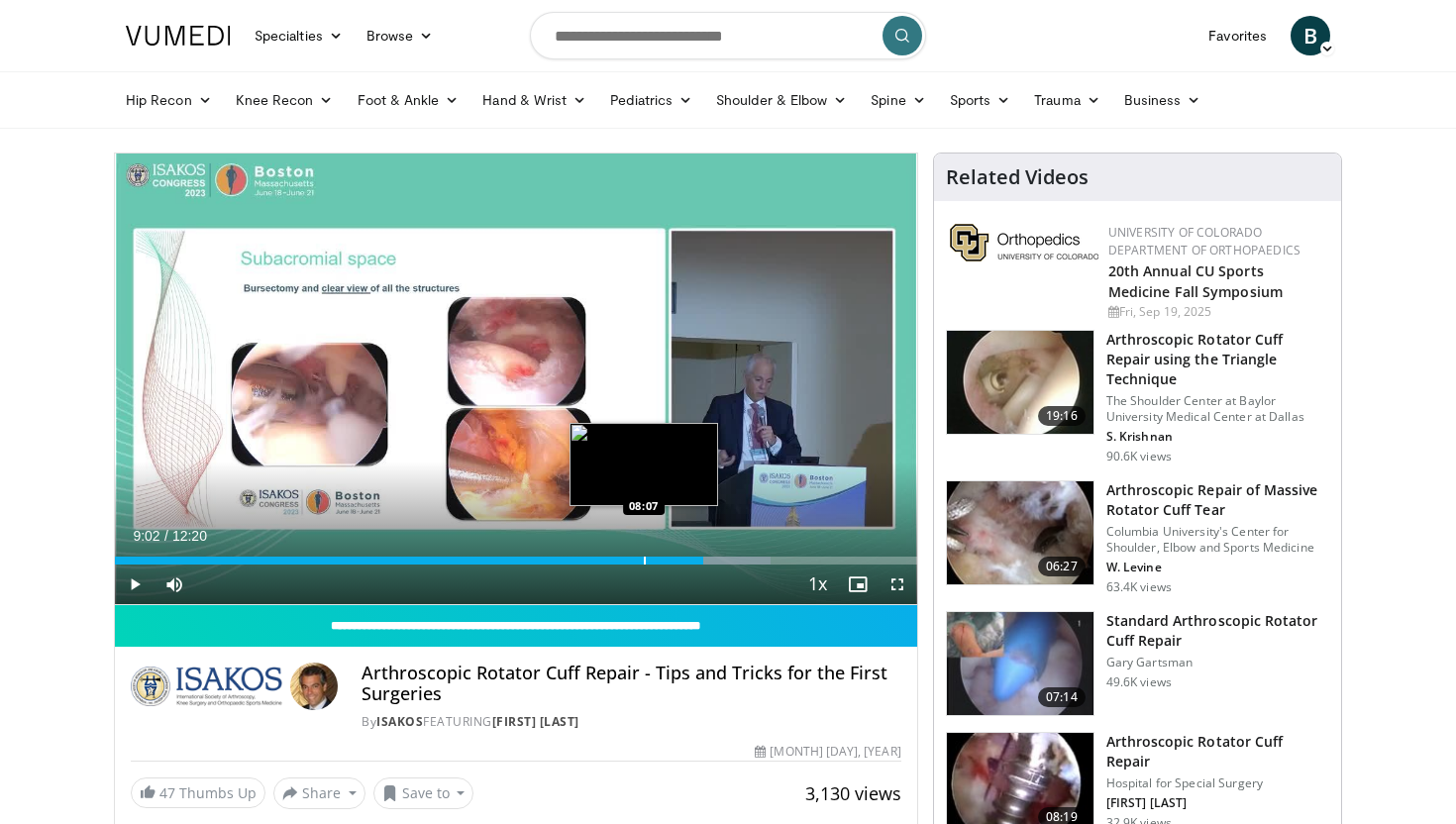 click at bounding box center [645, 561] 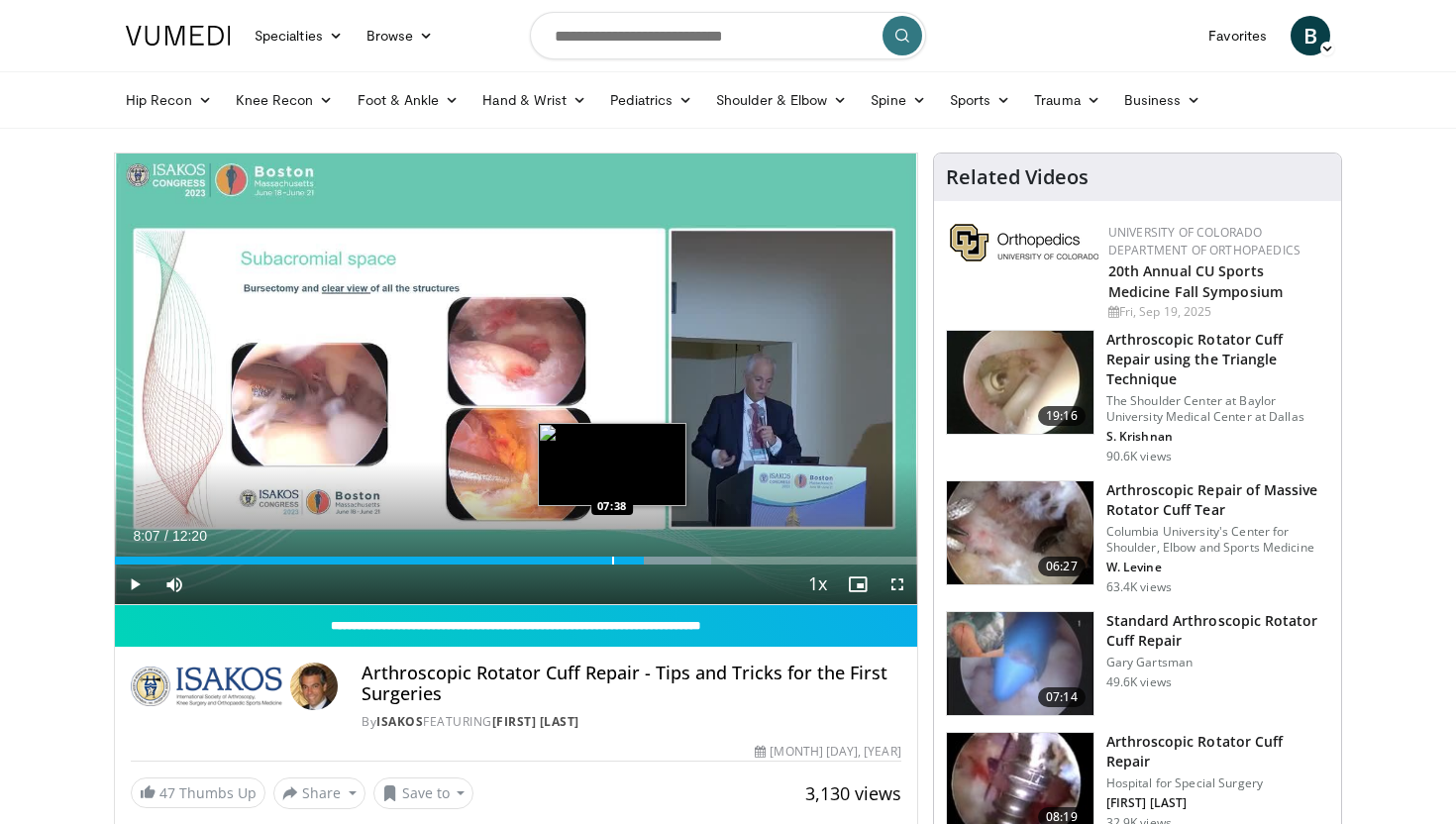 click at bounding box center (613, 561) 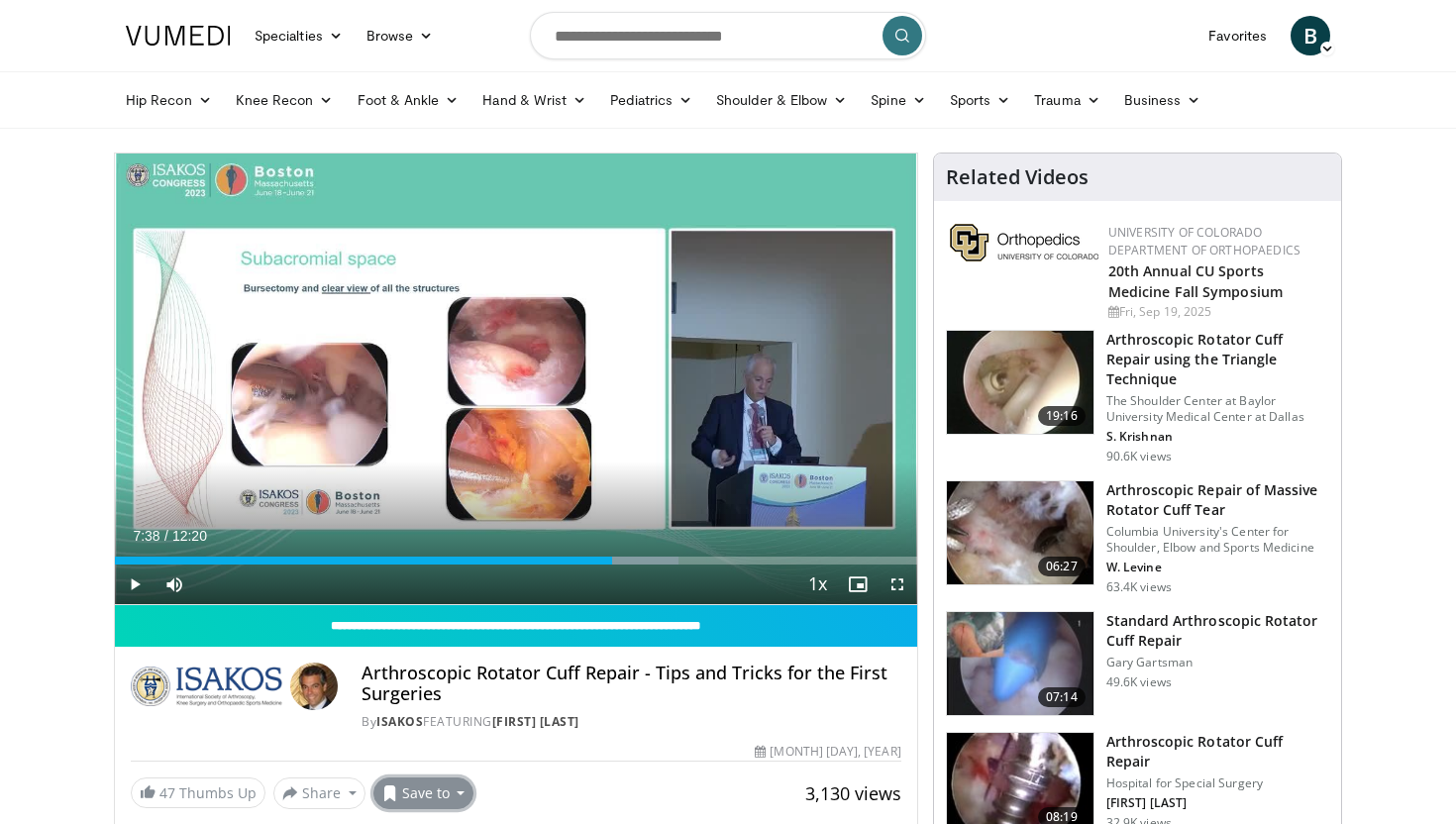 click on "Save to" at bounding box center (424, 793) 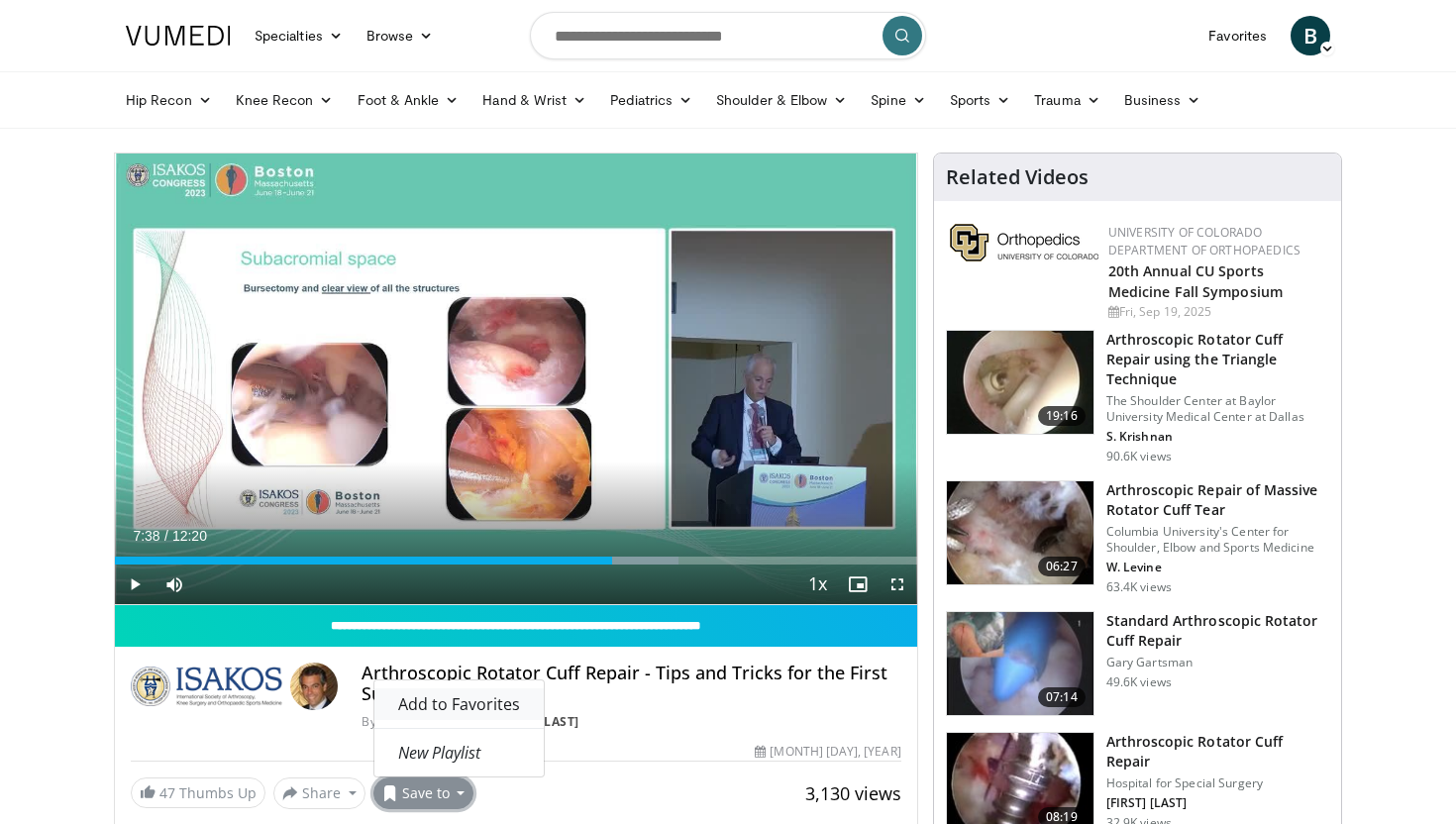 click on "Add to Favorites" at bounding box center (459, 704) 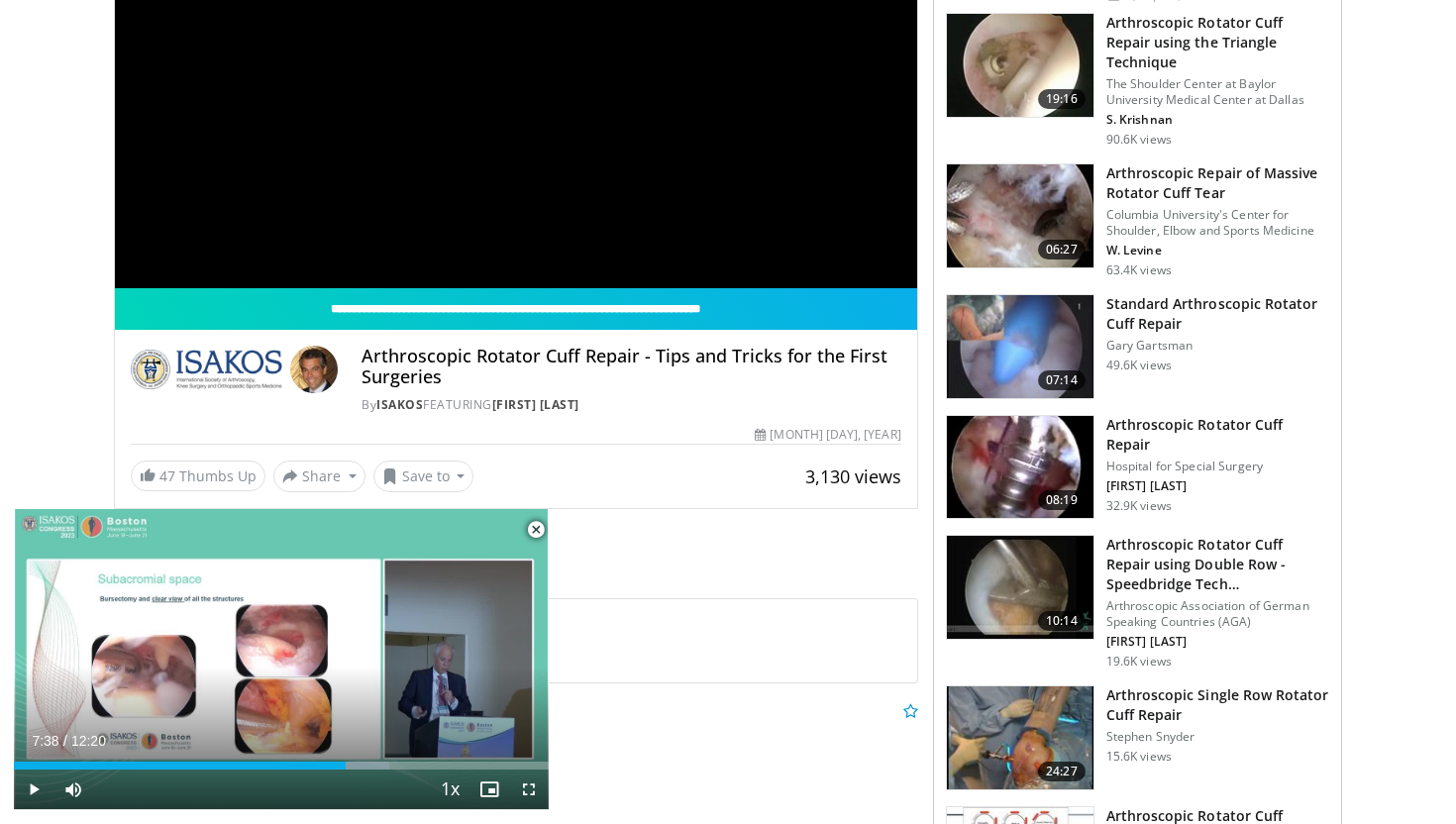 scroll, scrollTop: 384, scrollLeft: 0, axis: vertical 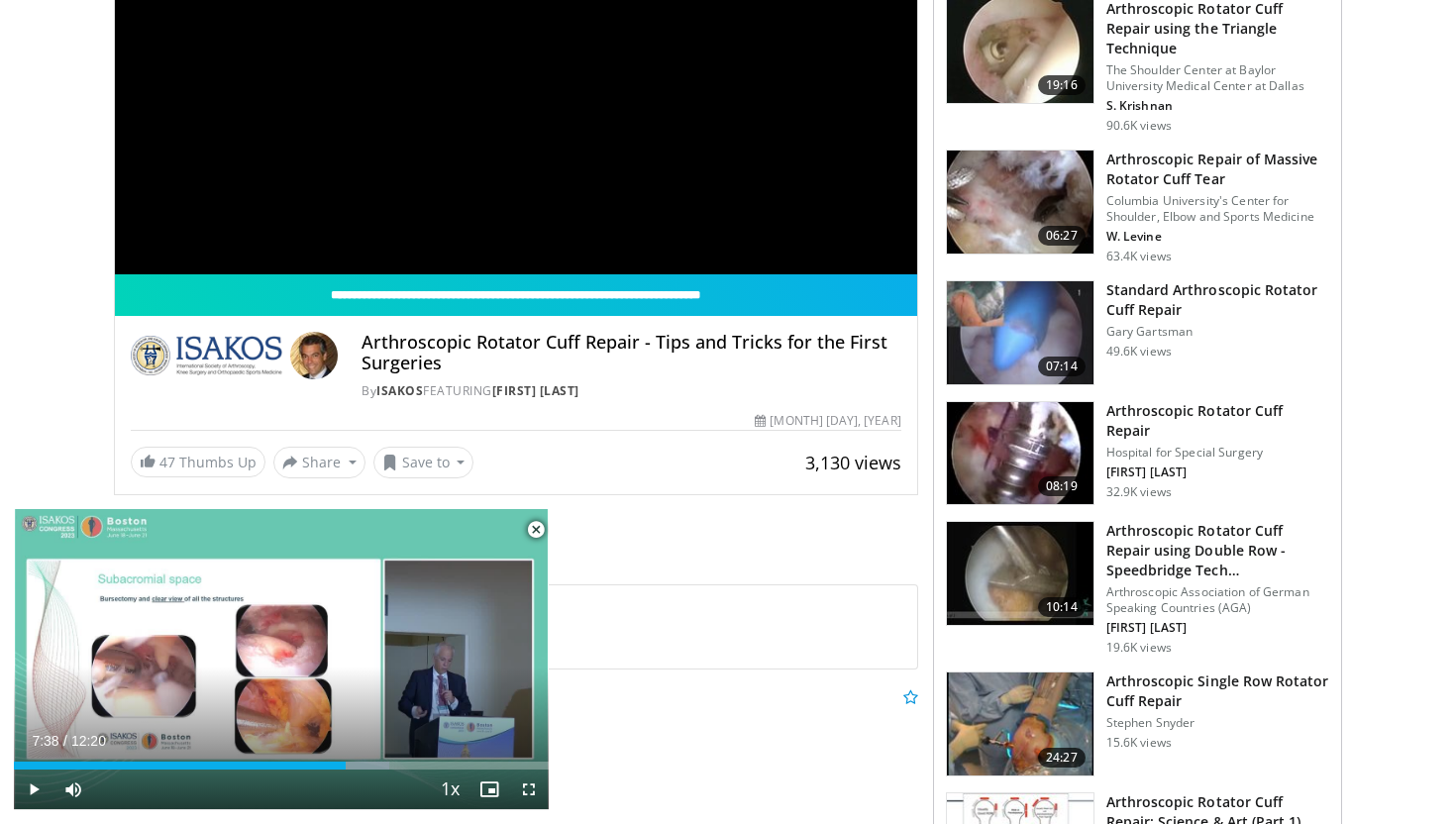 click at bounding box center (536, 530) 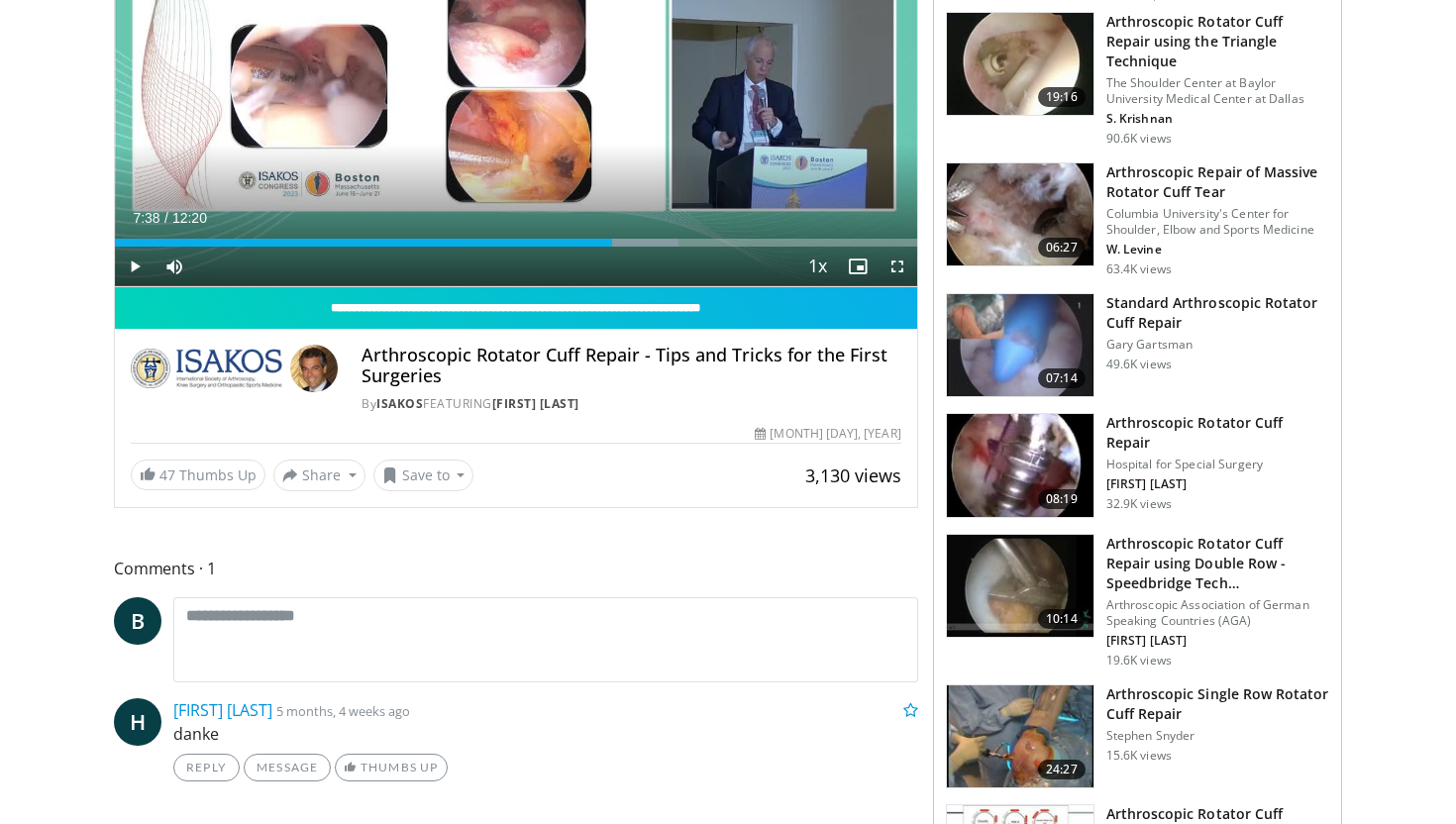scroll, scrollTop: 319, scrollLeft: 0, axis: vertical 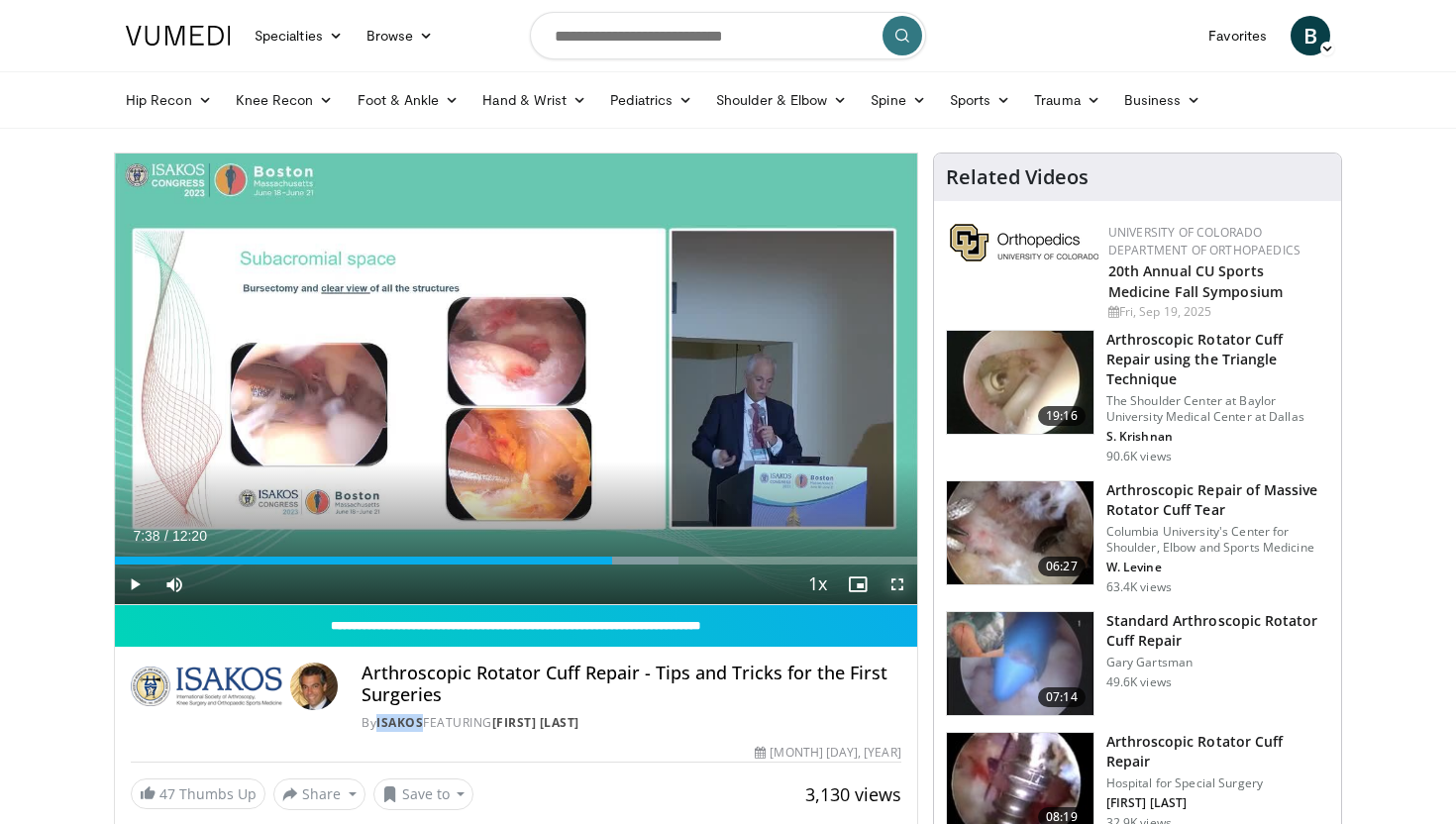 click at bounding box center (897, 584) 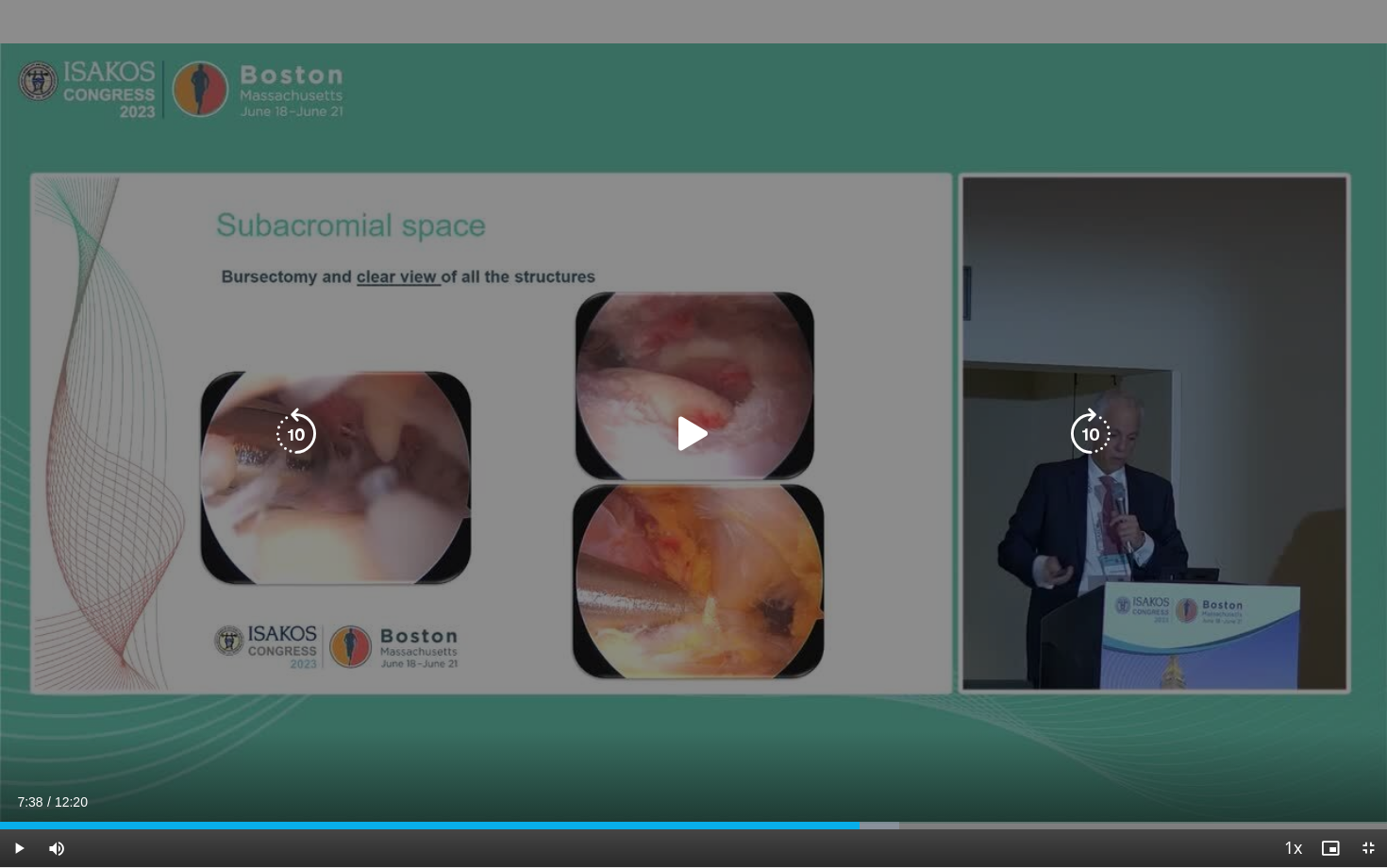 click on "10 seconds
Tap to unmute" at bounding box center (694, 433) 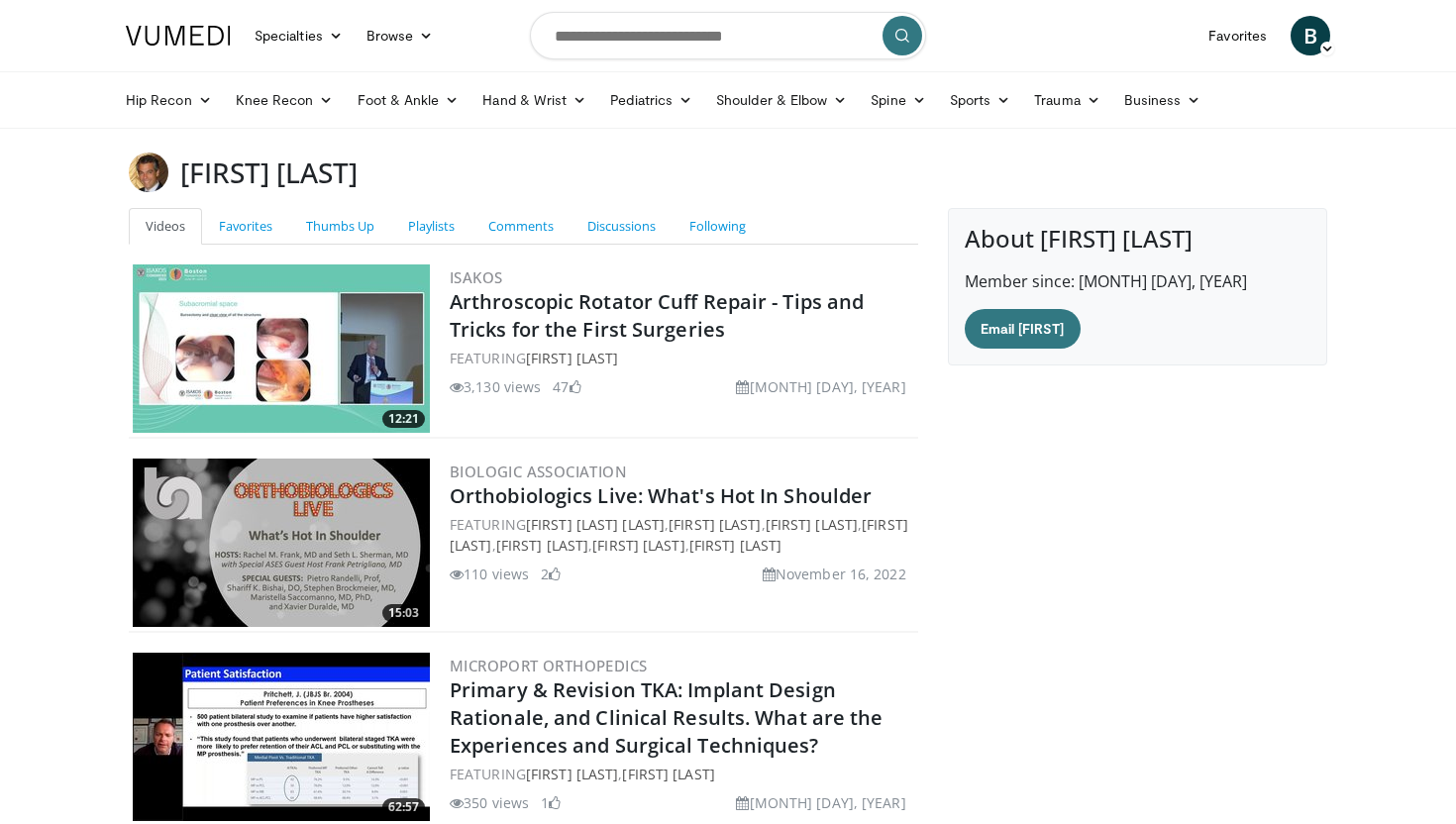 scroll, scrollTop: 215, scrollLeft: 0, axis: vertical 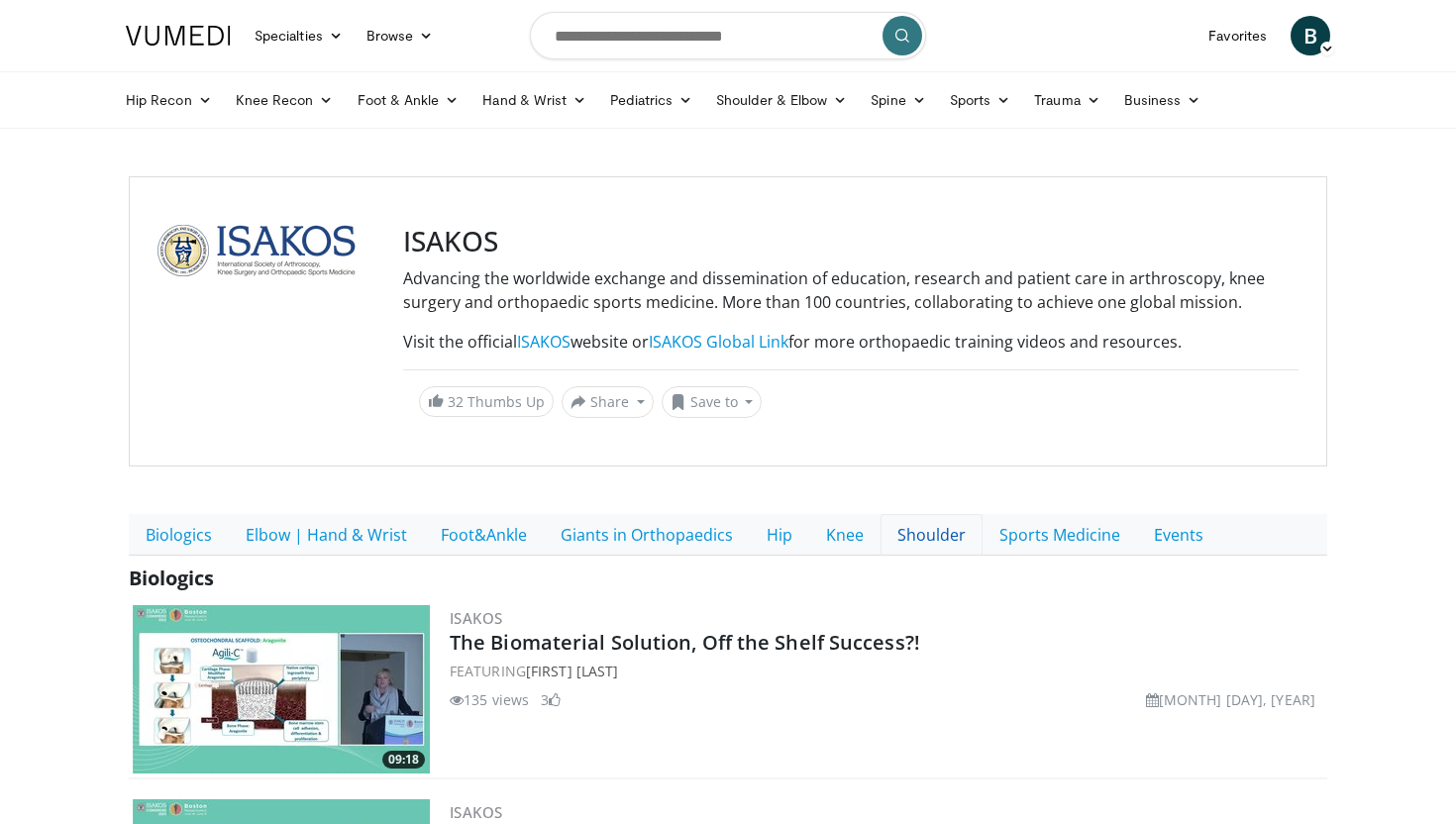 click on "Shoulder" at bounding box center [931, 535] 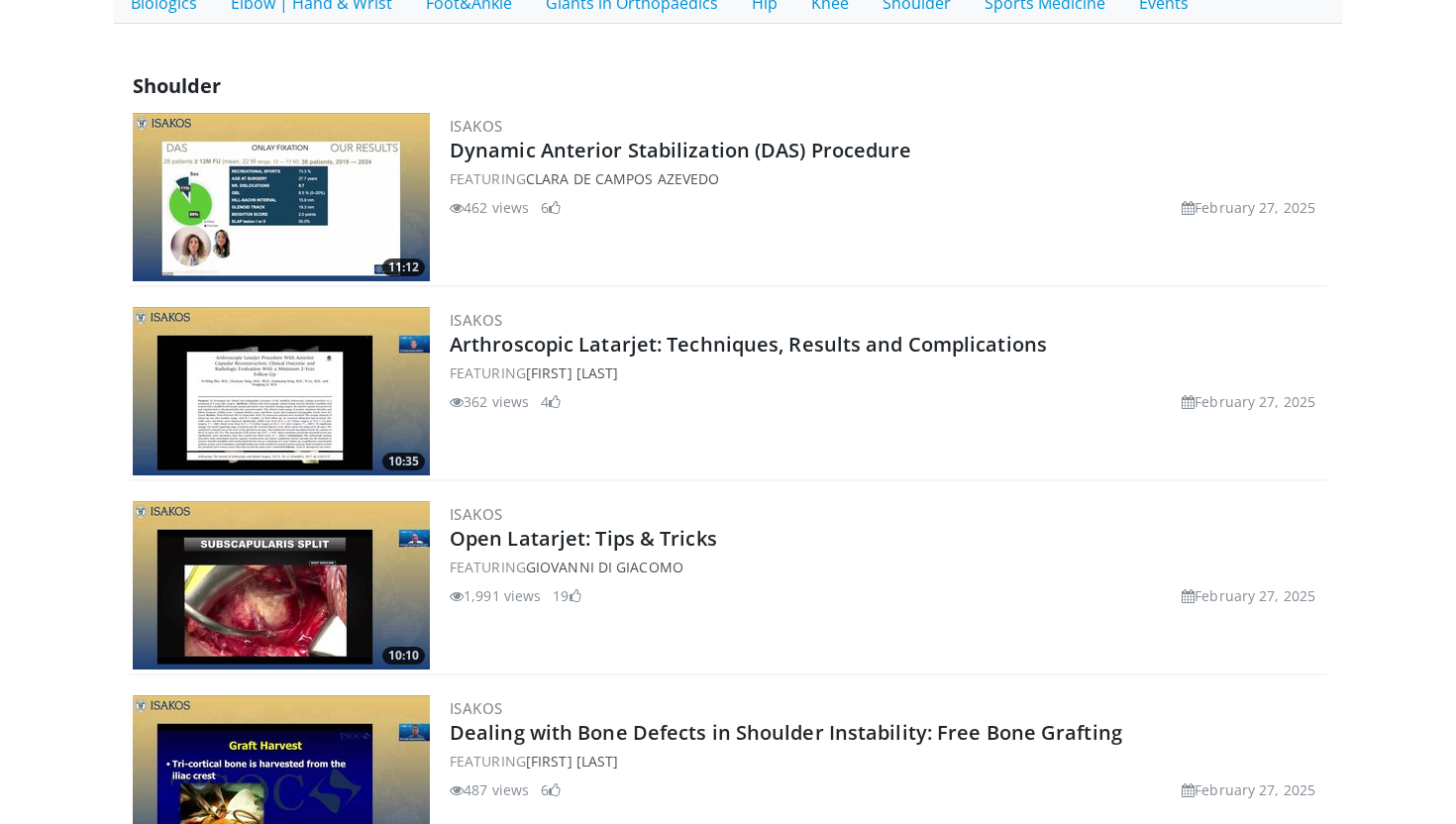 scroll, scrollTop: 609, scrollLeft: 0, axis: vertical 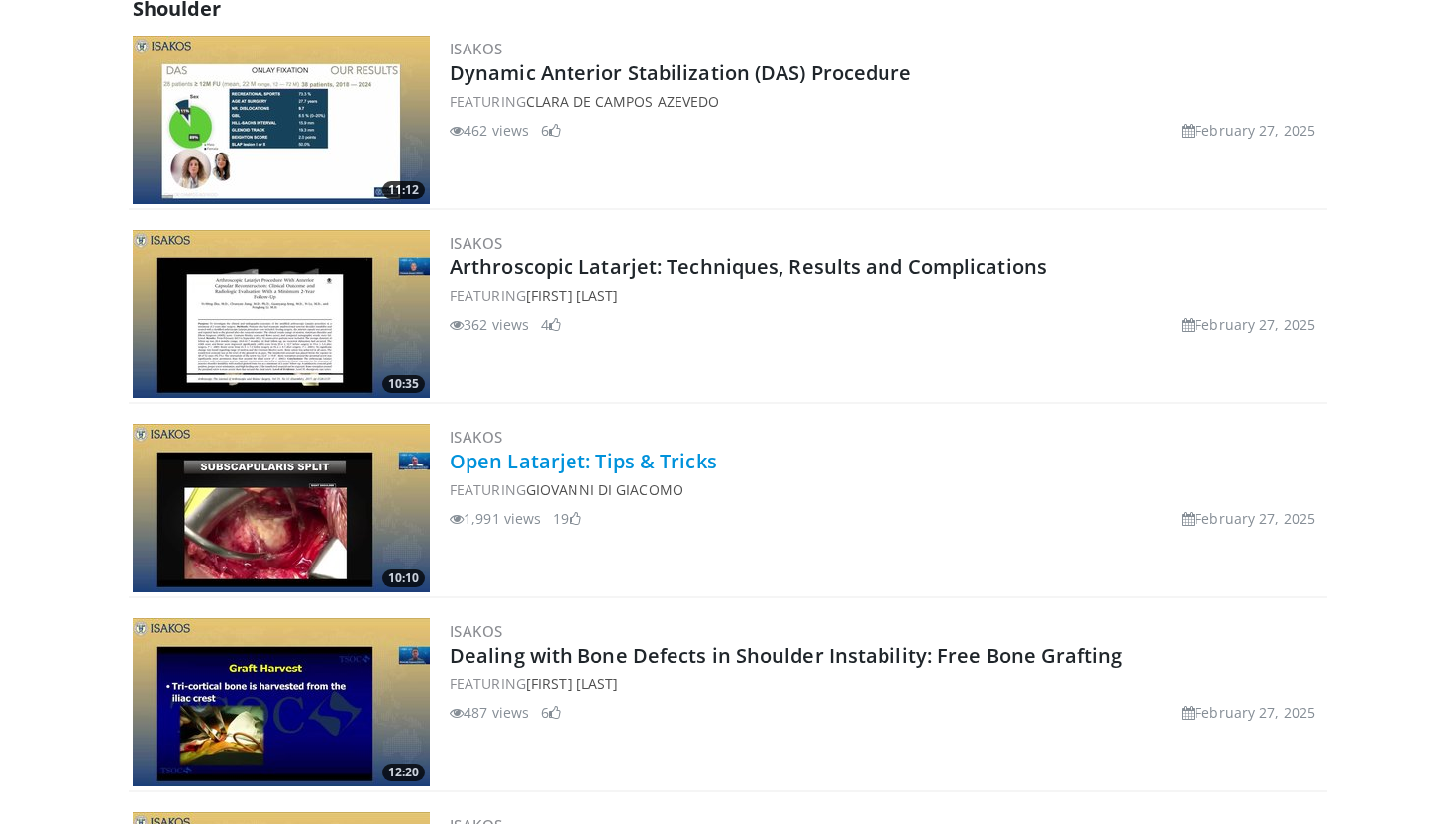 click on "Open Latarjet: Tips & Tricks" at bounding box center [583, 461] 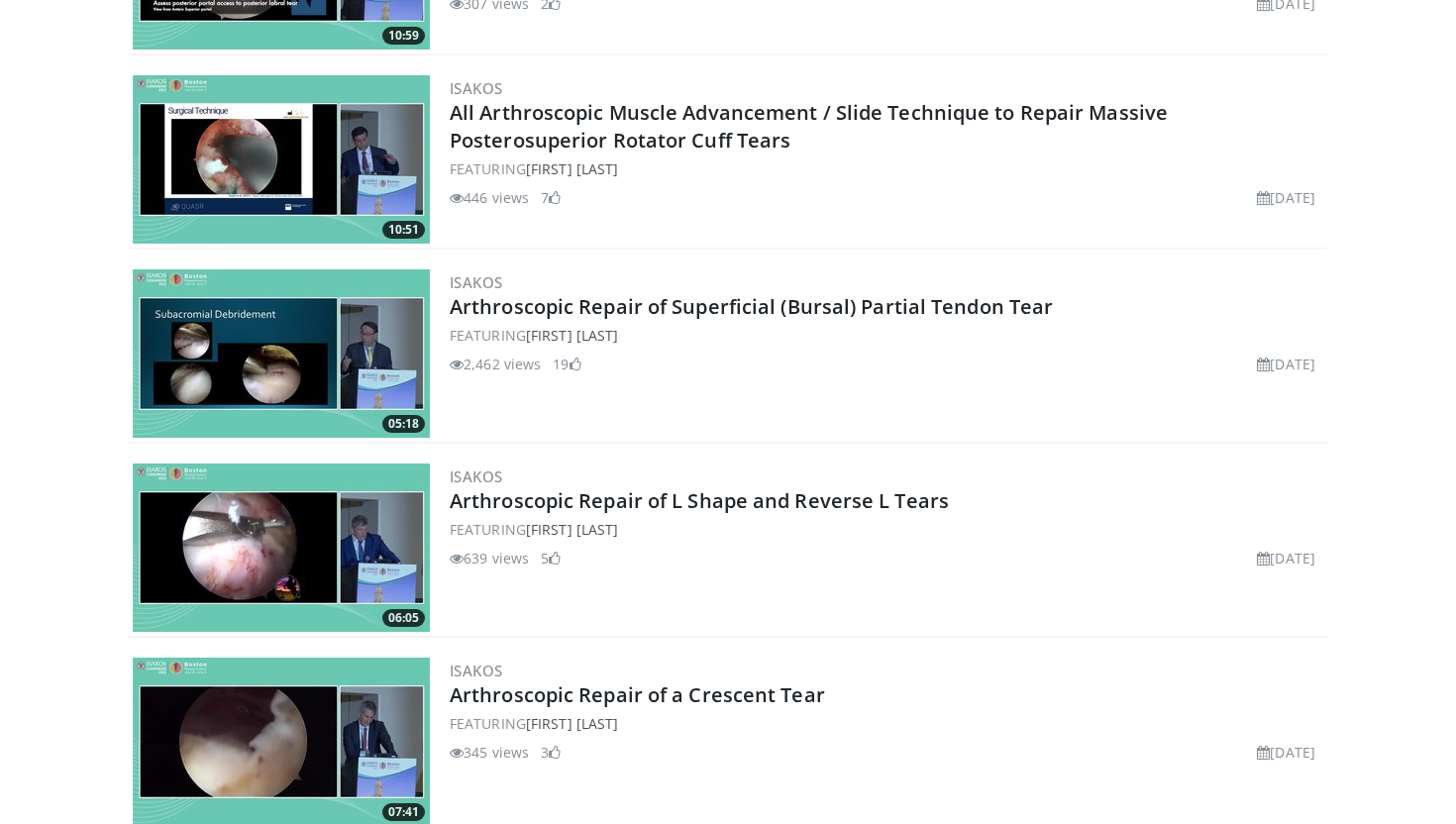 scroll, scrollTop: 3604, scrollLeft: 0, axis: vertical 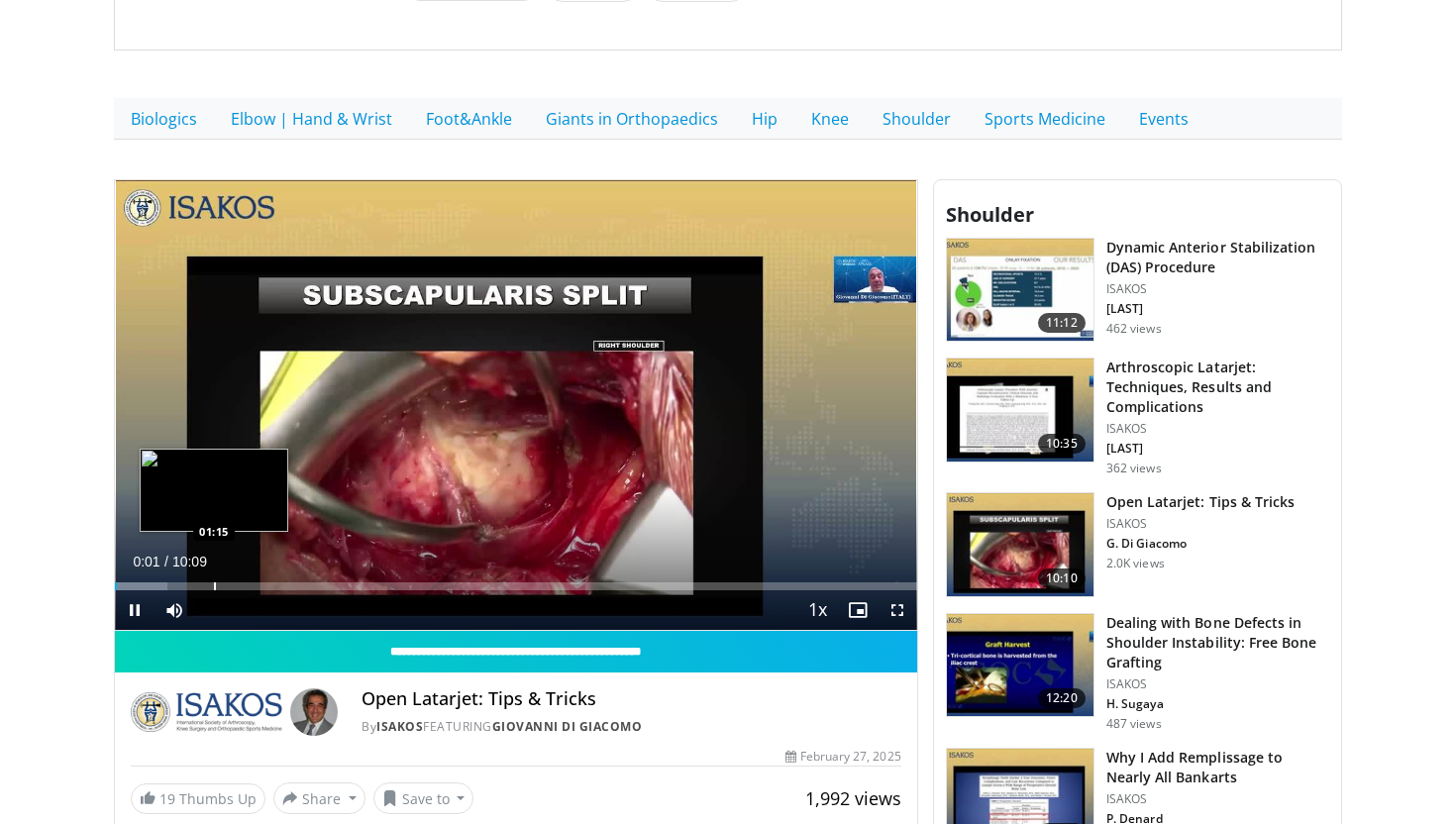 click at bounding box center (215, 586) 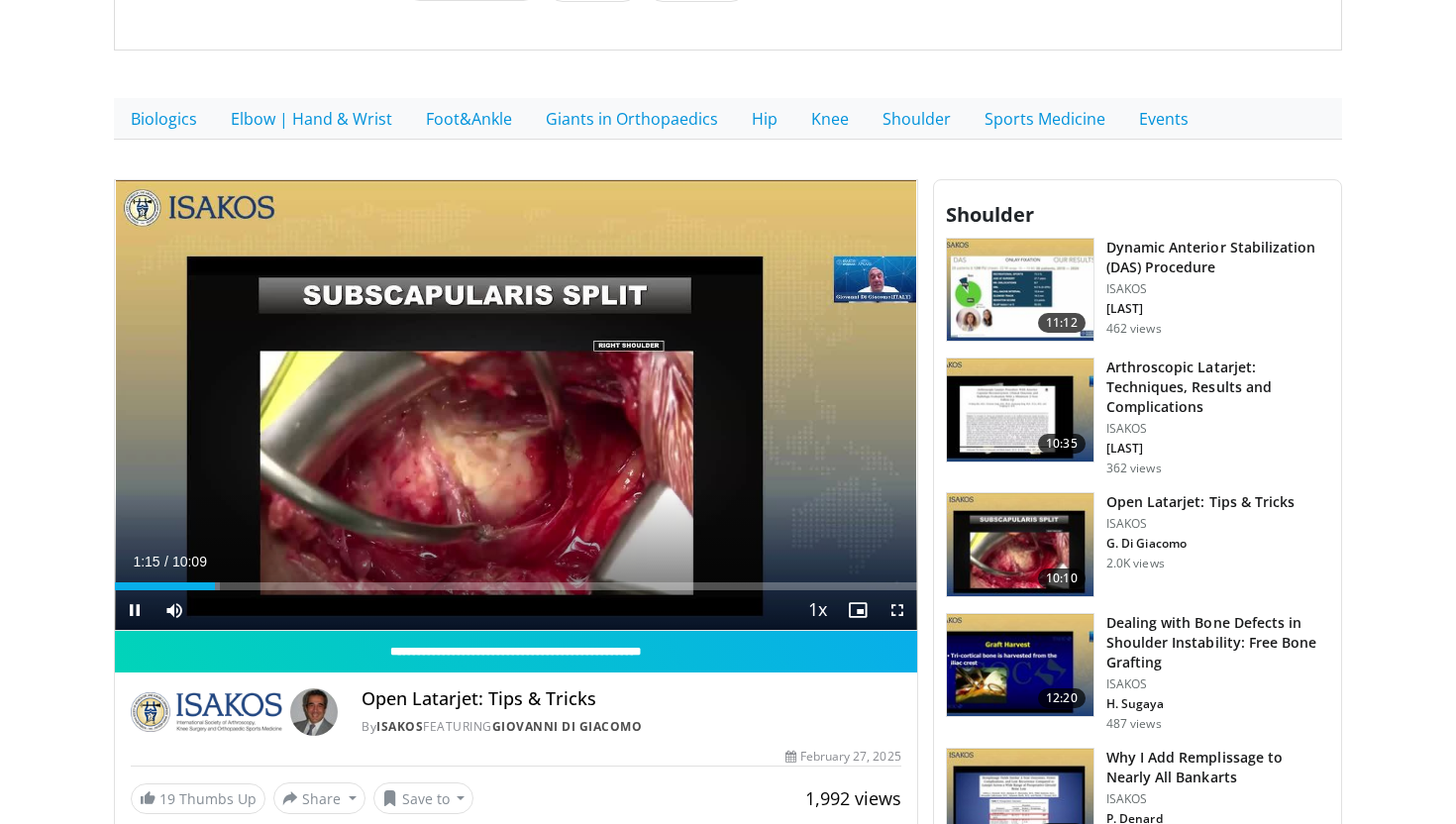 click on "Current Time  1:15 / Duration  10:09" at bounding box center [516, 562] 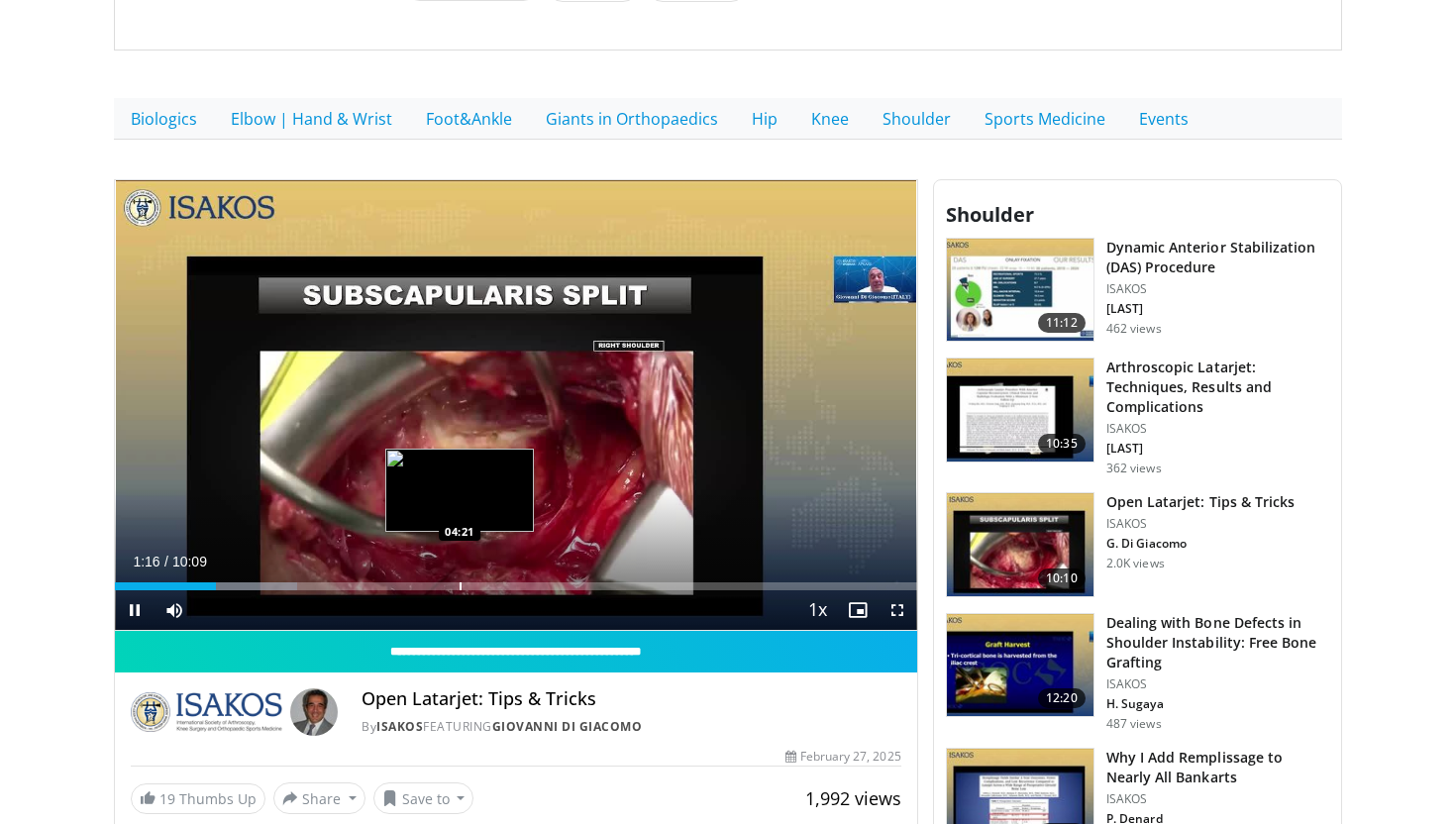 click at bounding box center (461, 586) 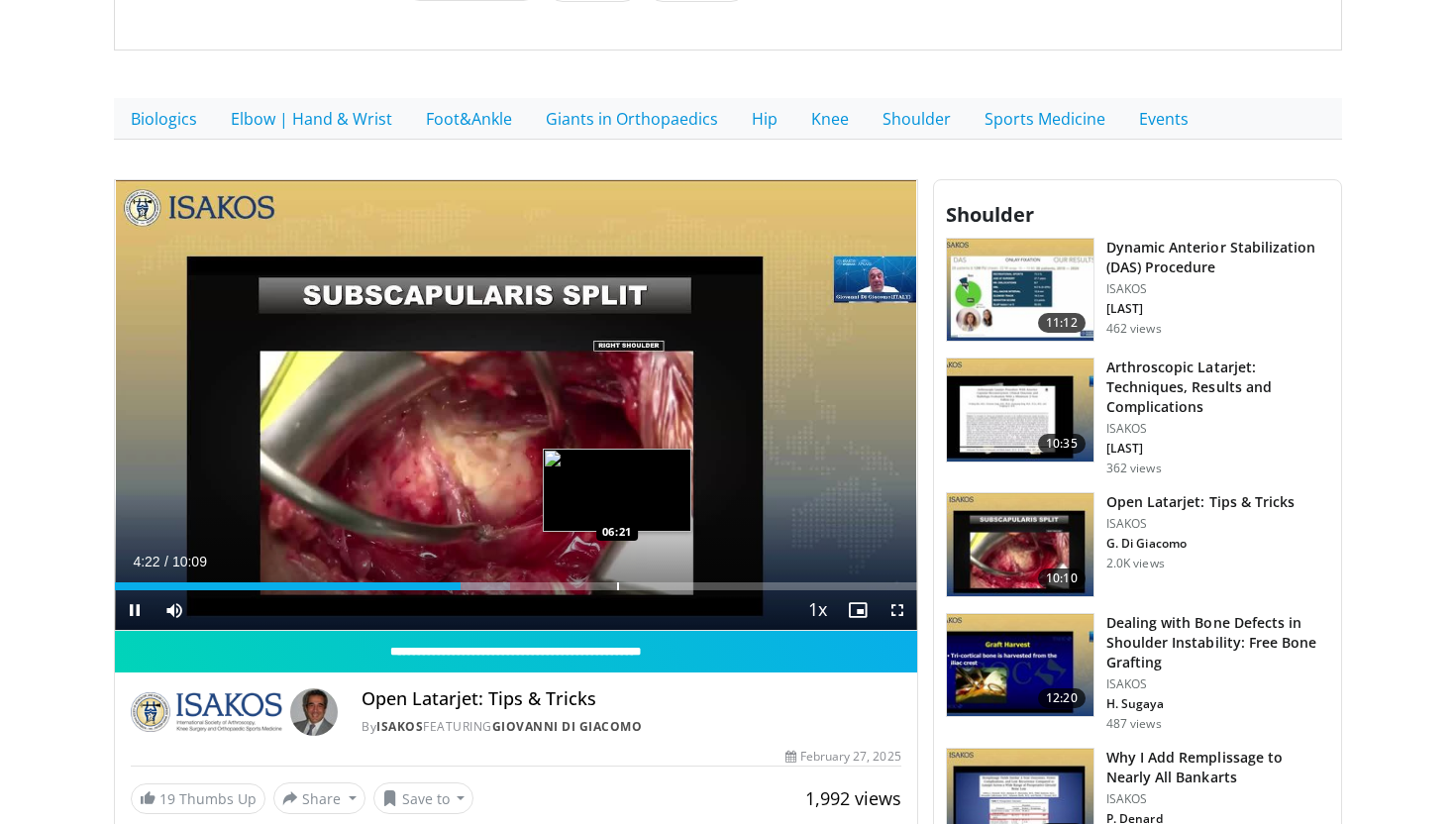 click on "Loaded :  49.23% 04:22 06:21" at bounding box center [516, 580] 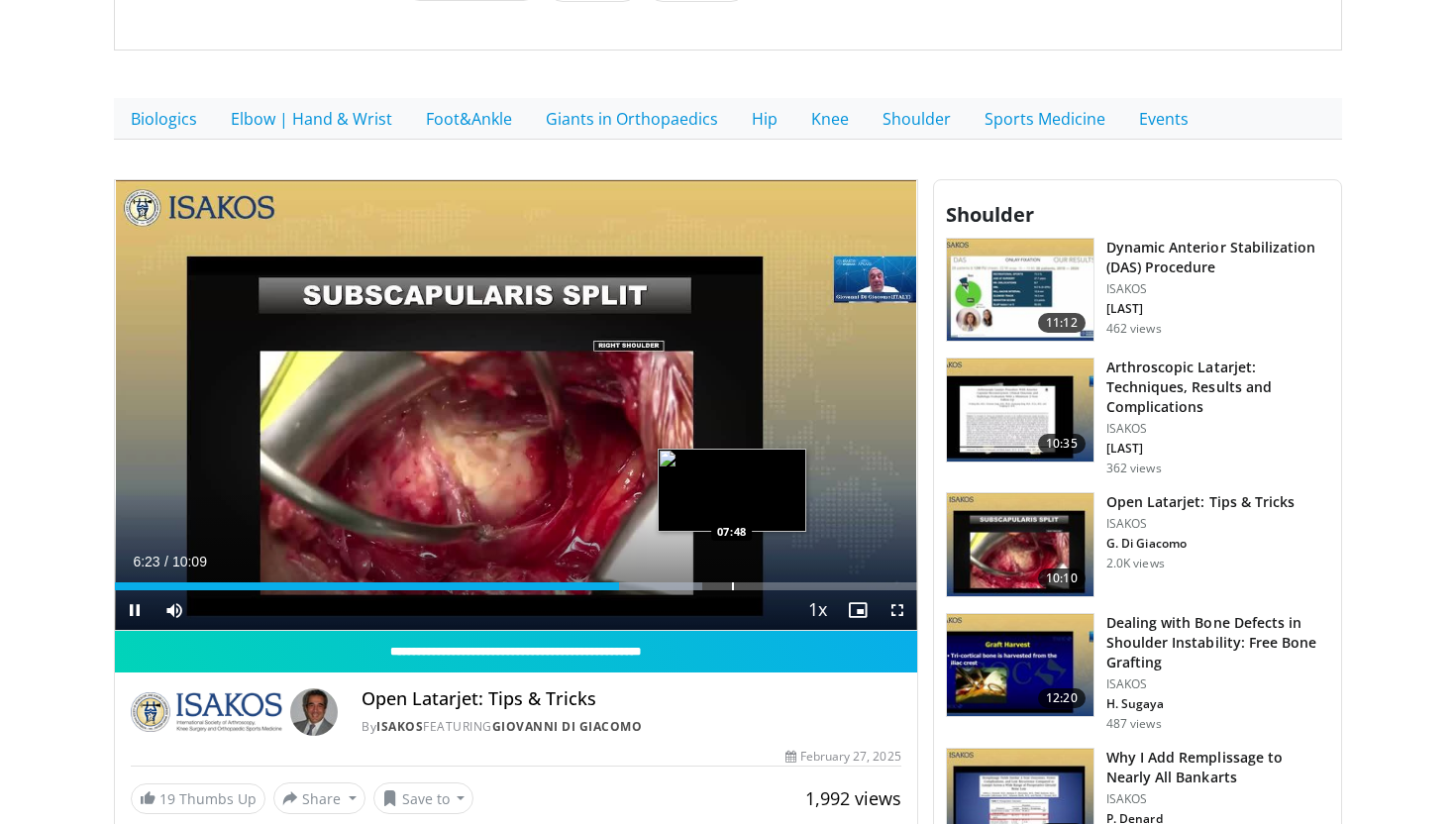 click at bounding box center (733, 586) 